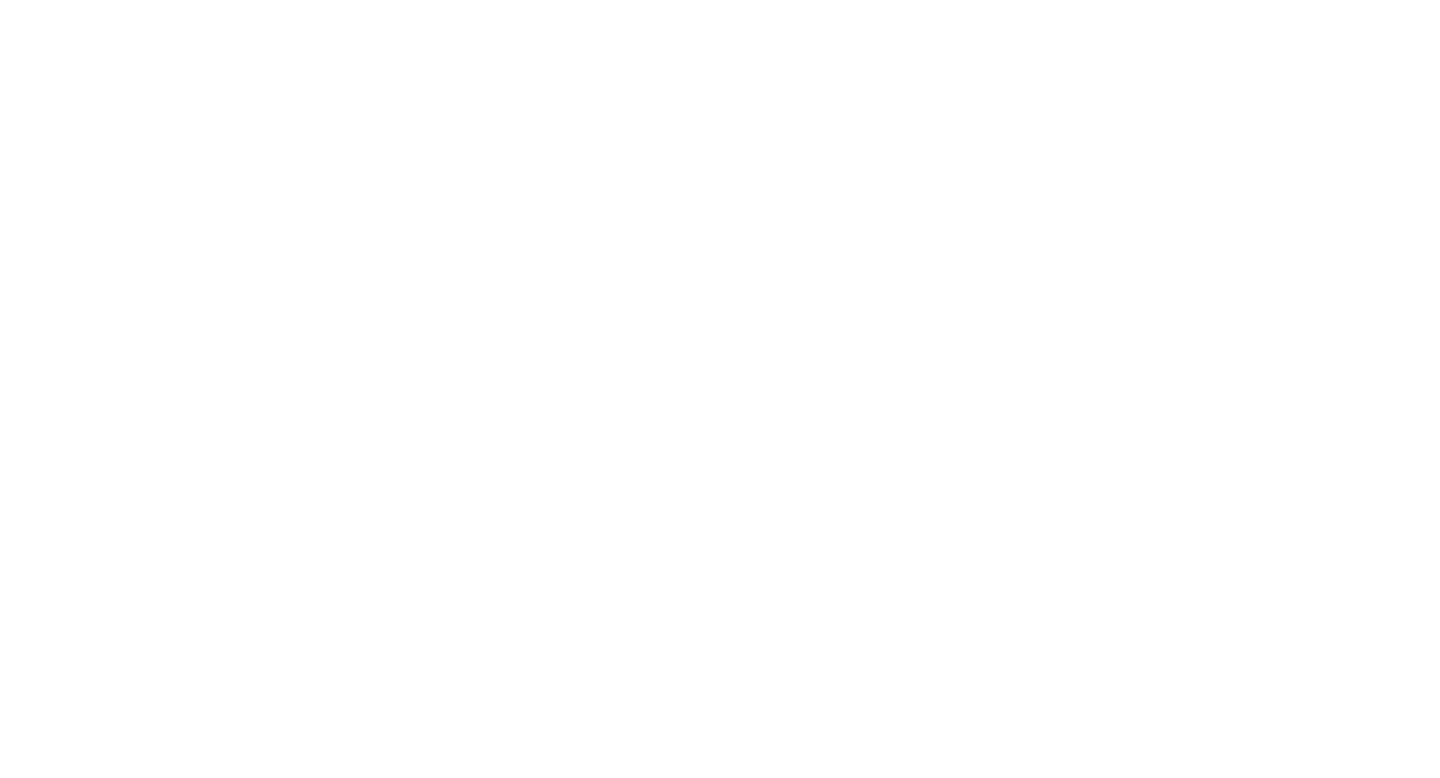 scroll, scrollTop: 0, scrollLeft: 0, axis: both 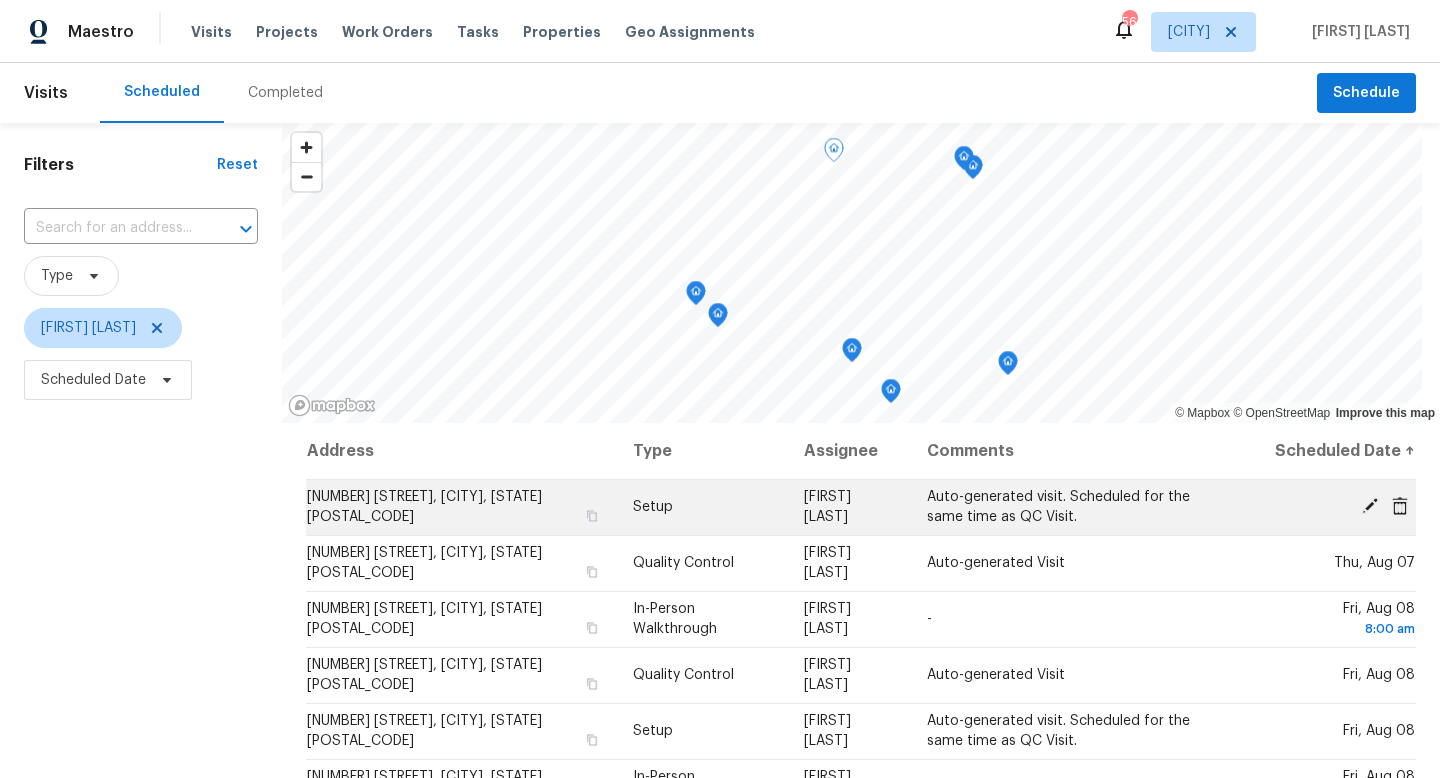 click 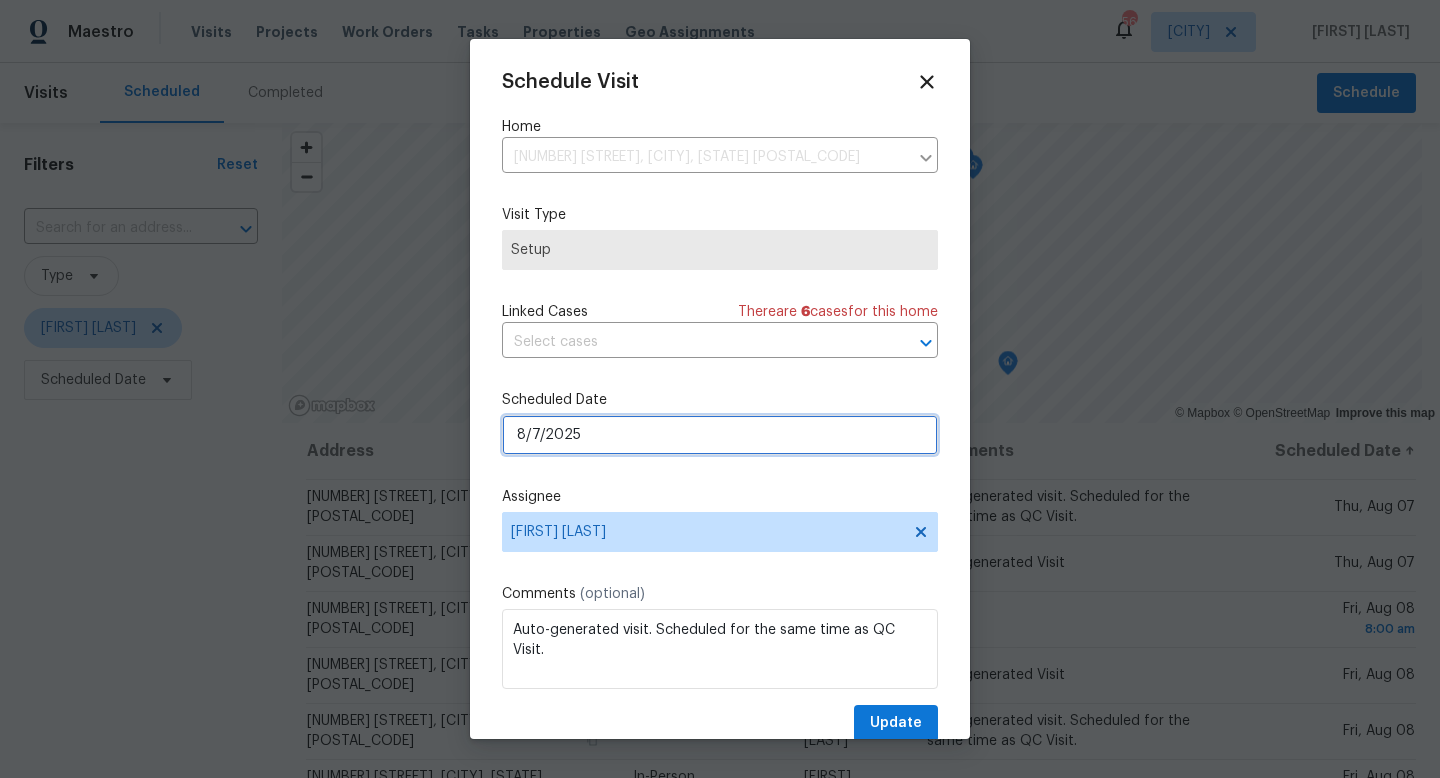 click on "8/7/2025" at bounding box center (720, 435) 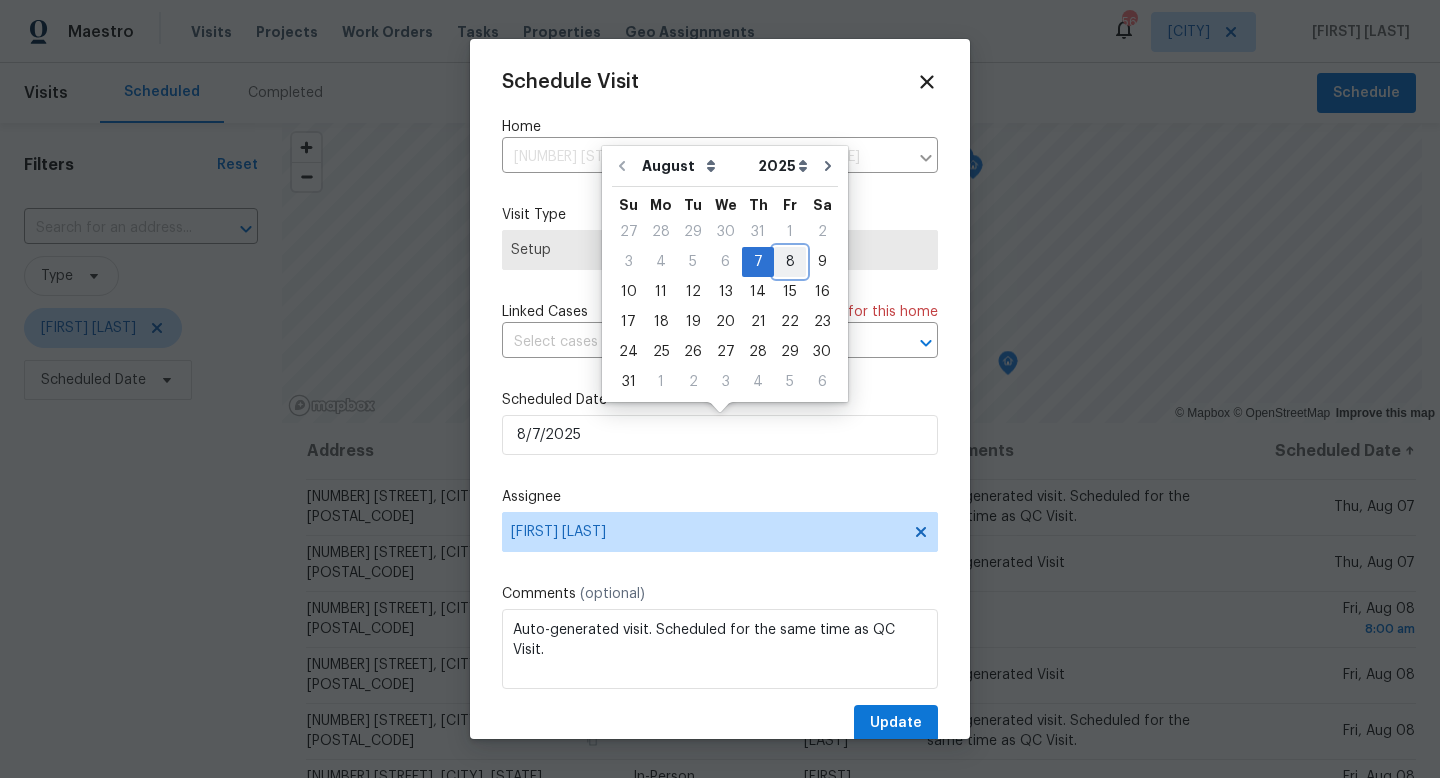 click on "8" at bounding box center (790, 262) 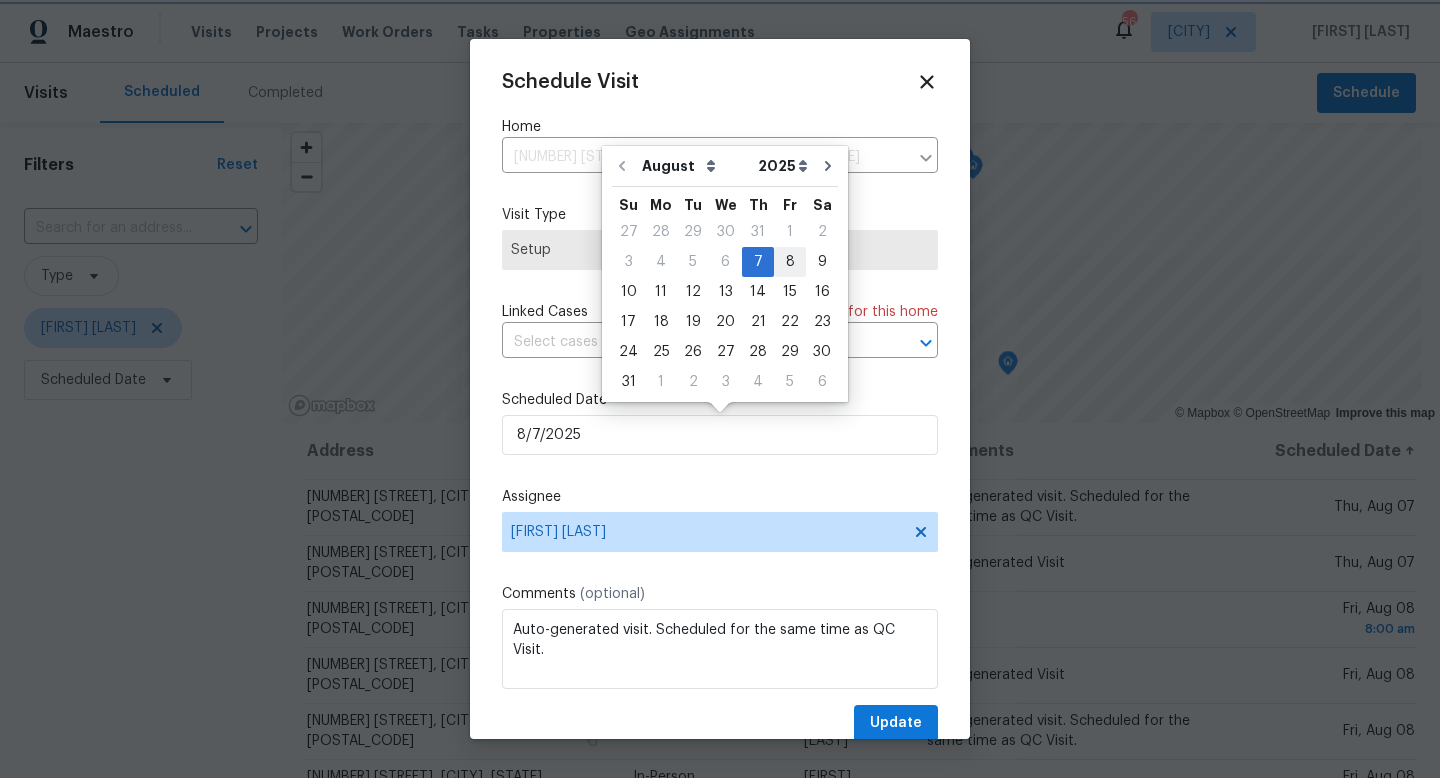 type on "8/8/2025" 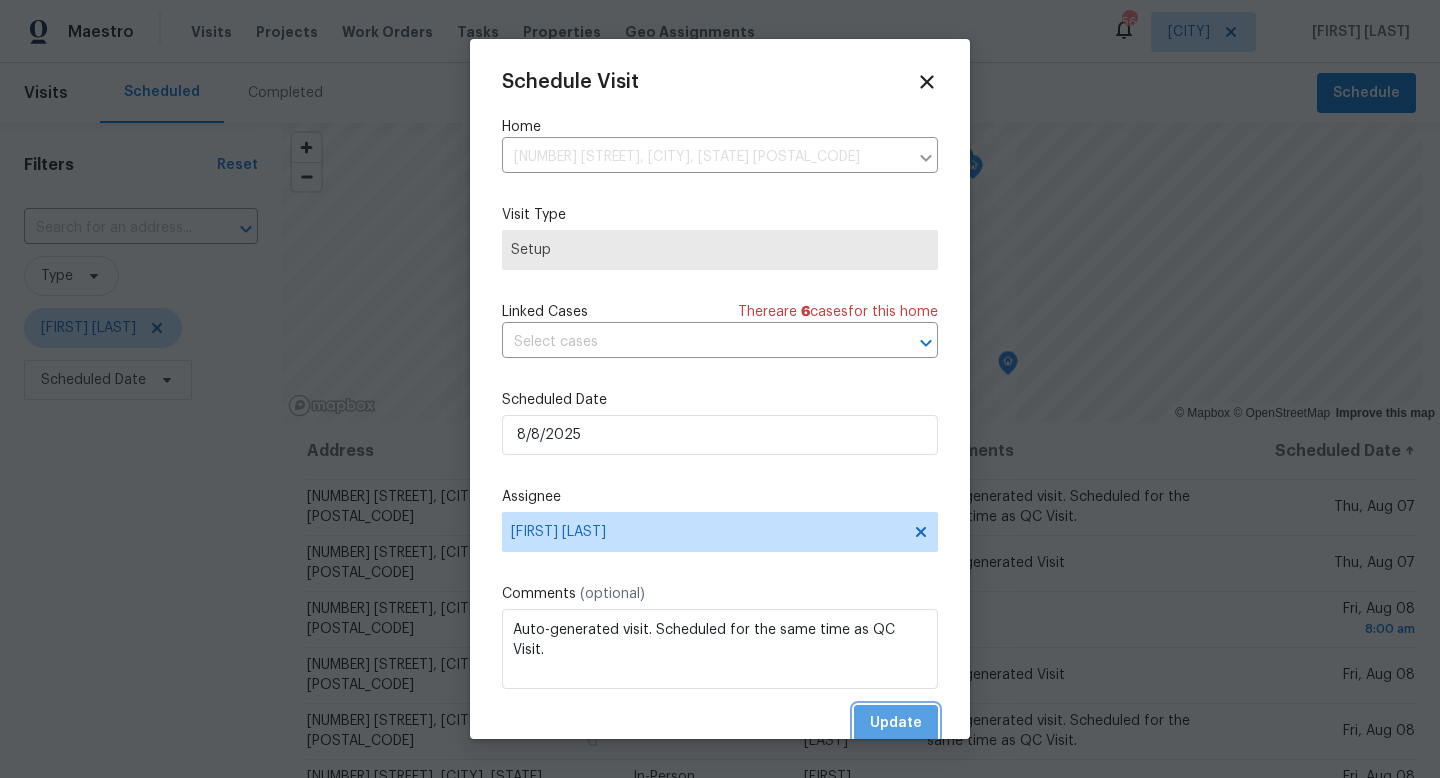 click on "Update" at bounding box center (896, 723) 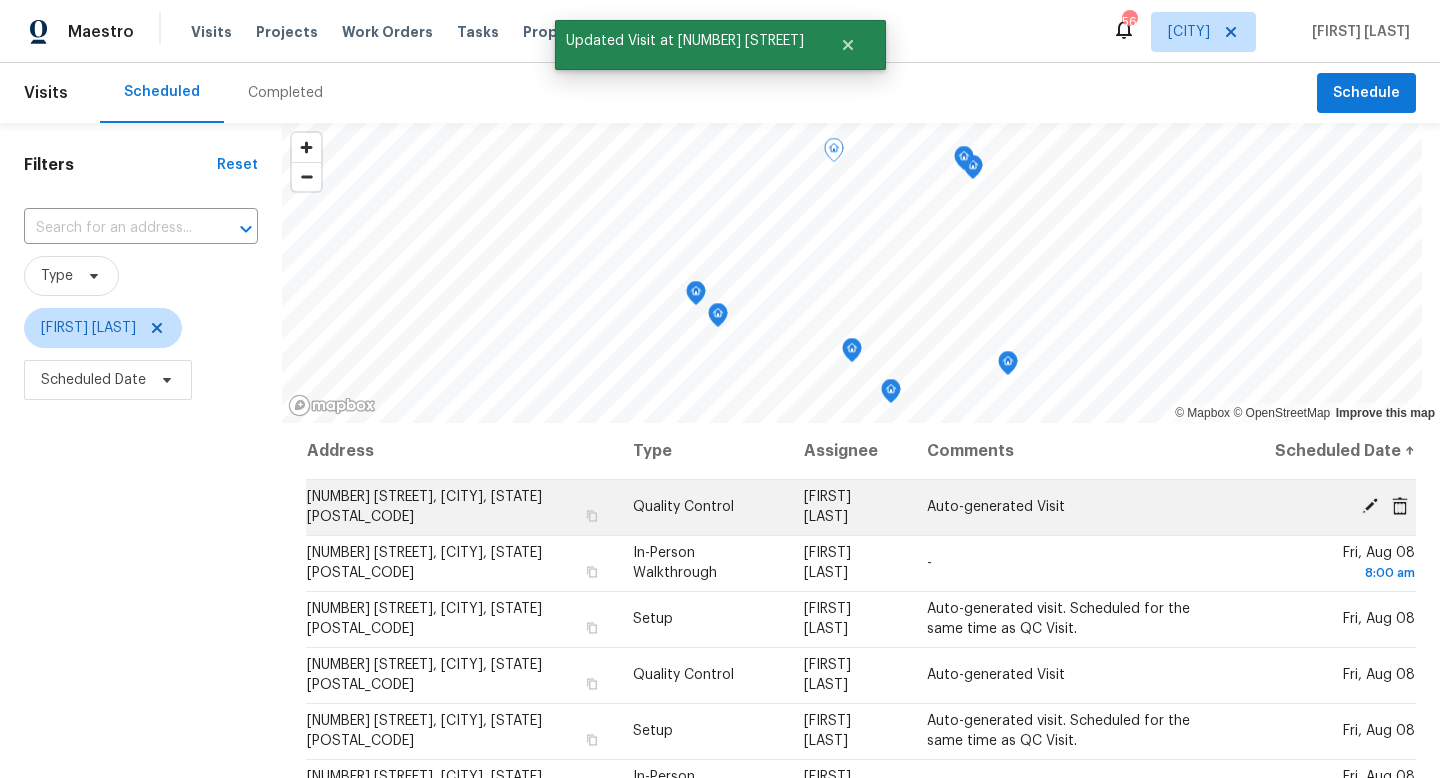 click 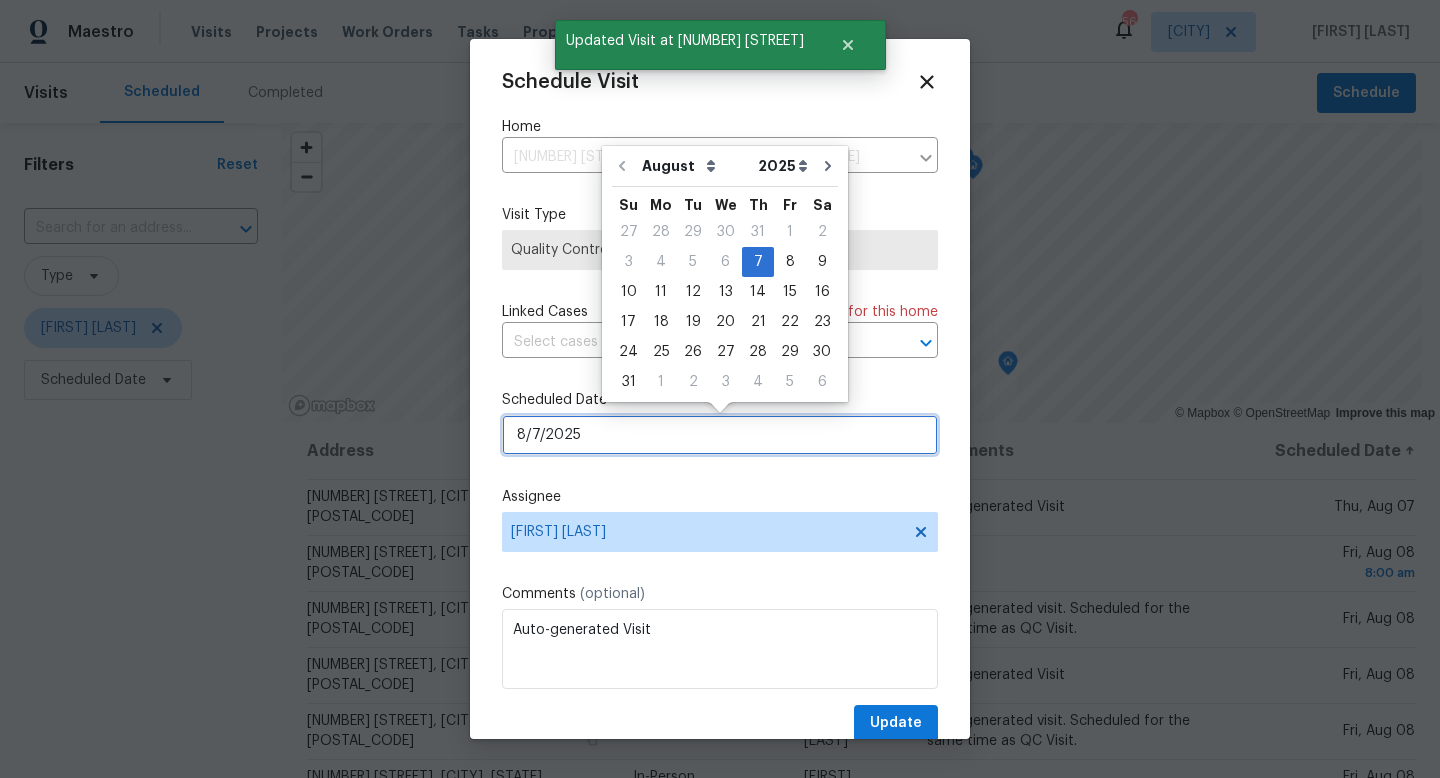 click on "8/7/2025" at bounding box center (720, 435) 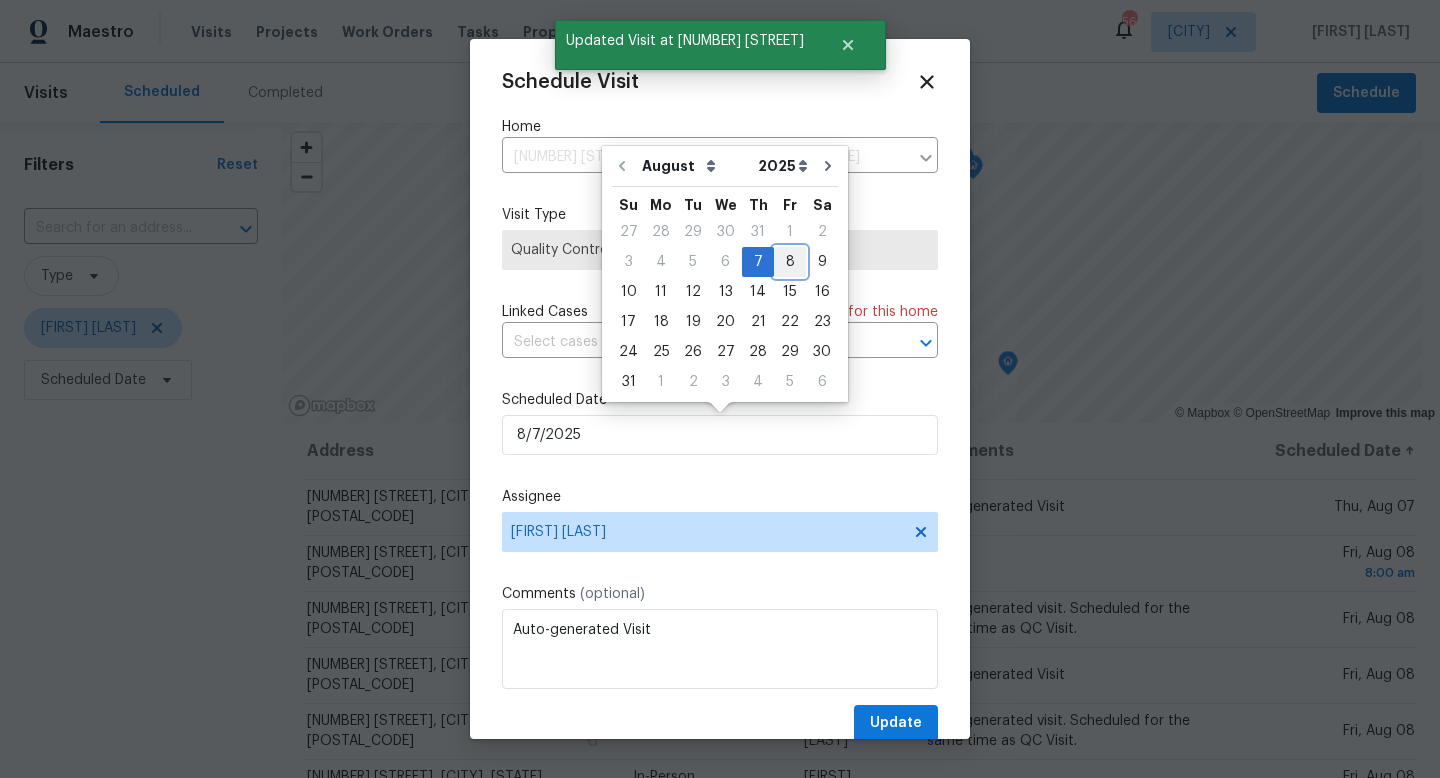 click on "8" at bounding box center [790, 262] 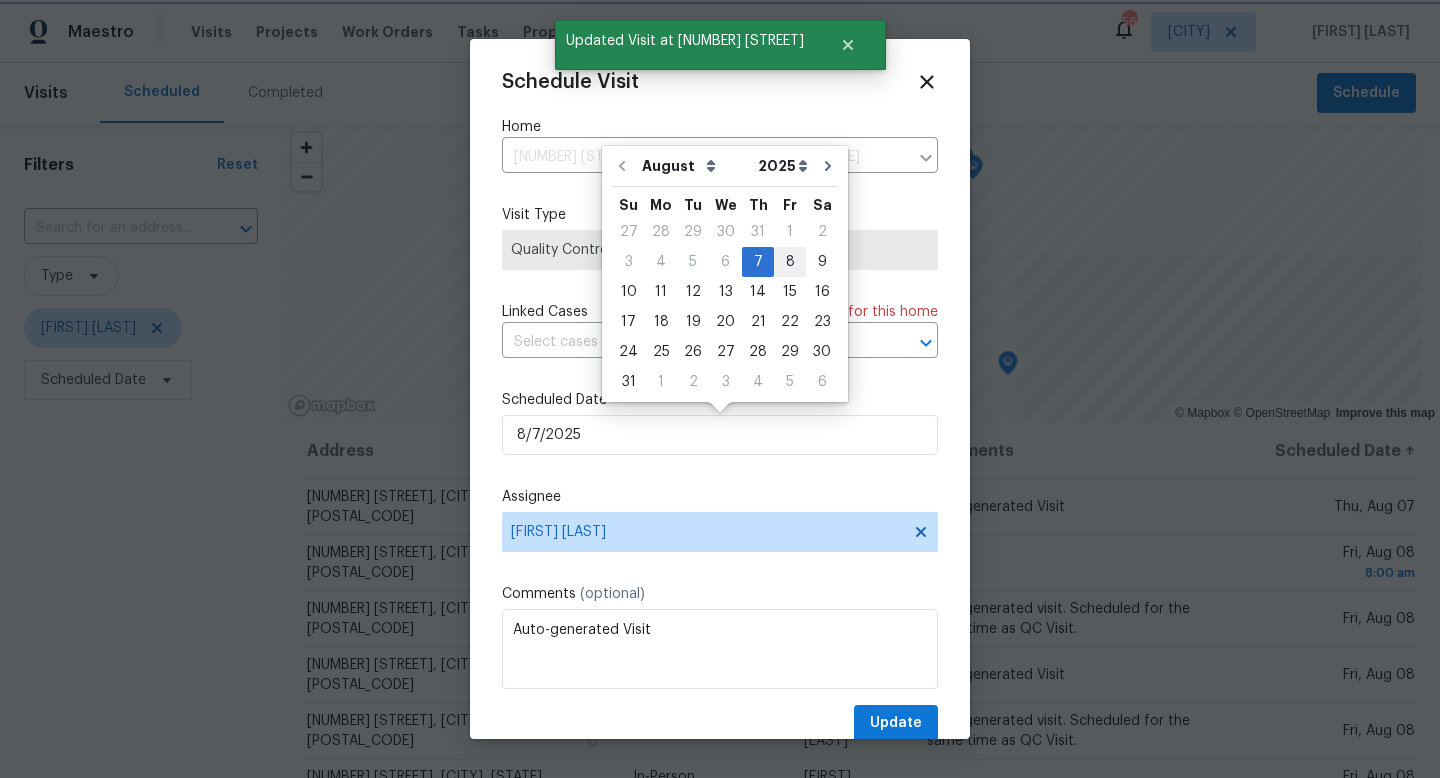 type on "8/8/2025" 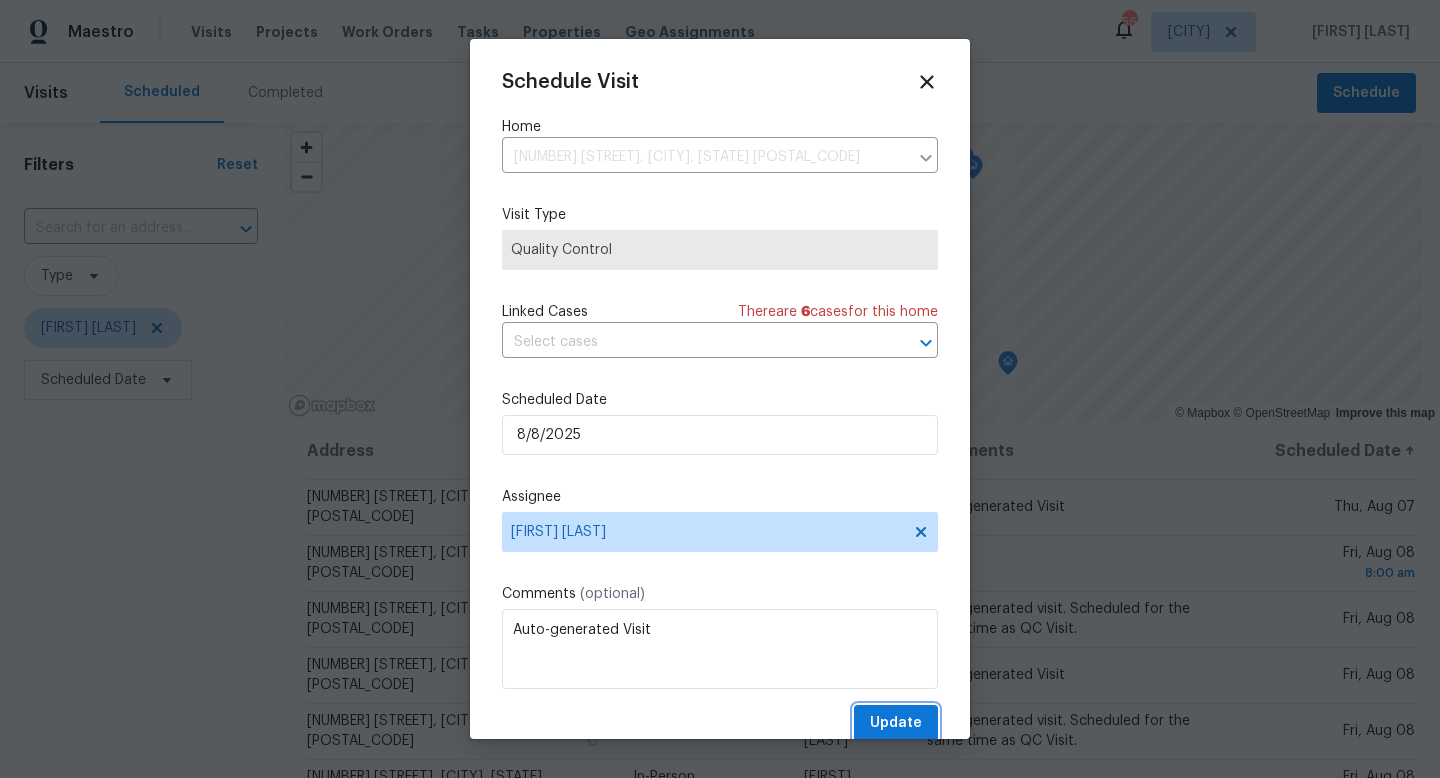 click on "Update" at bounding box center (896, 723) 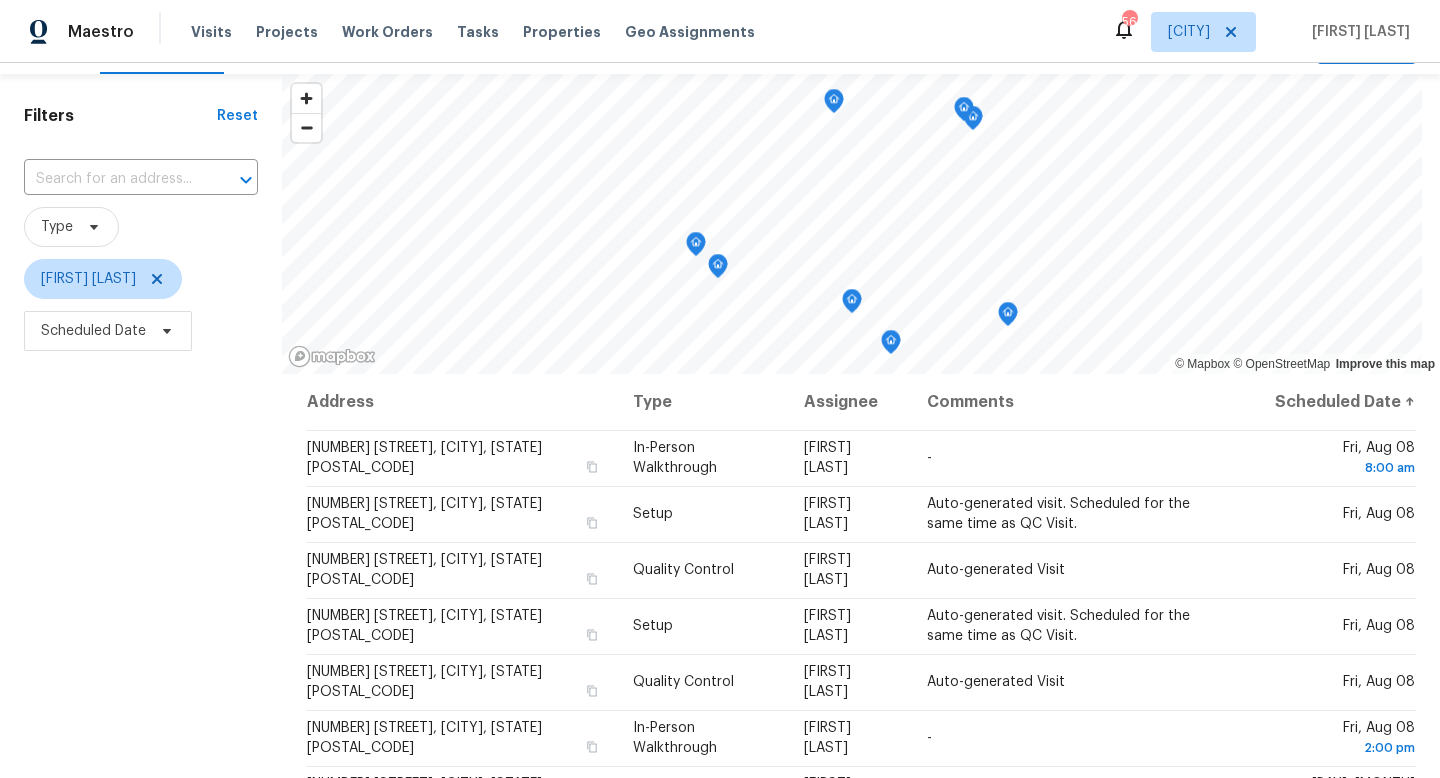 scroll, scrollTop: 75, scrollLeft: 0, axis: vertical 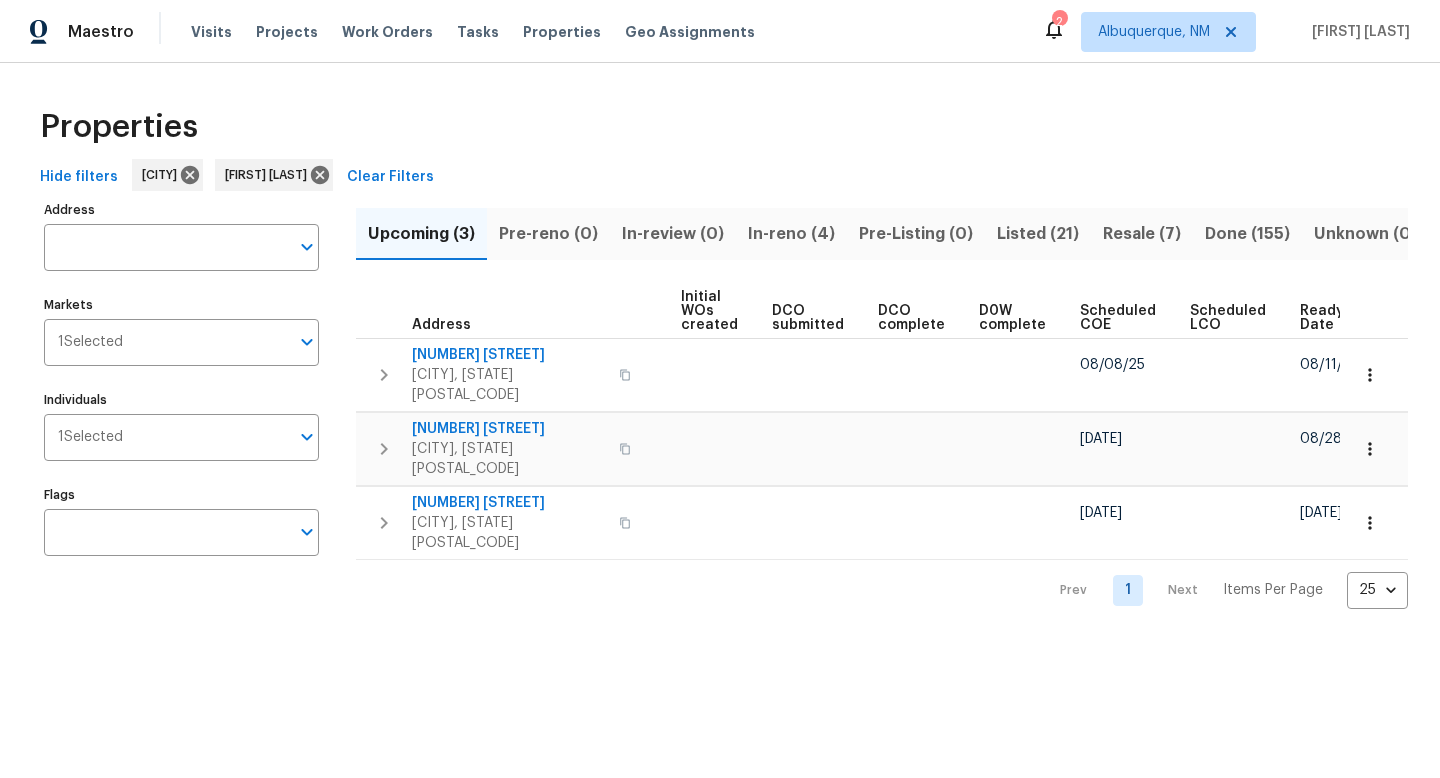 click on "In-reno (4)" at bounding box center [791, 234] 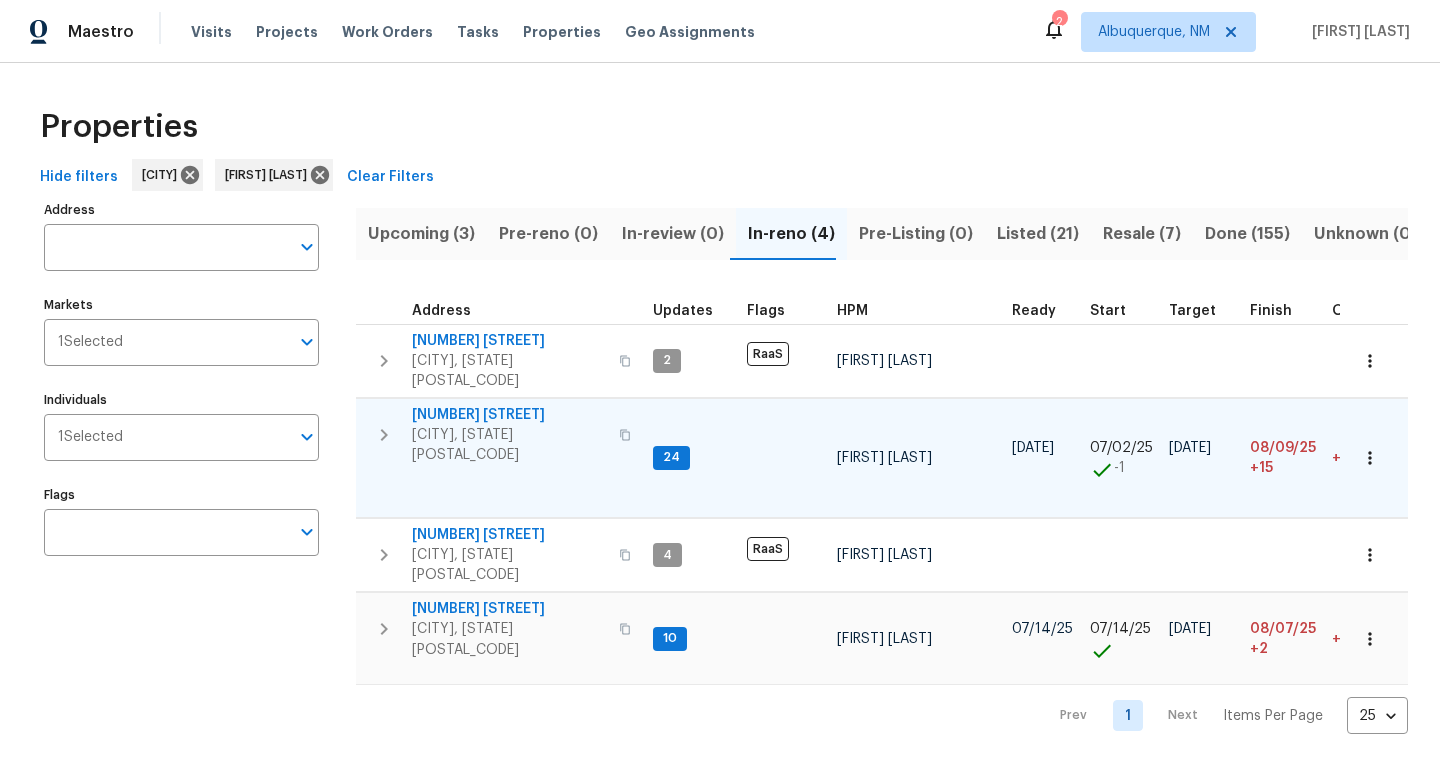 click on "[NUMBER] [STREET]" at bounding box center (509, 415) 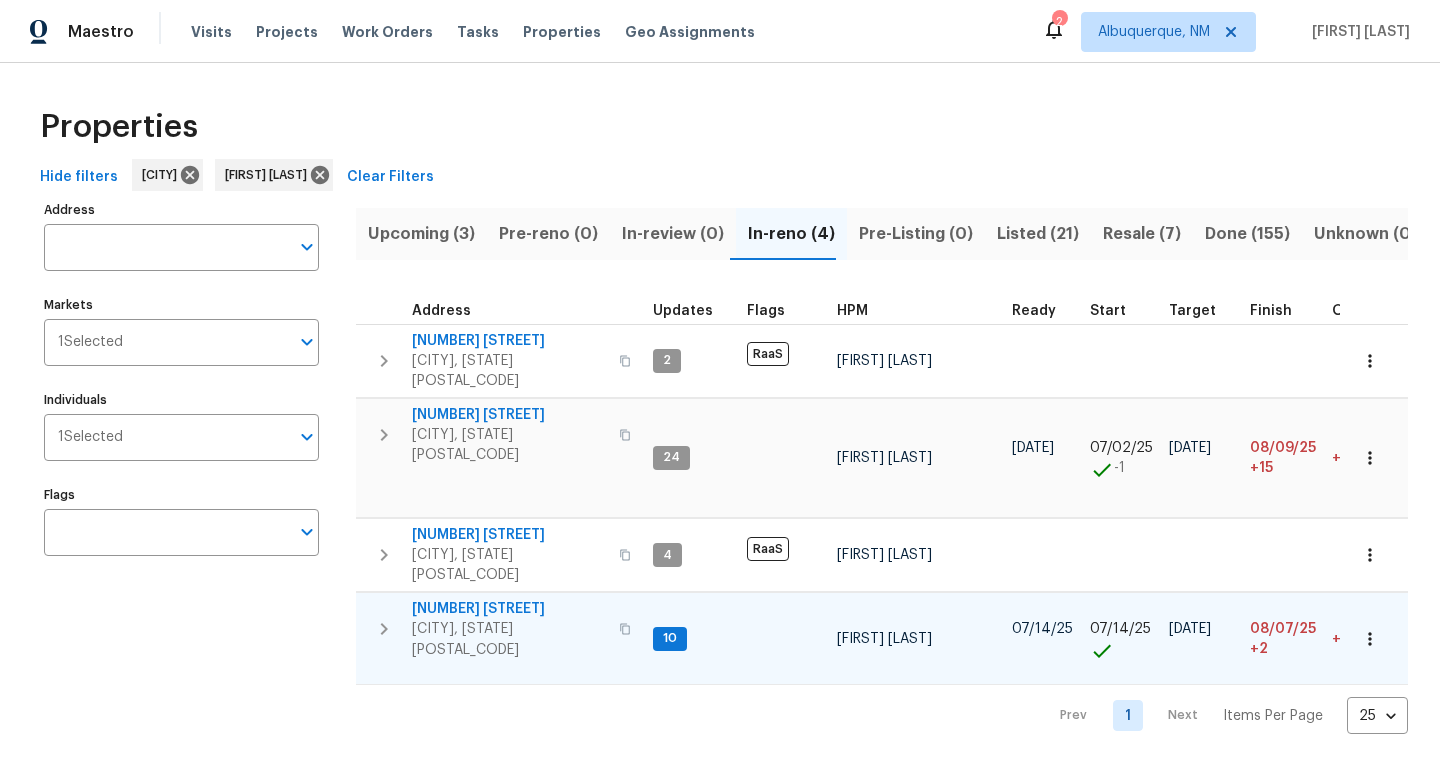 click on "[NUMBER] [STREET]" at bounding box center [509, 609] 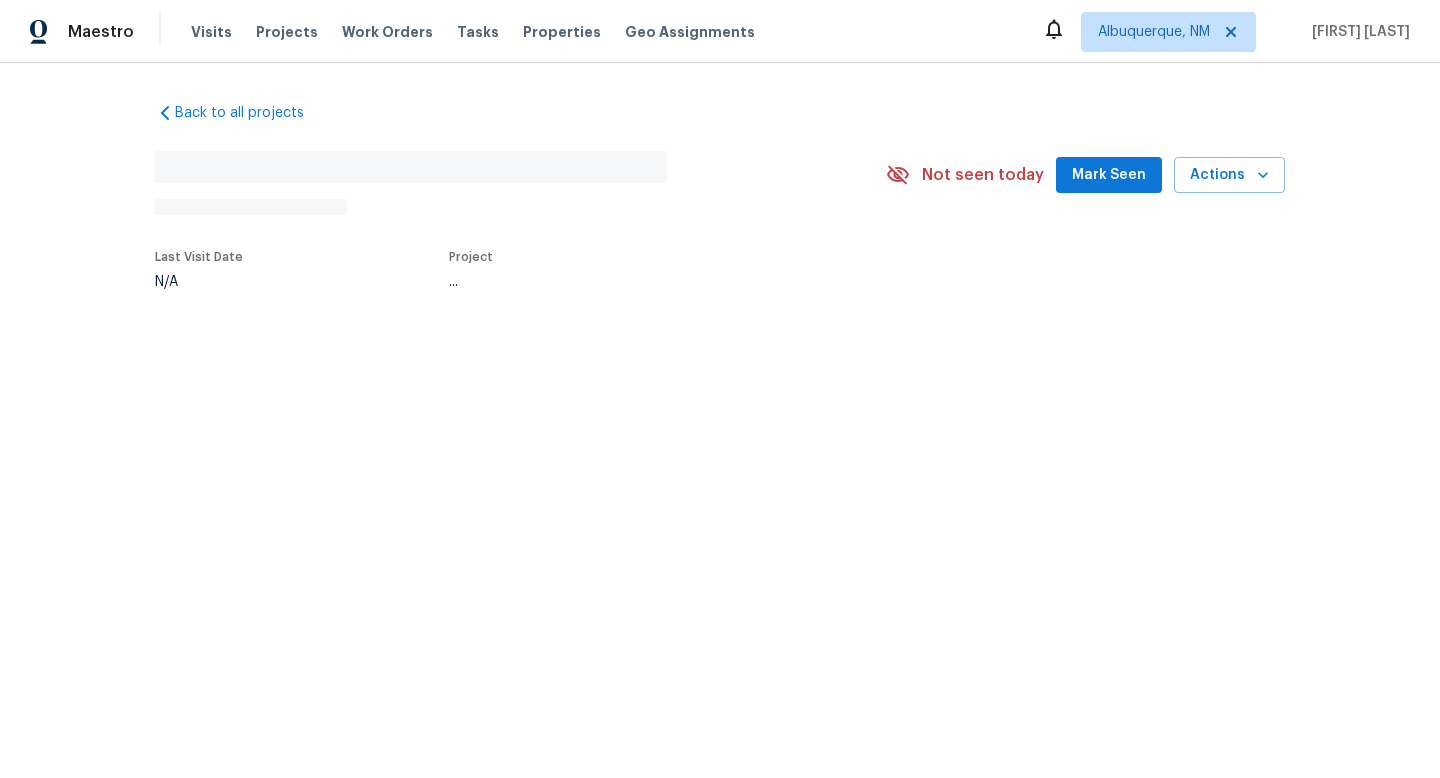 scroll, scrollTop: 0, scrollLeft: 0, axis: both 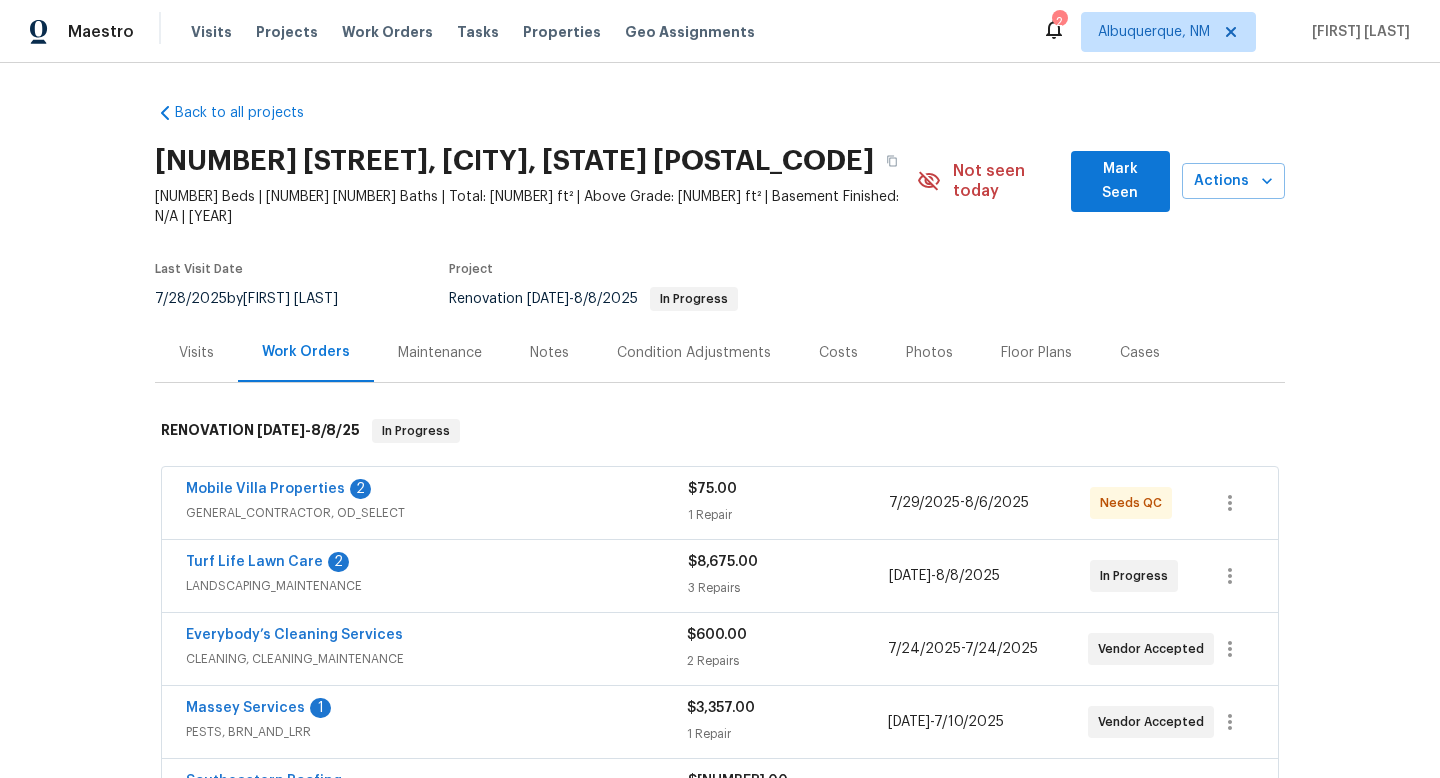 click on "Mark Seen" at bounding box center (1120, 181) 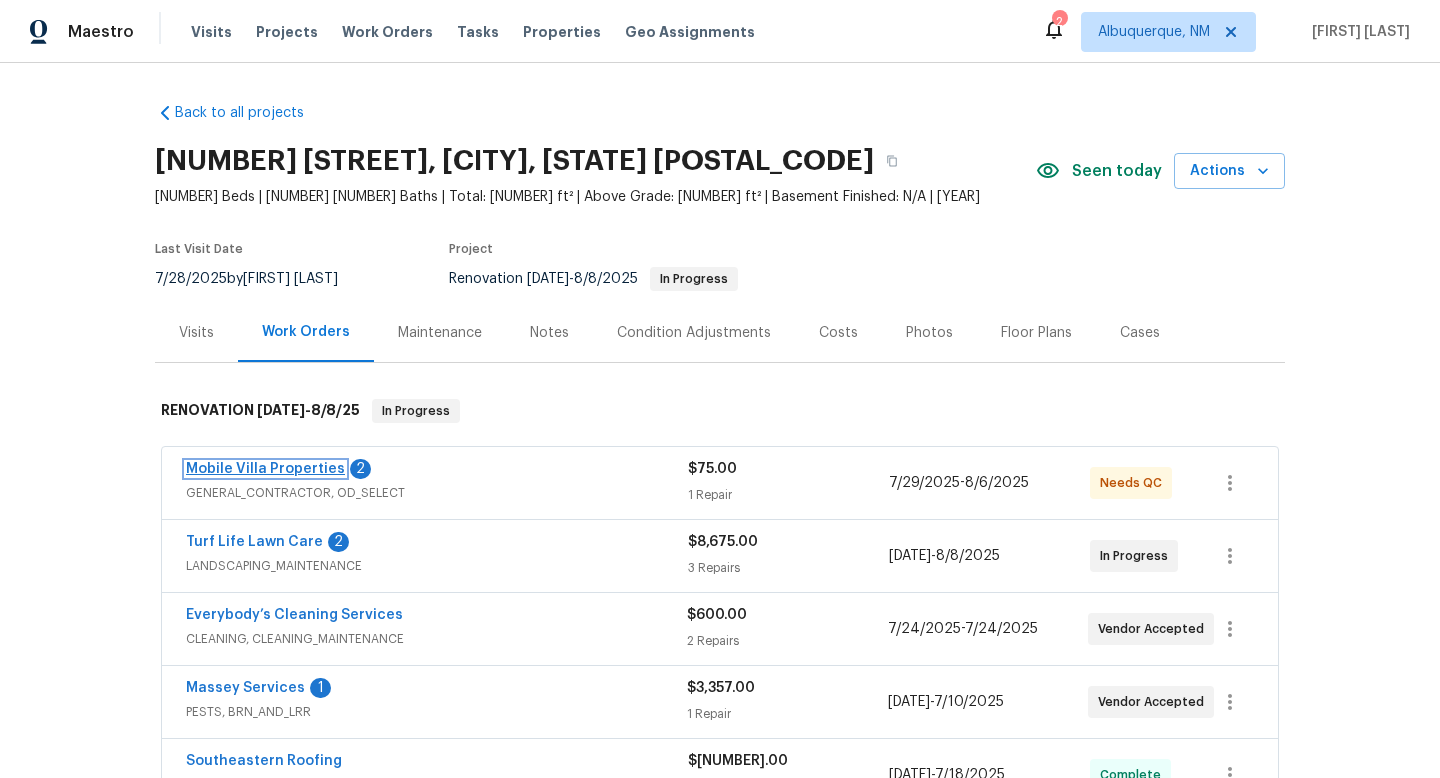 click on "Mobile Villa Properties" at bounding box center (265, 469) 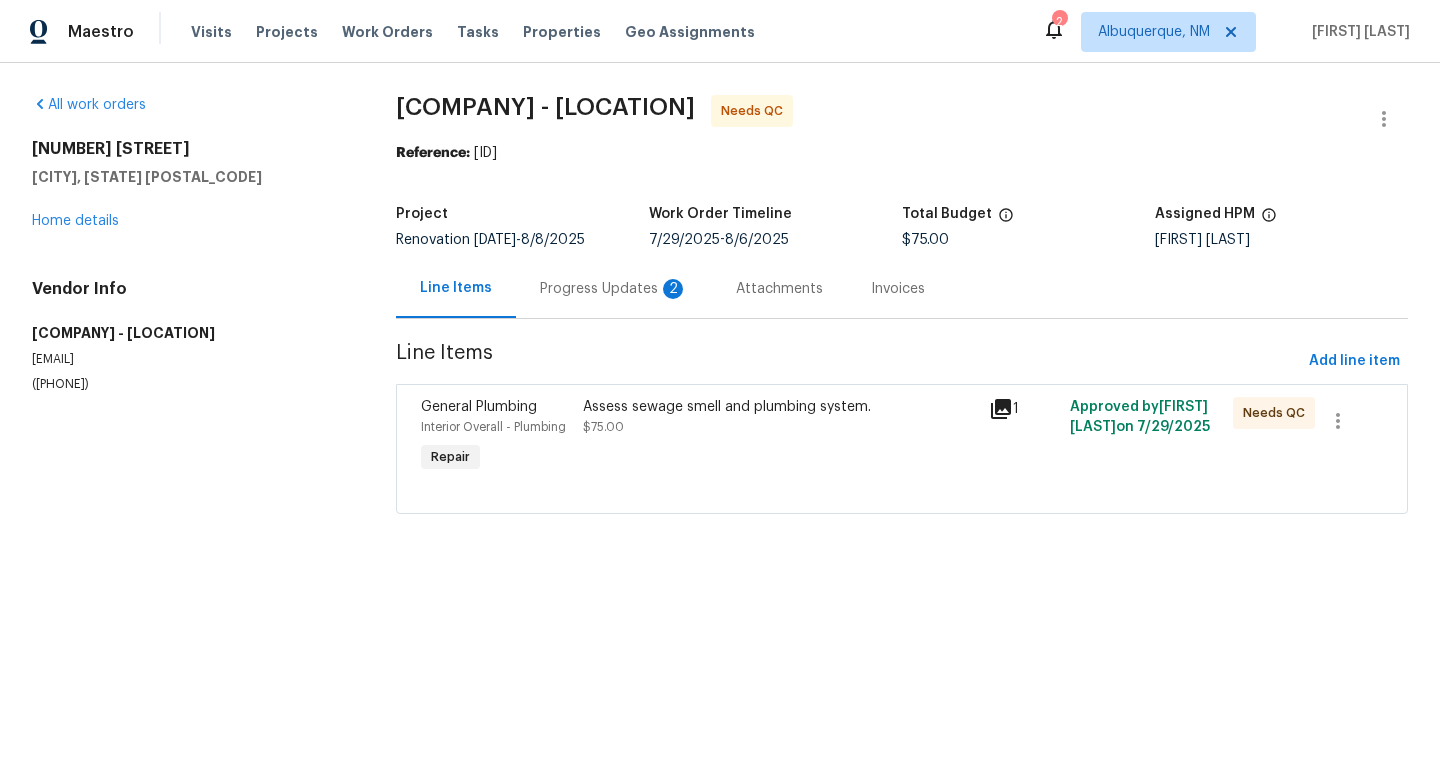 click on "Progress Updates 2" at bounding box center (614, 288) 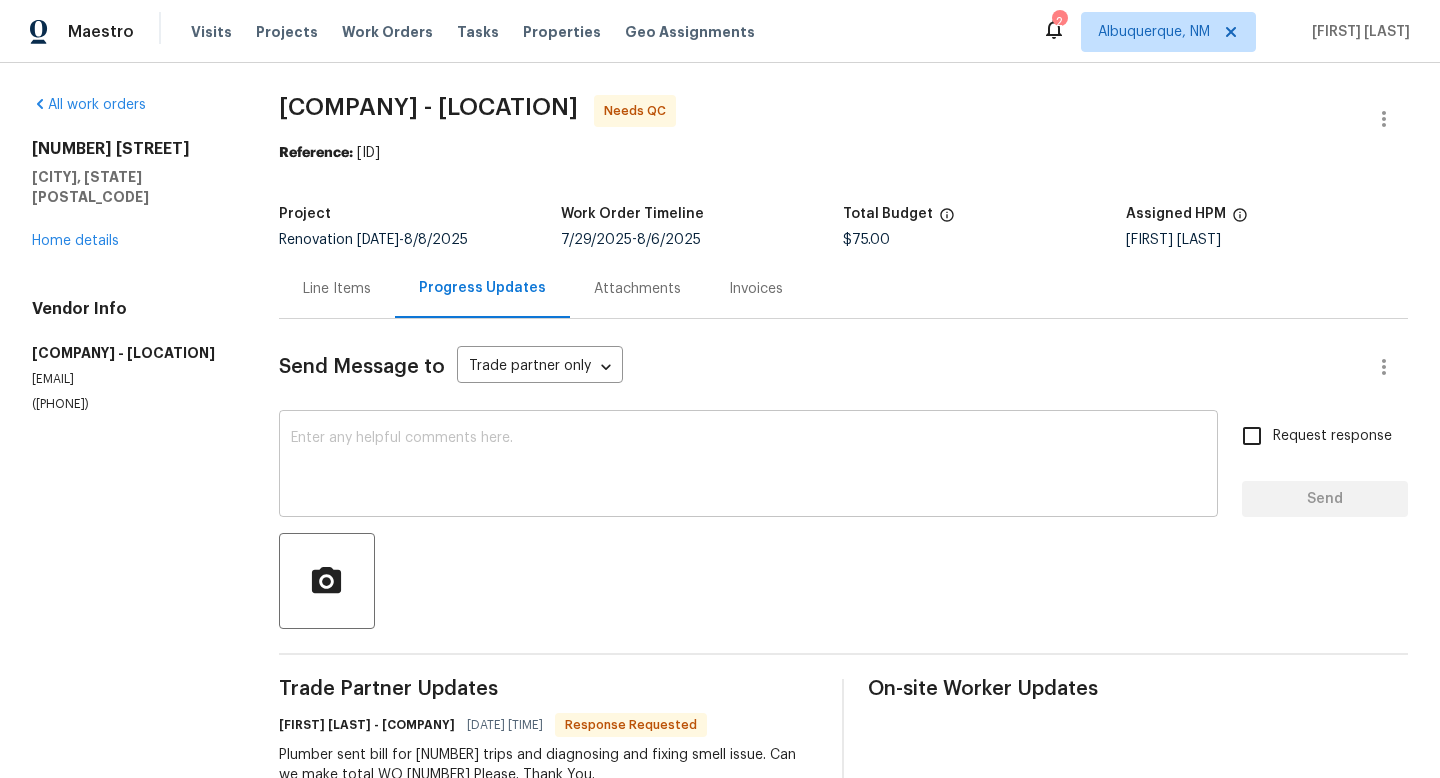 scroll, scrollTop: 30, scrollLeft: 0, axis: vertical 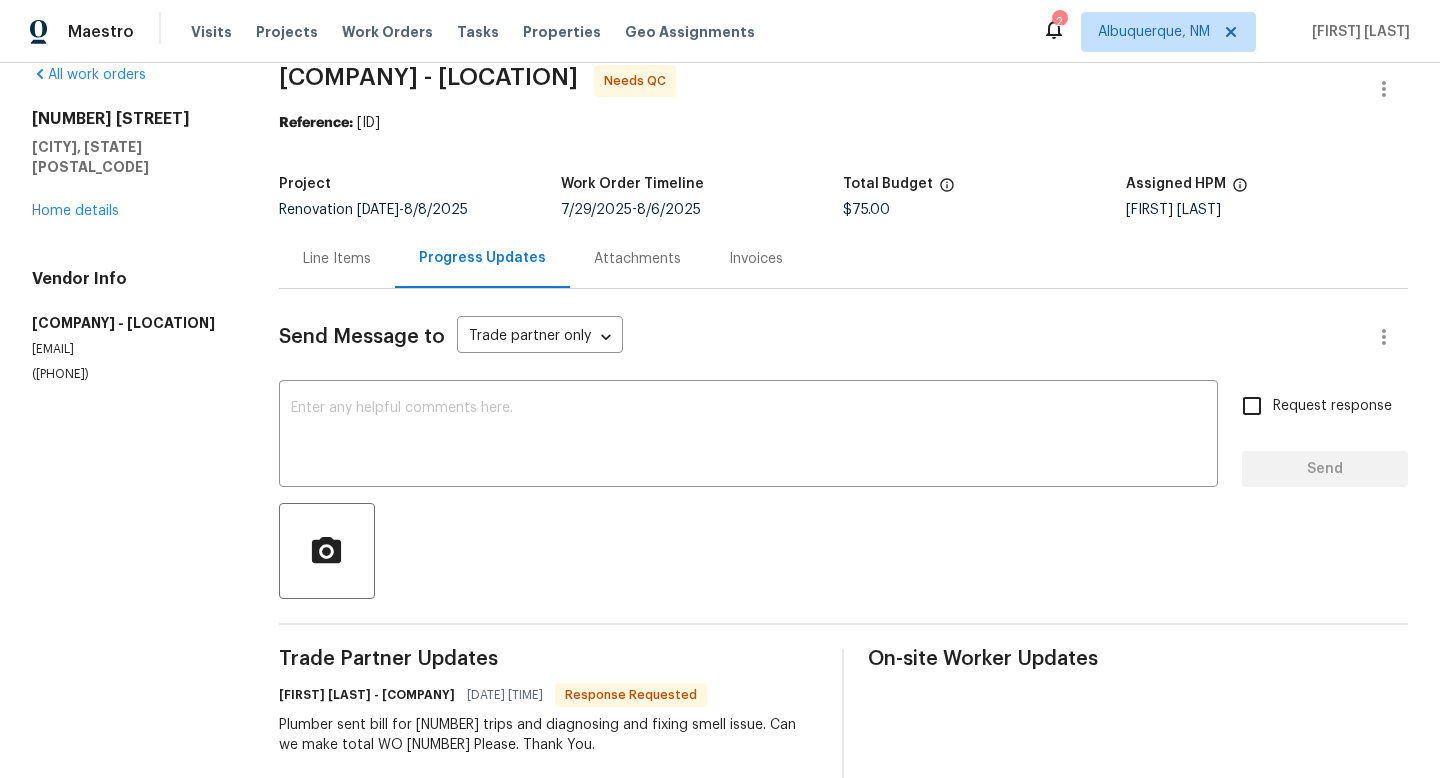 click on "Line Items" at bounding box center [337, 258] 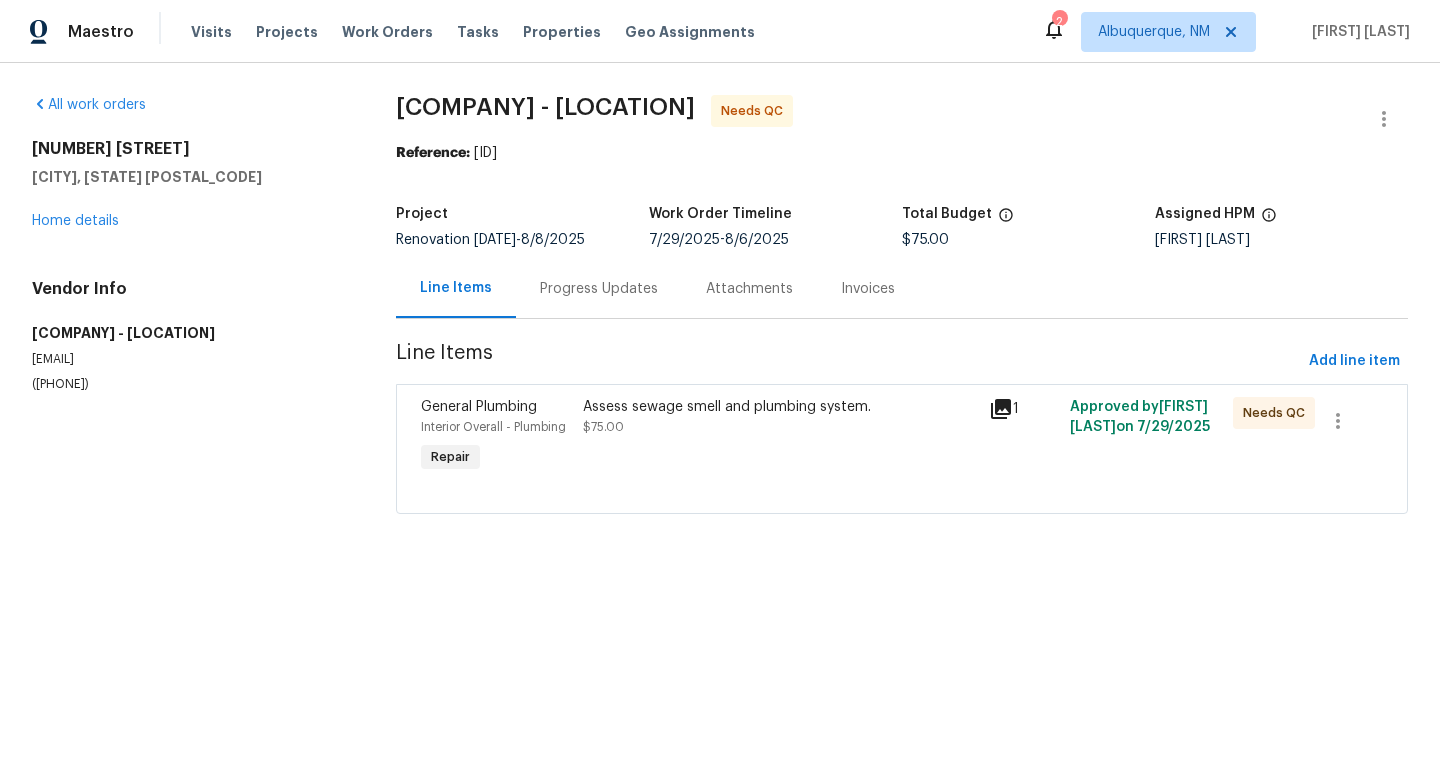 scroll, scrollTop: 0, scrollLeft: 0, axis: both 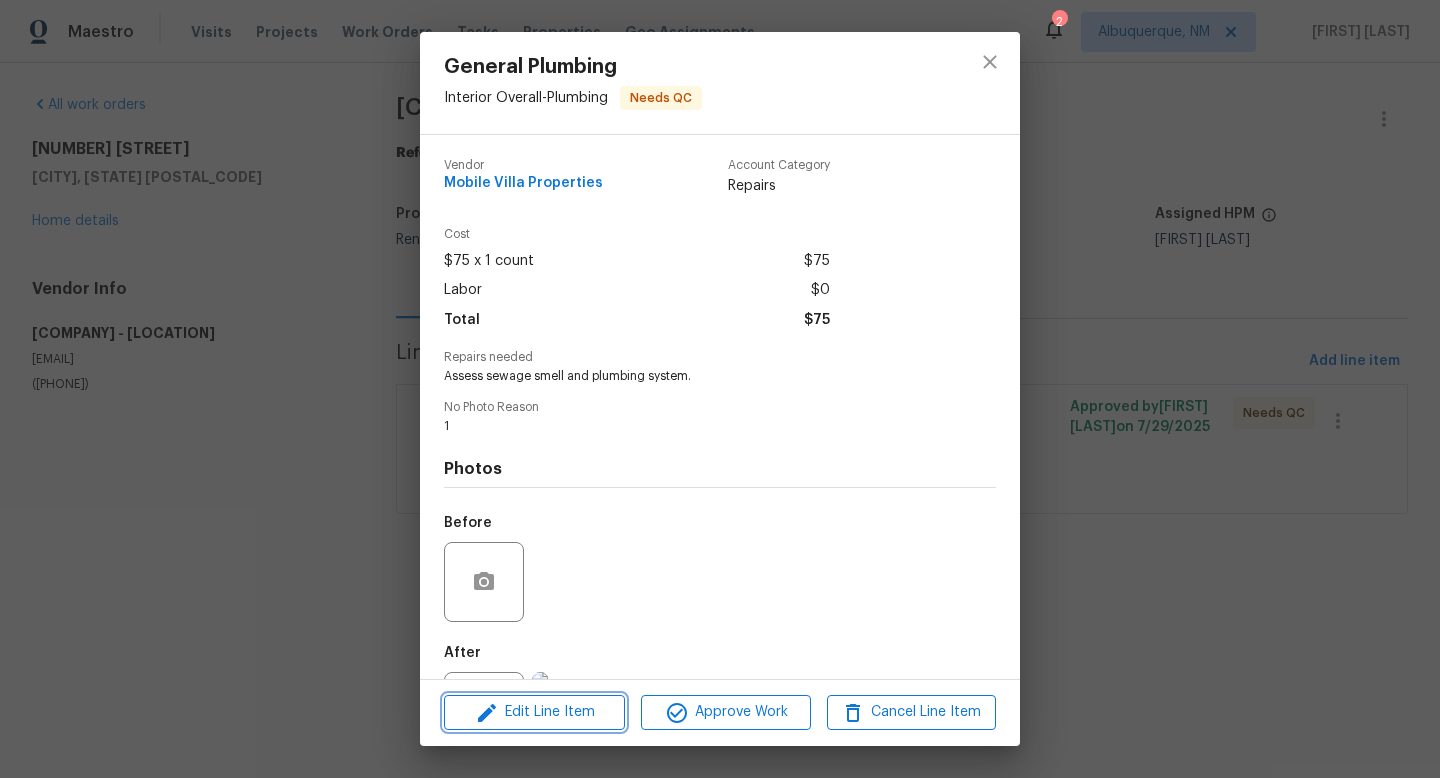 click on "Edit Line Item" at bounding box center [534, 712] 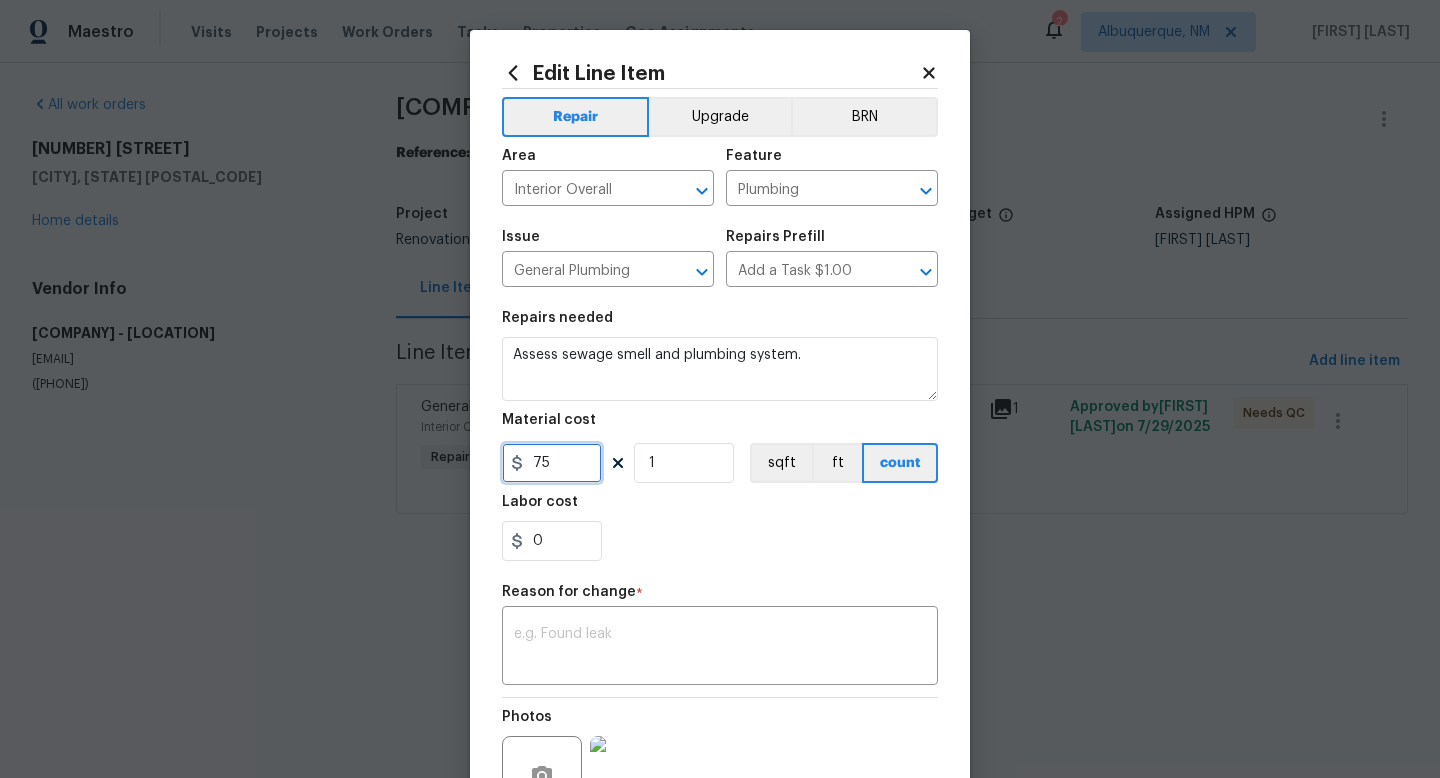 click on "75" at bounding box center (552, 463) 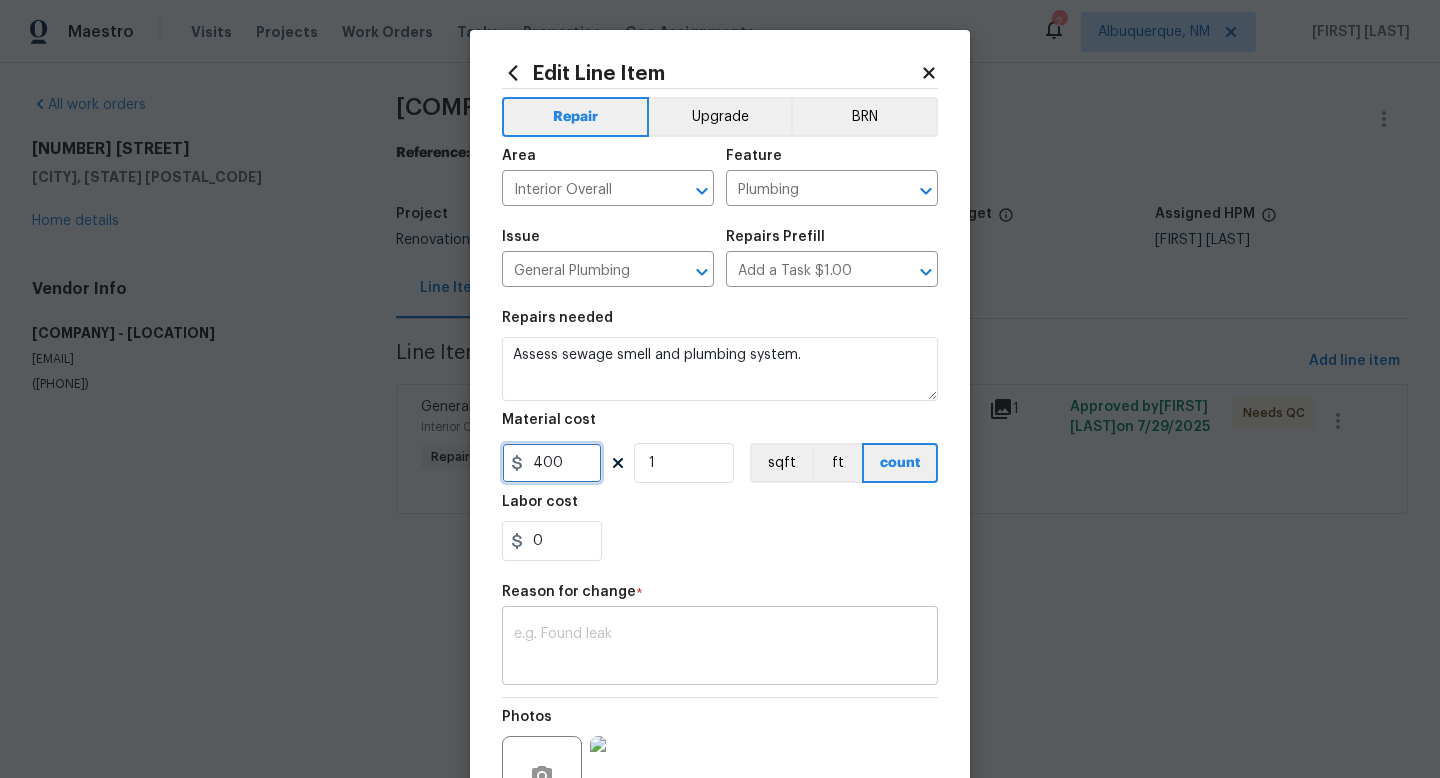 type on "400" 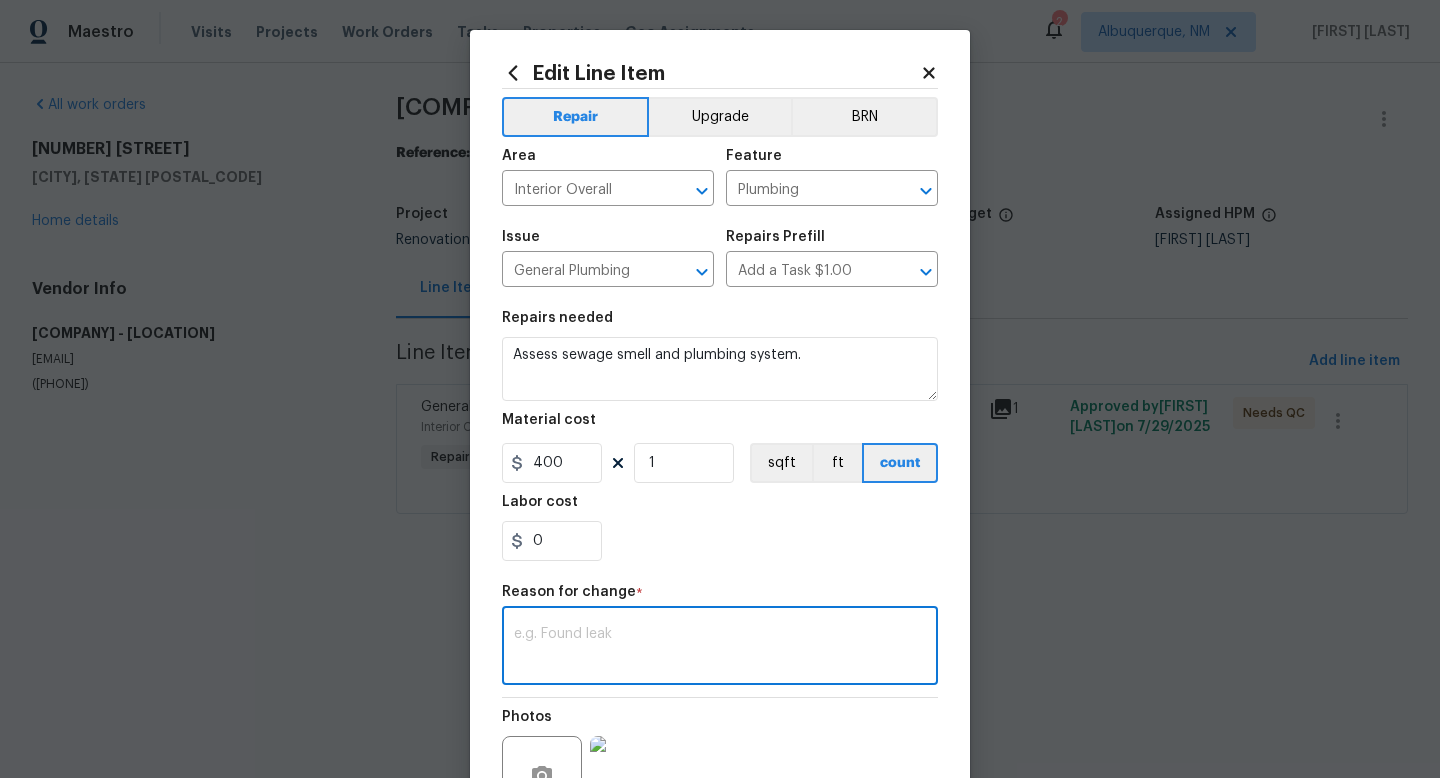 click at bounding box center [720, 648] 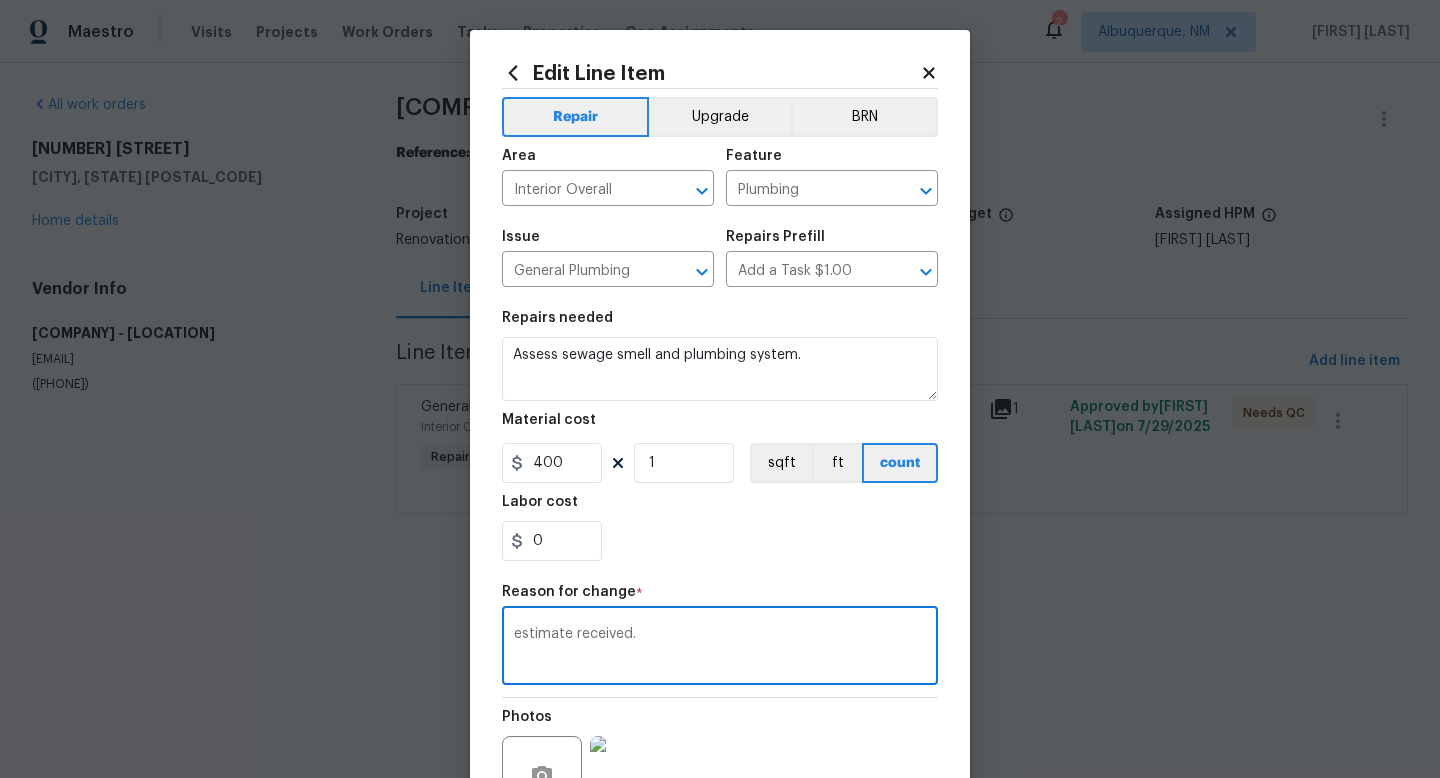 type on "estimate received." 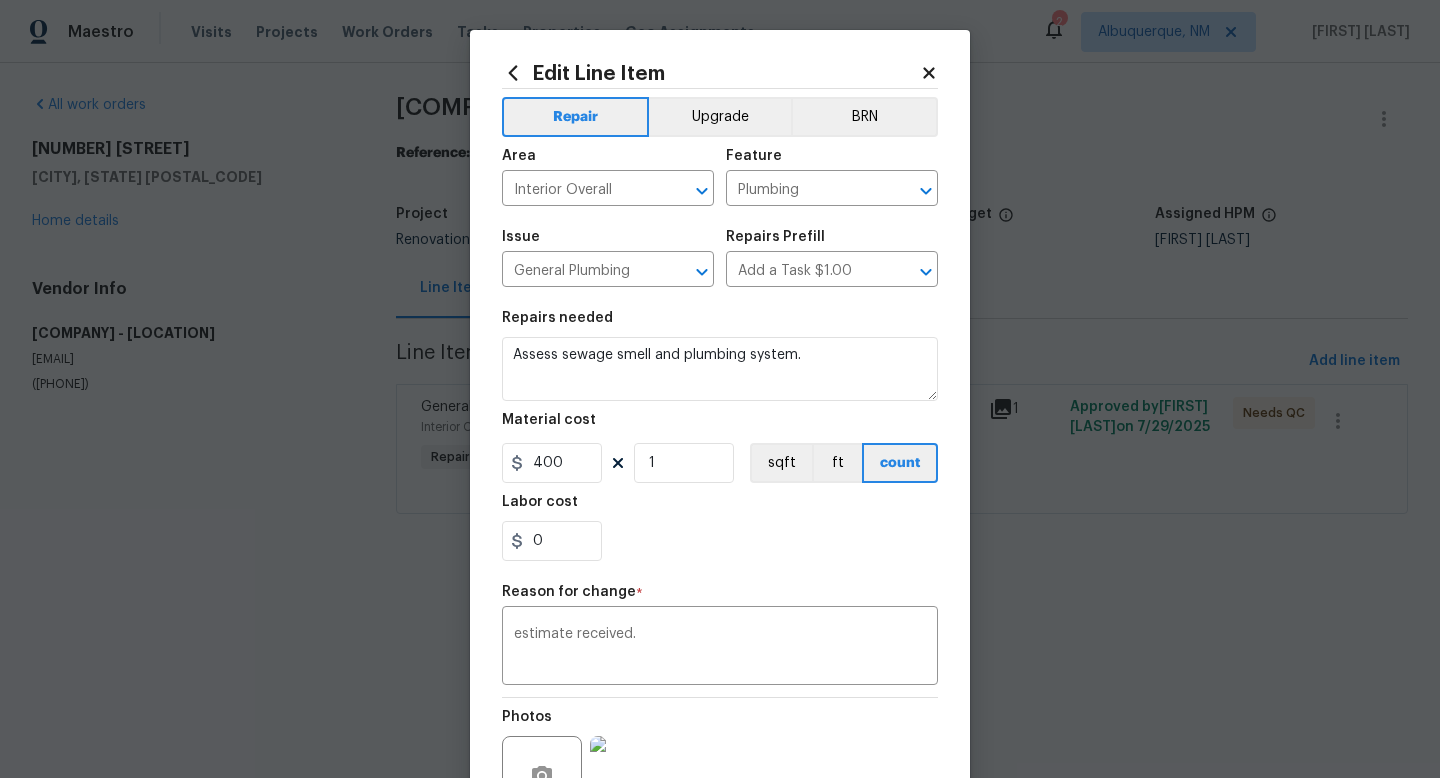 click on "0" at bounding box center (720, 541) 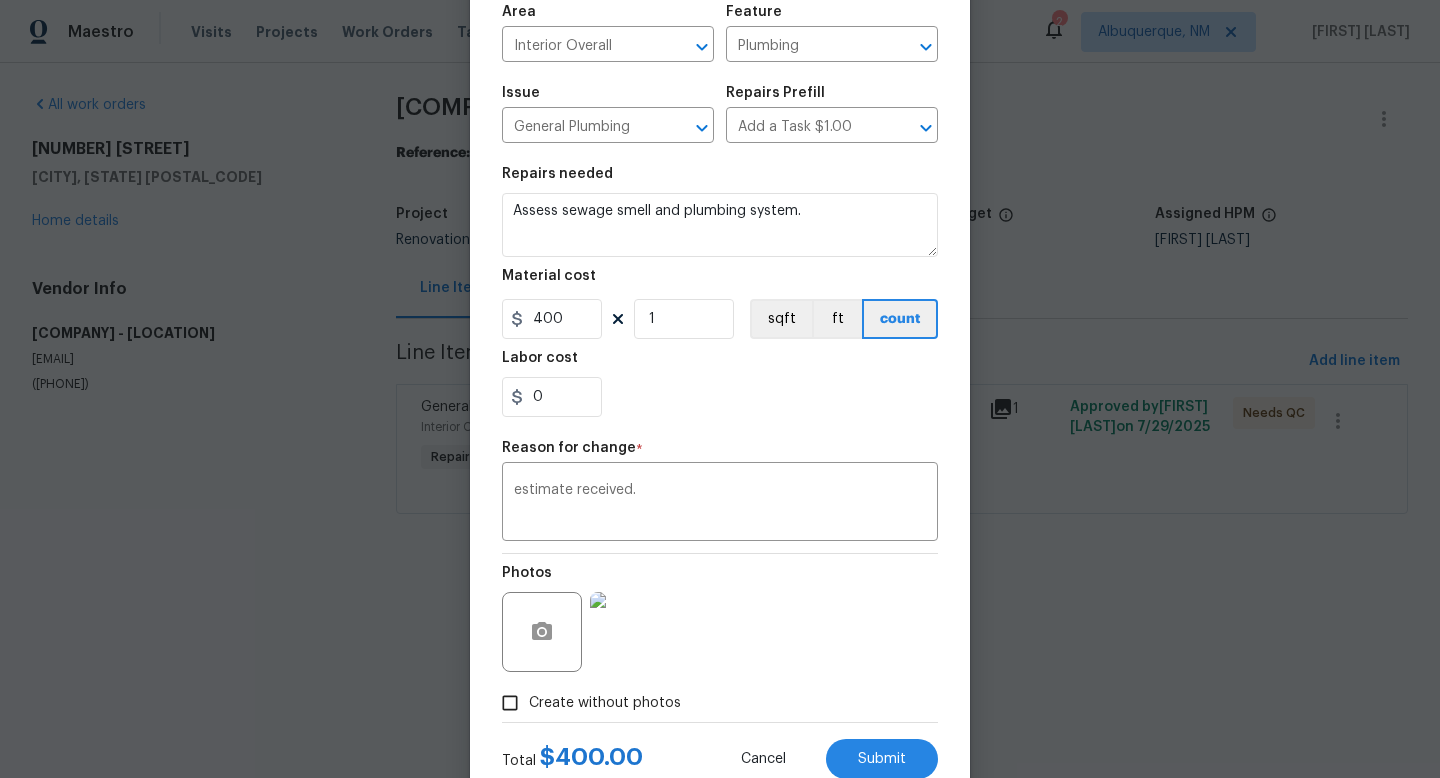 scroll, scrollTop: 178, scrollLeft: 0, axis: vertical 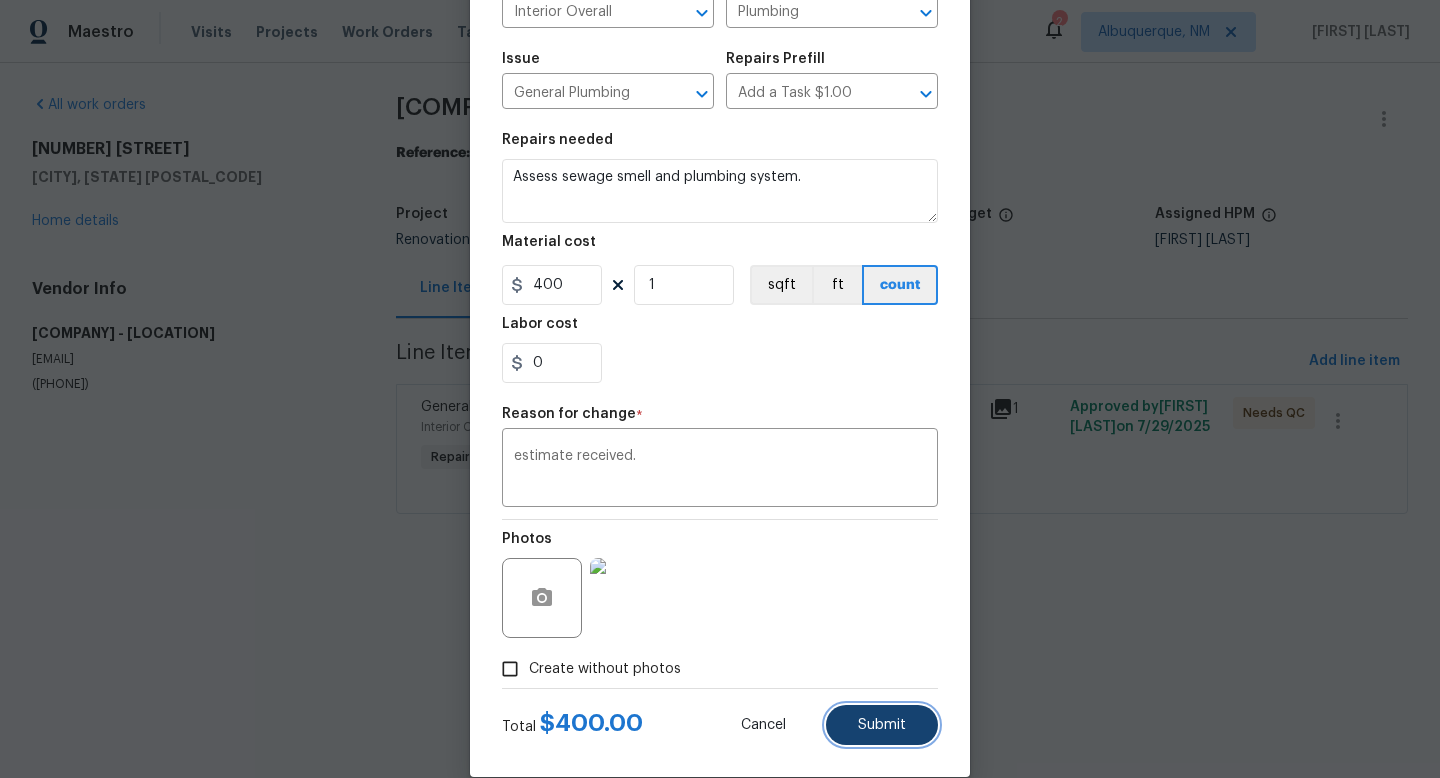 click on "Submit" at bounding box center [882, 725] 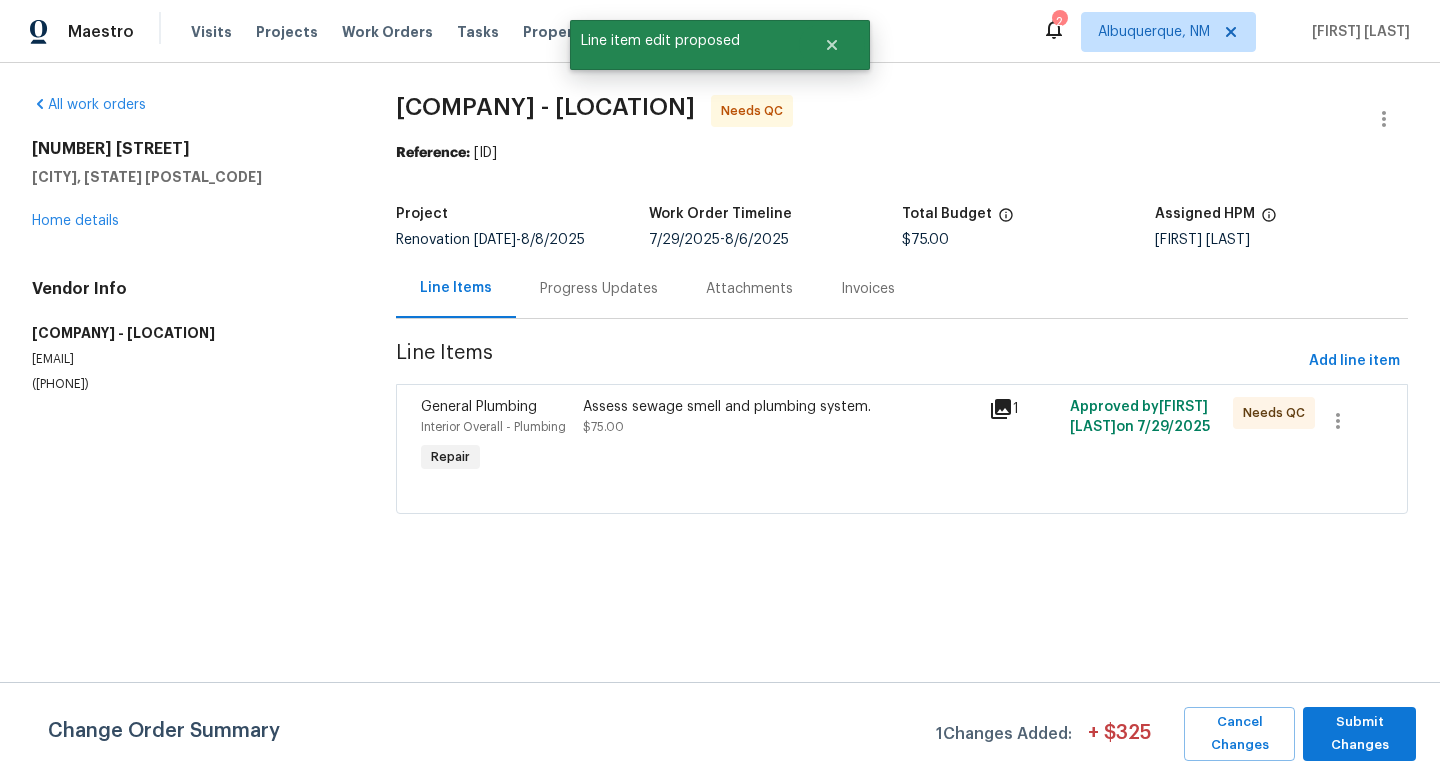 scroll, scrollTop: 0, scrollLeft: 0, axis: both 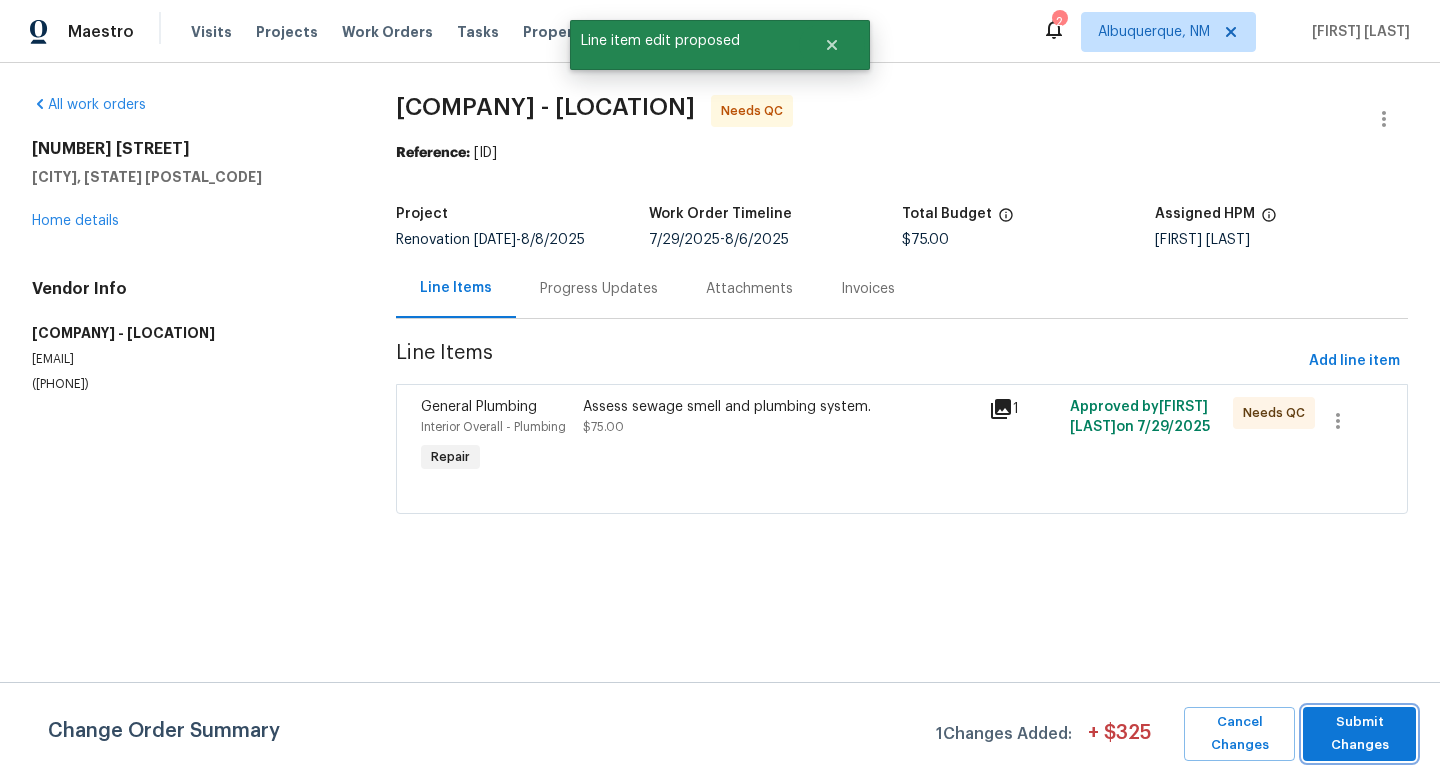 click on "Submit Changes" at bounding box center [1359, 734] 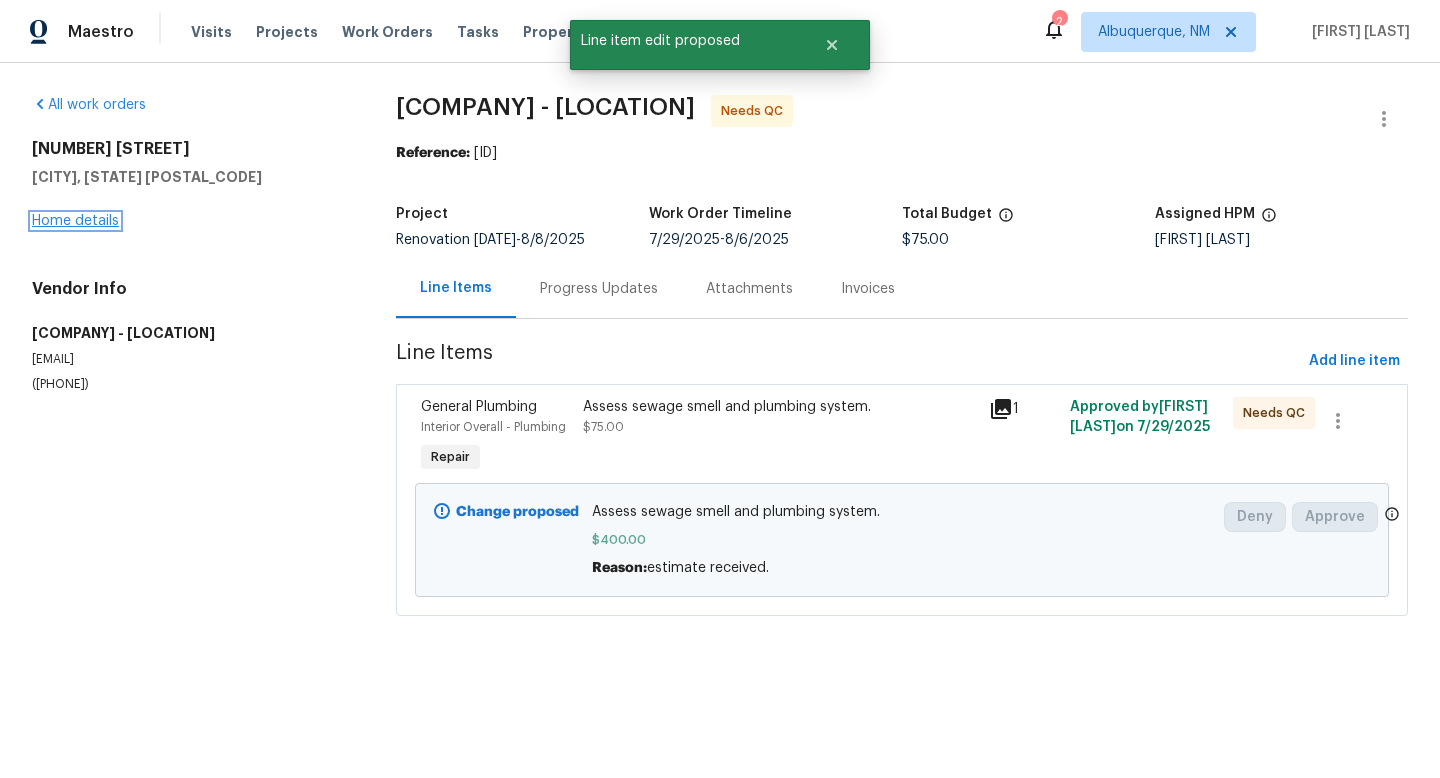 click on "Home details" at bounding box center (75, 221) 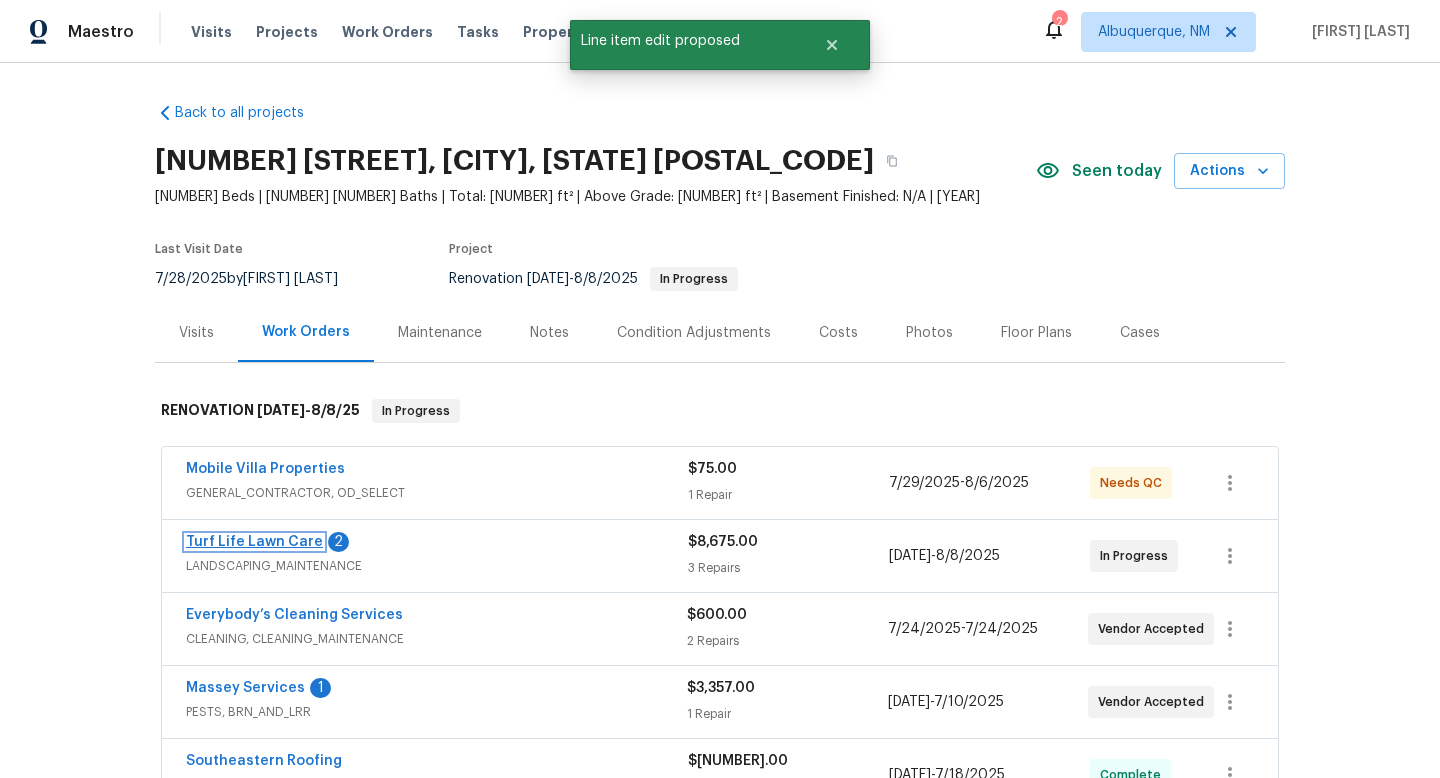 click on "Turf Life Lawn Care" at bounding box center [254, 542] 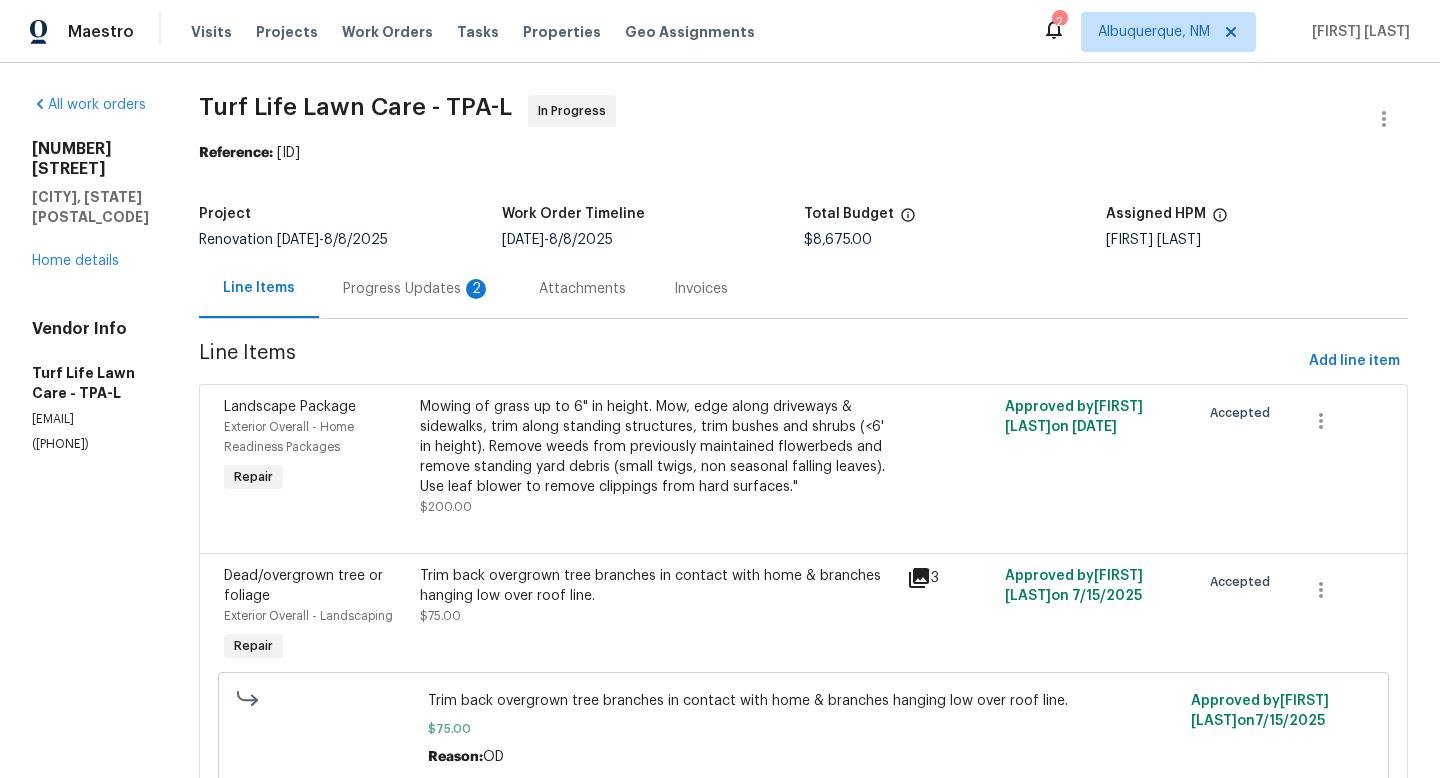 click on "2" at bounding box center [476, 289] 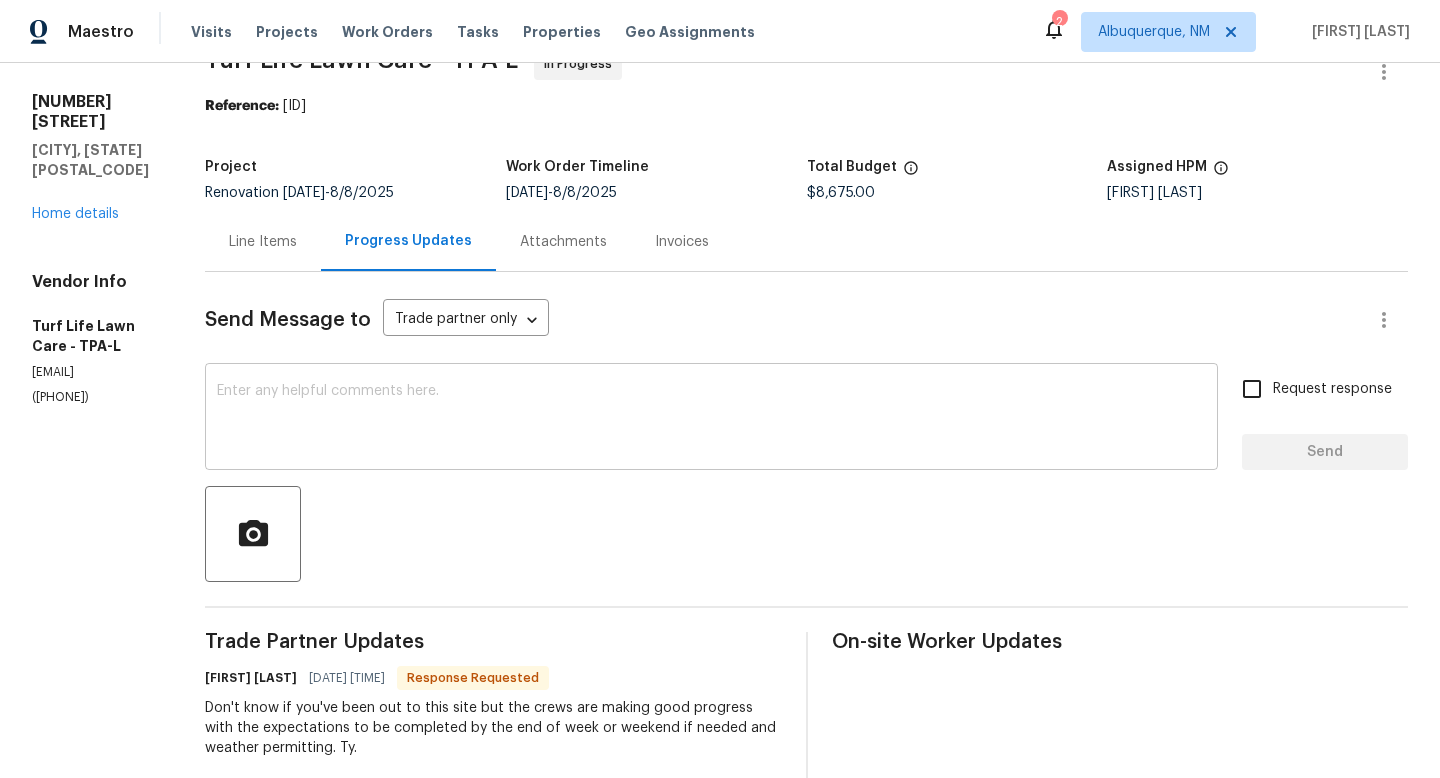 scroll, scrollTop: 50, scrollLeft: 0, axis: vertical 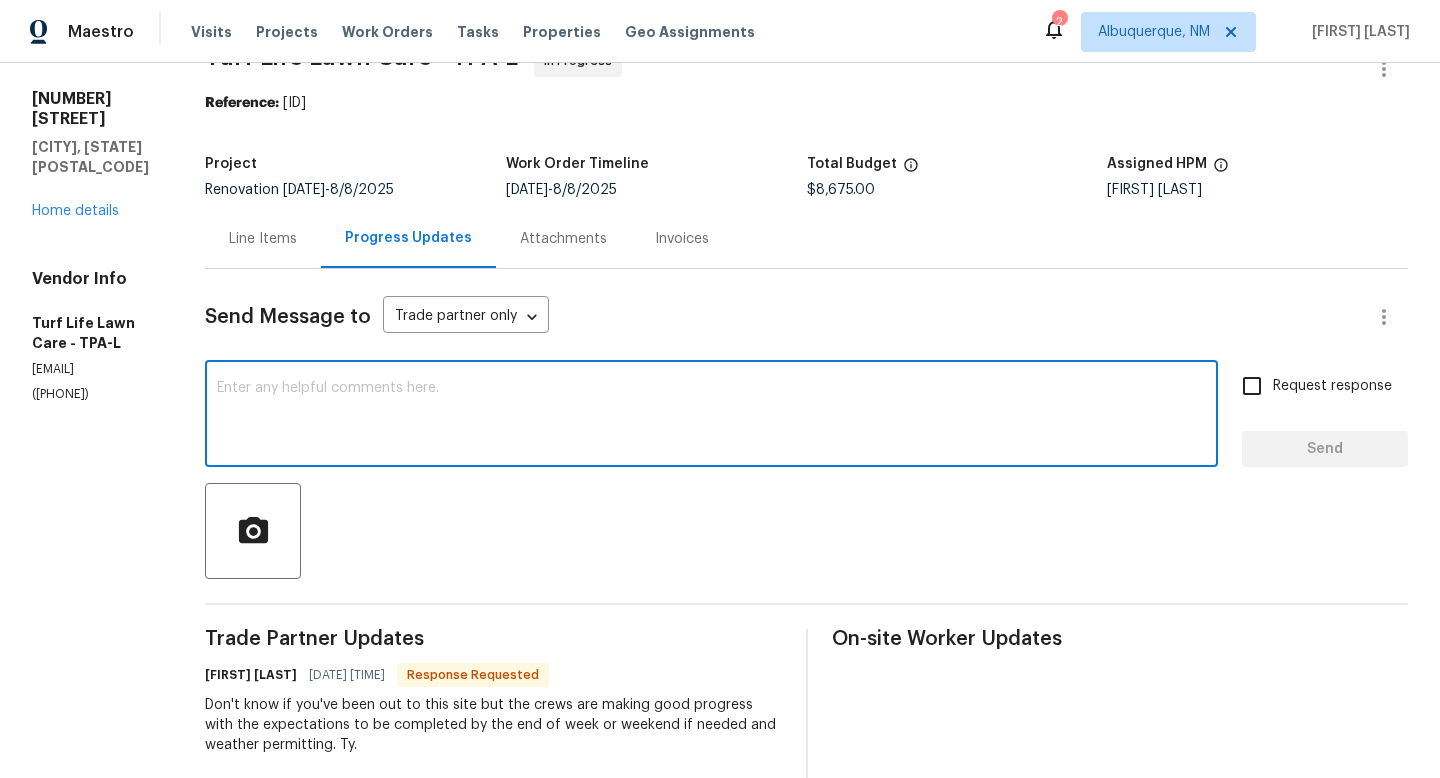 click at bounding box center [711, 416] 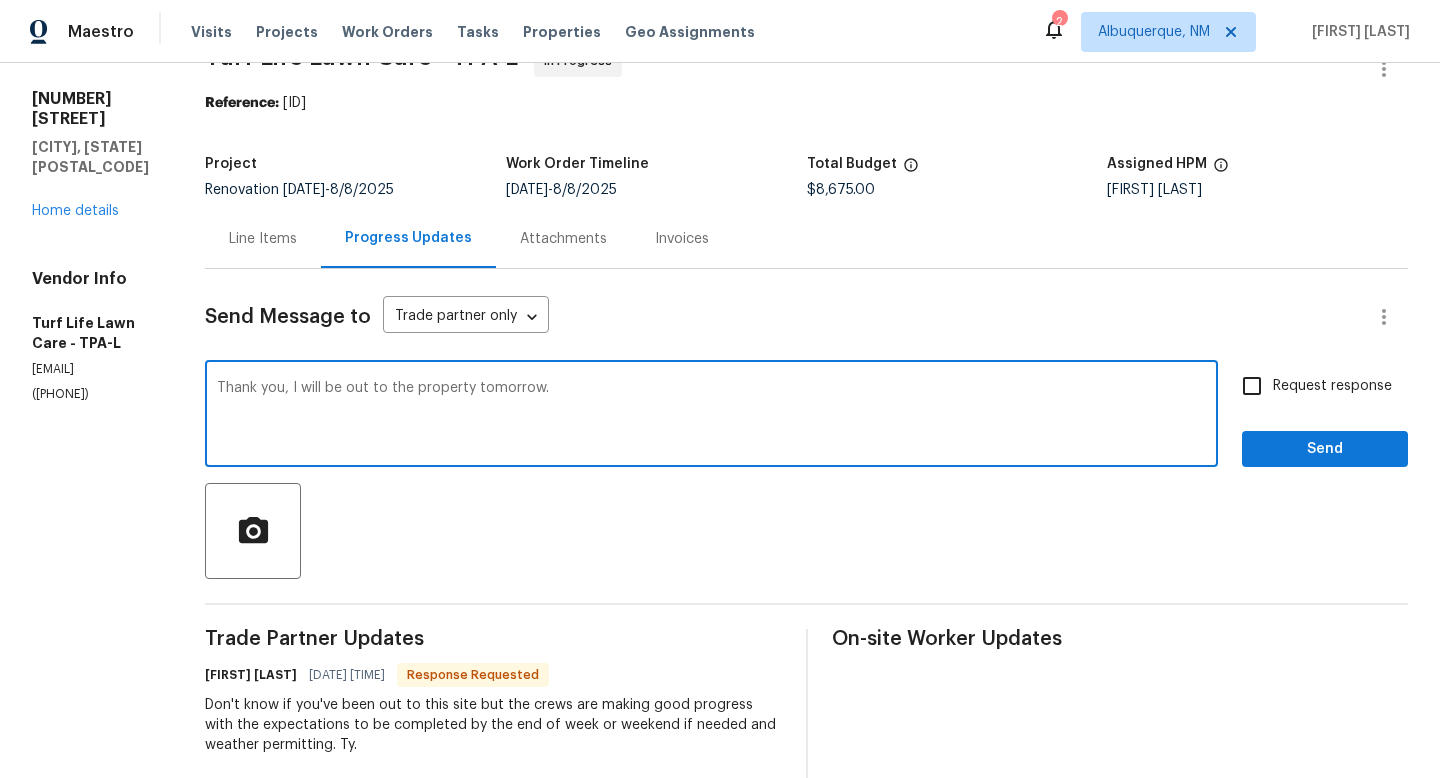 type on "Thank you, I will be out to the property tomorrow." 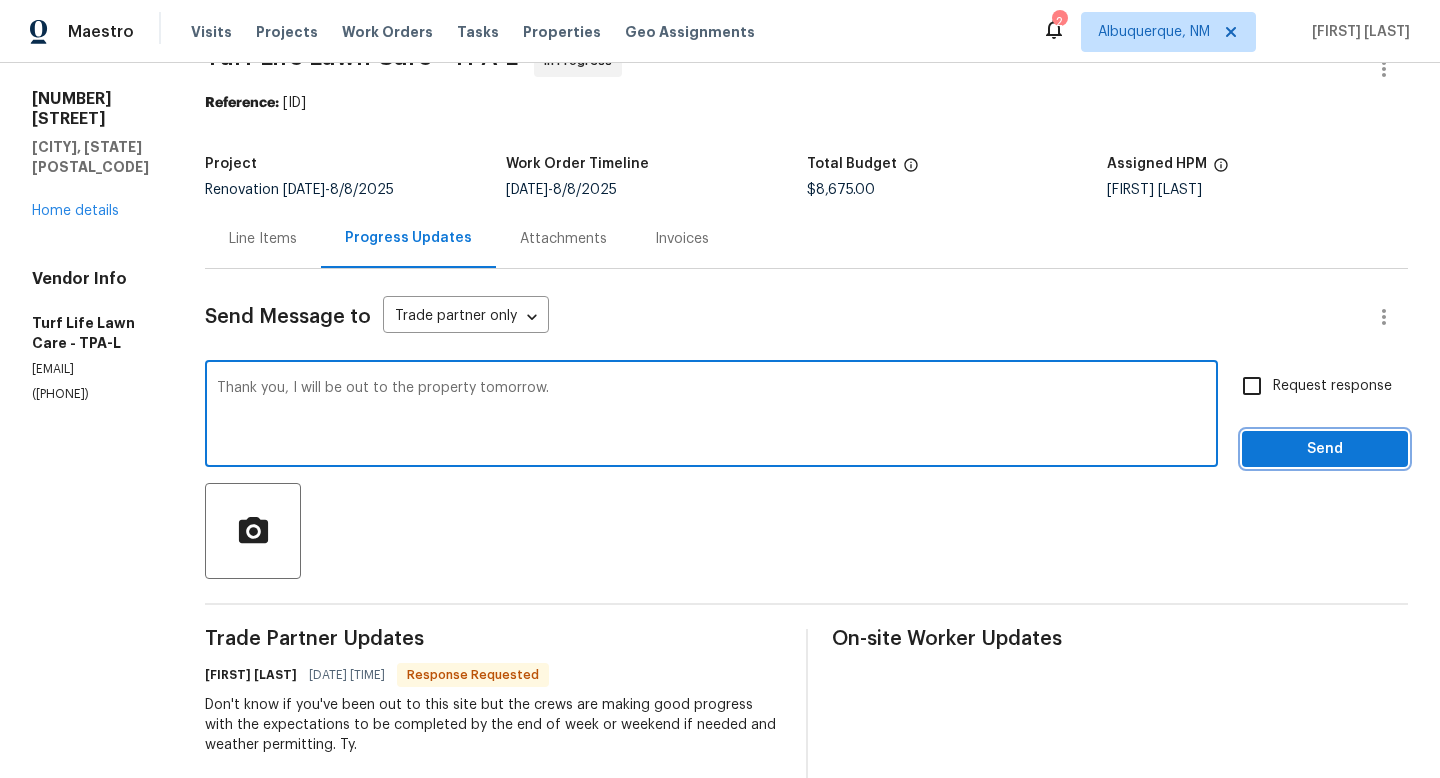 click on "Send" at bounding box center [1325, 449] 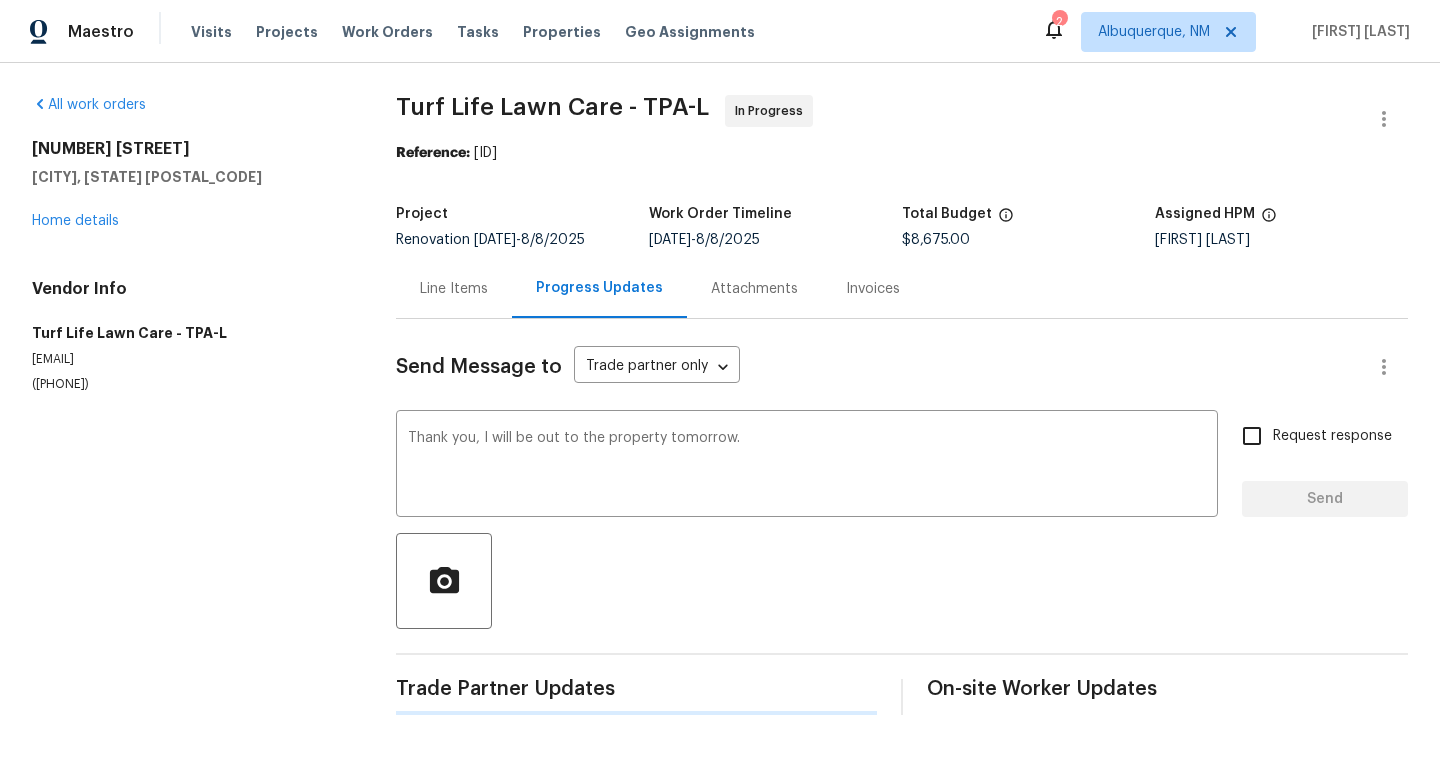 scroll, scrollTop: 0, scrollLeft: 0, axis: both 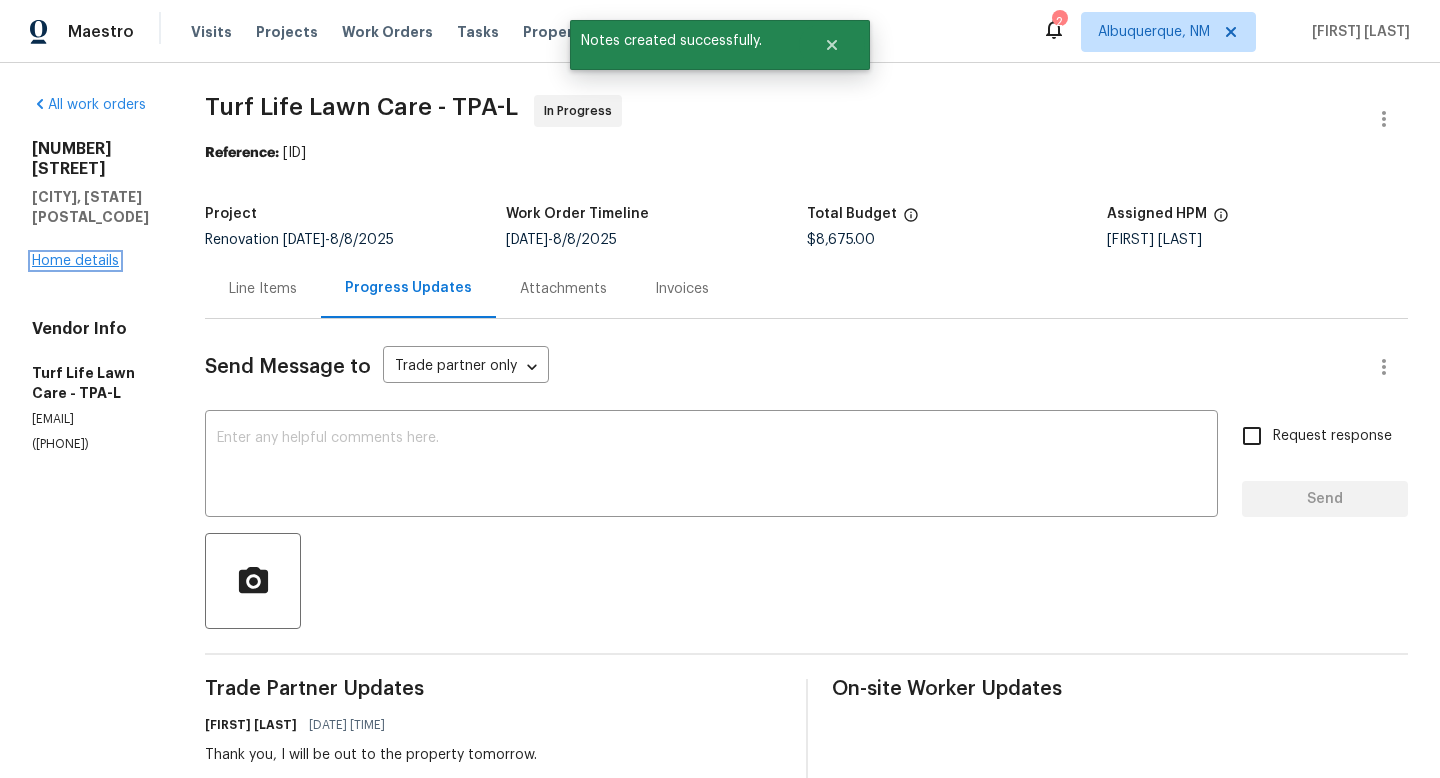 click on "Home details" at bounding box center (75, 261) 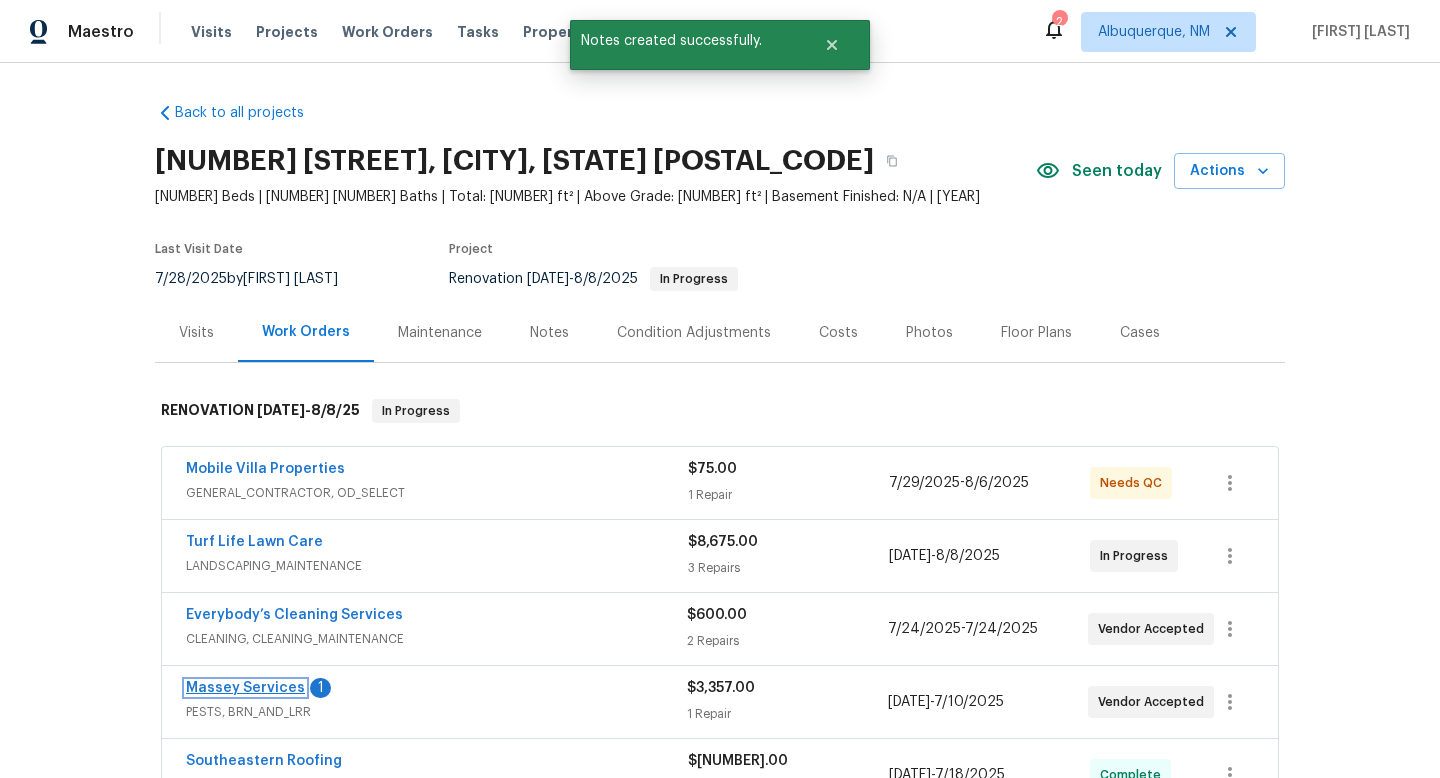 click on "Massey Services" at bounding box center [245, 688] 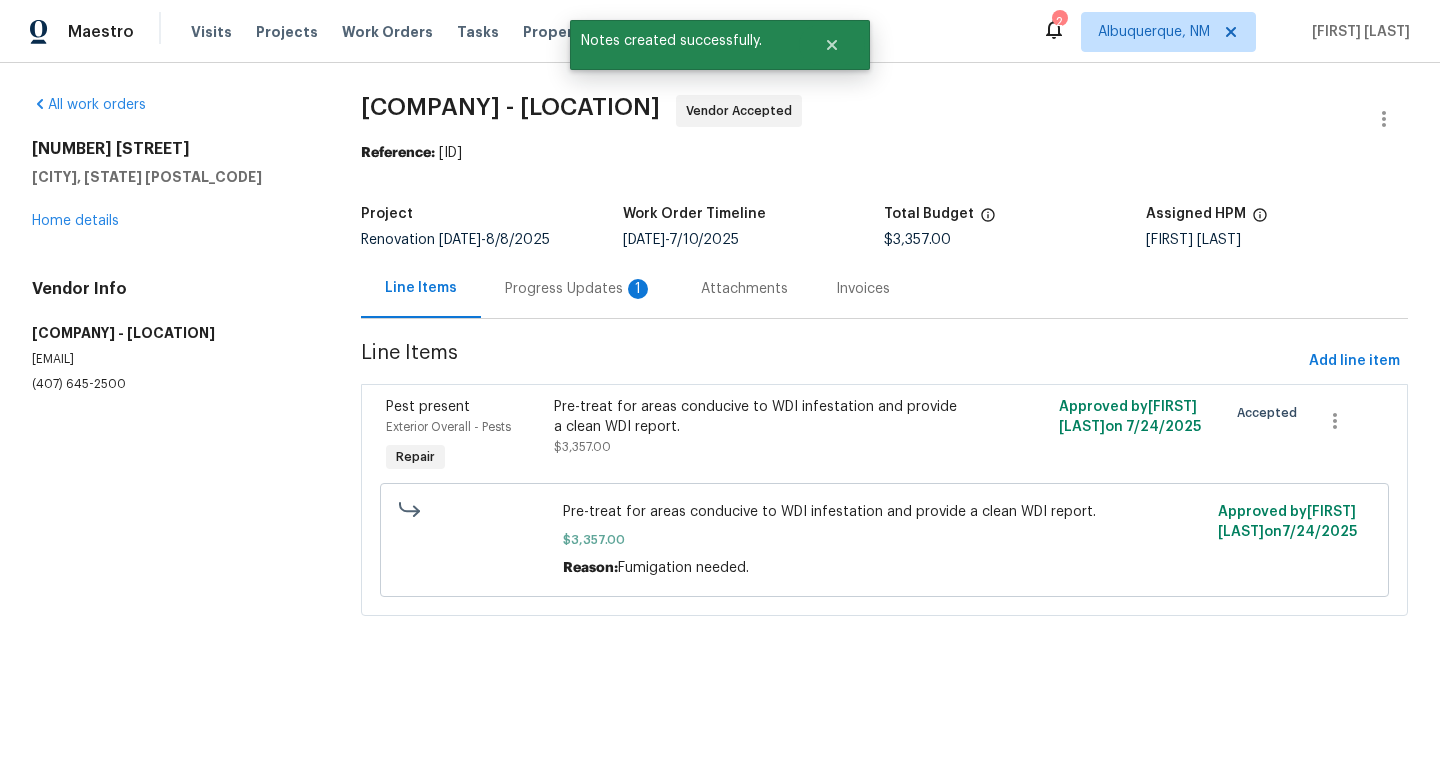 click on "Progress Updates 1" at bounding box center (579, 289) 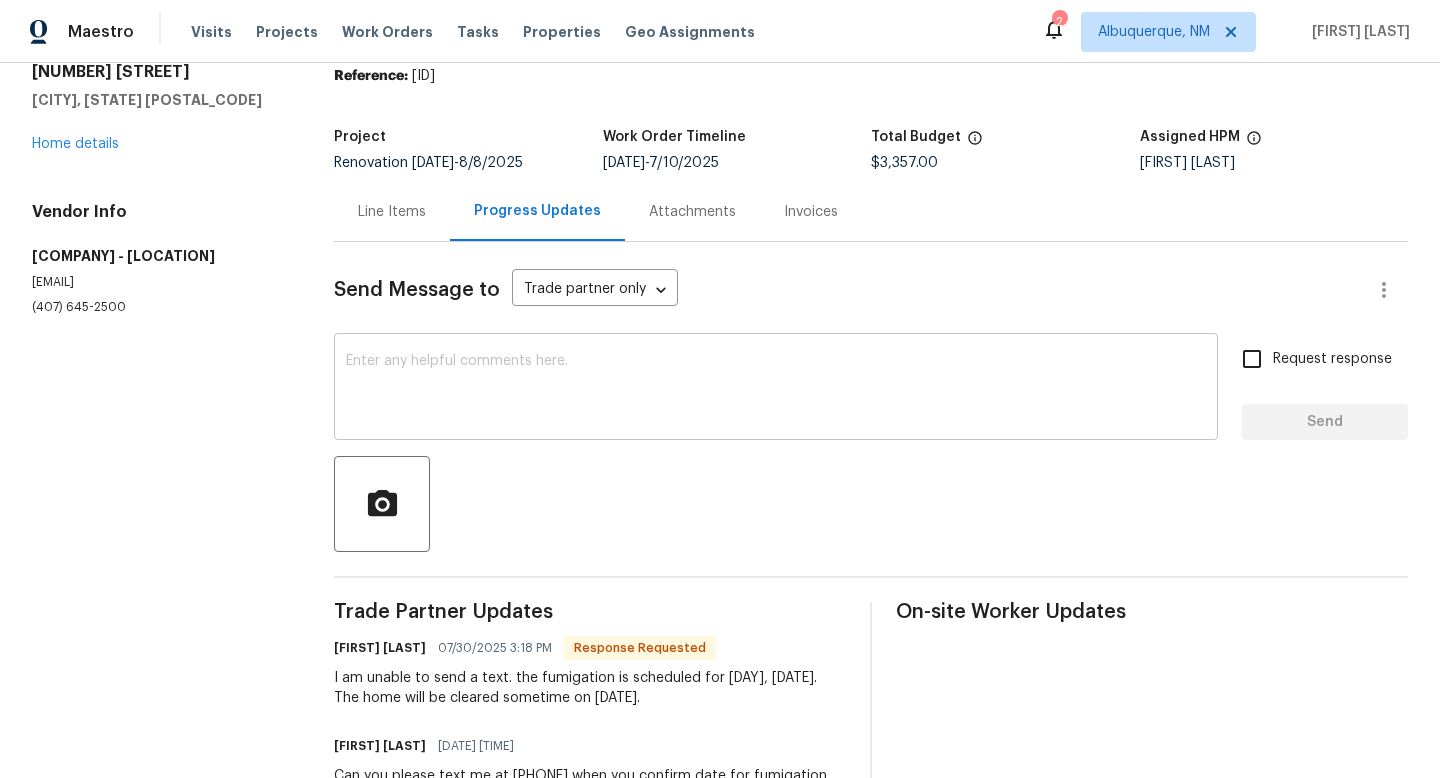 scroll, scrollTop: 78, scrollLeft: 0, axis: vertical 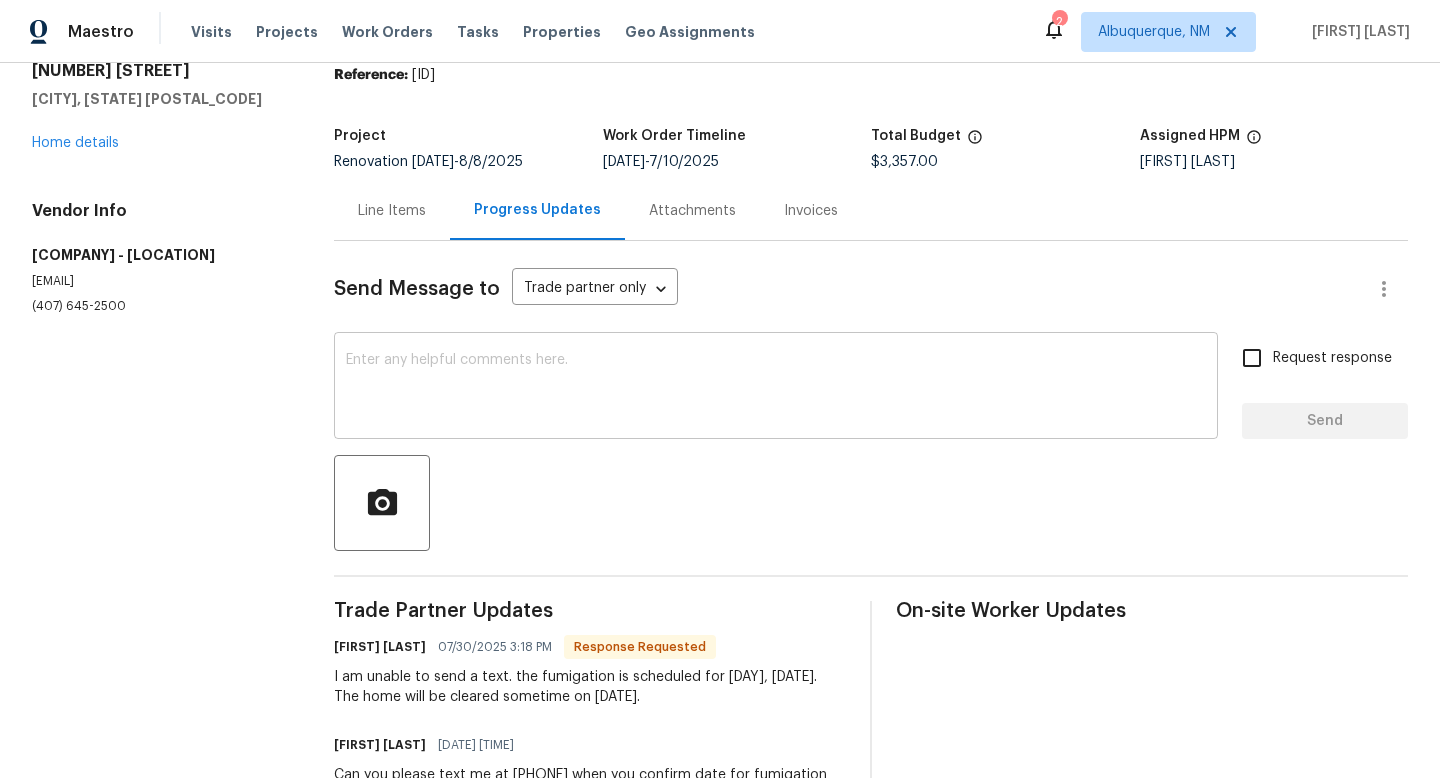 click at bounding box center [776, 388] 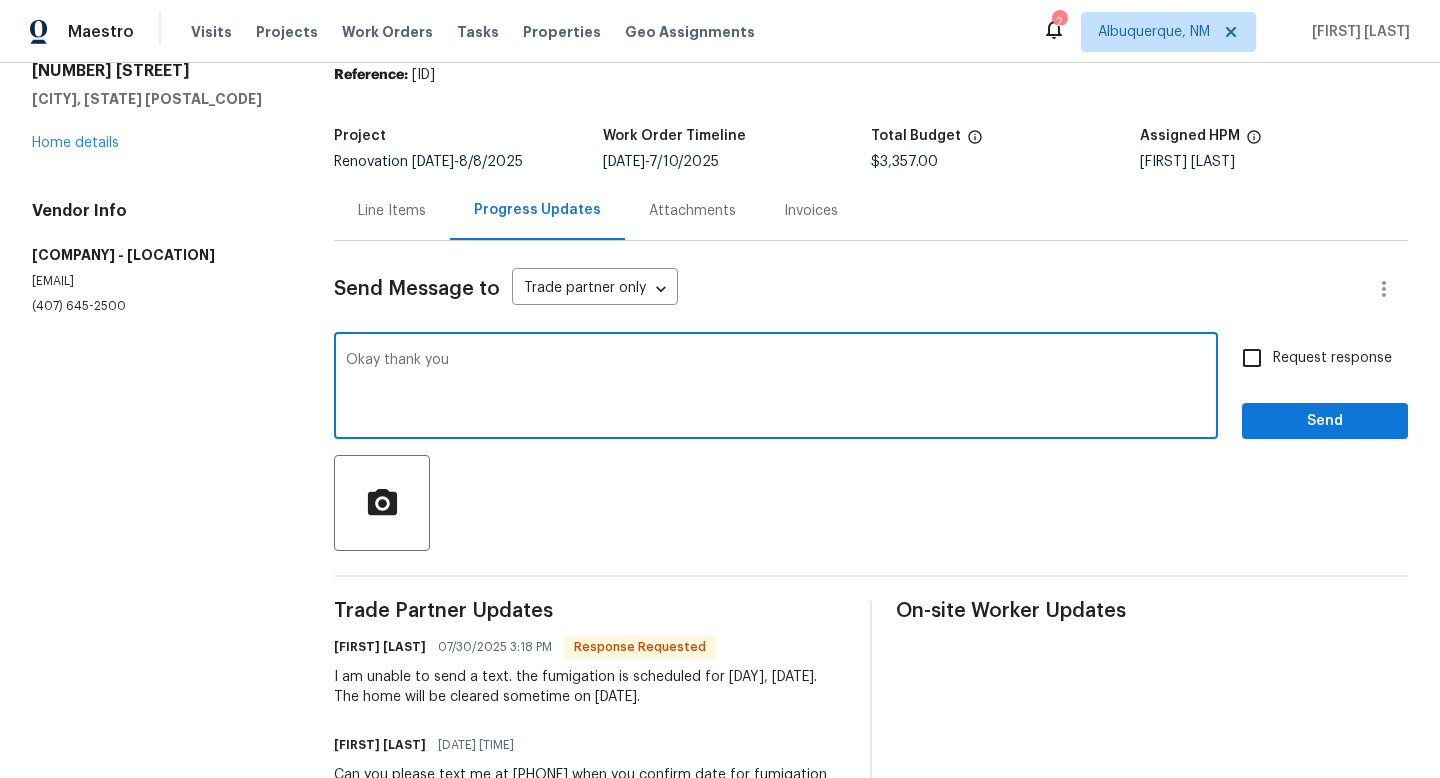 type on "Okay thank you" 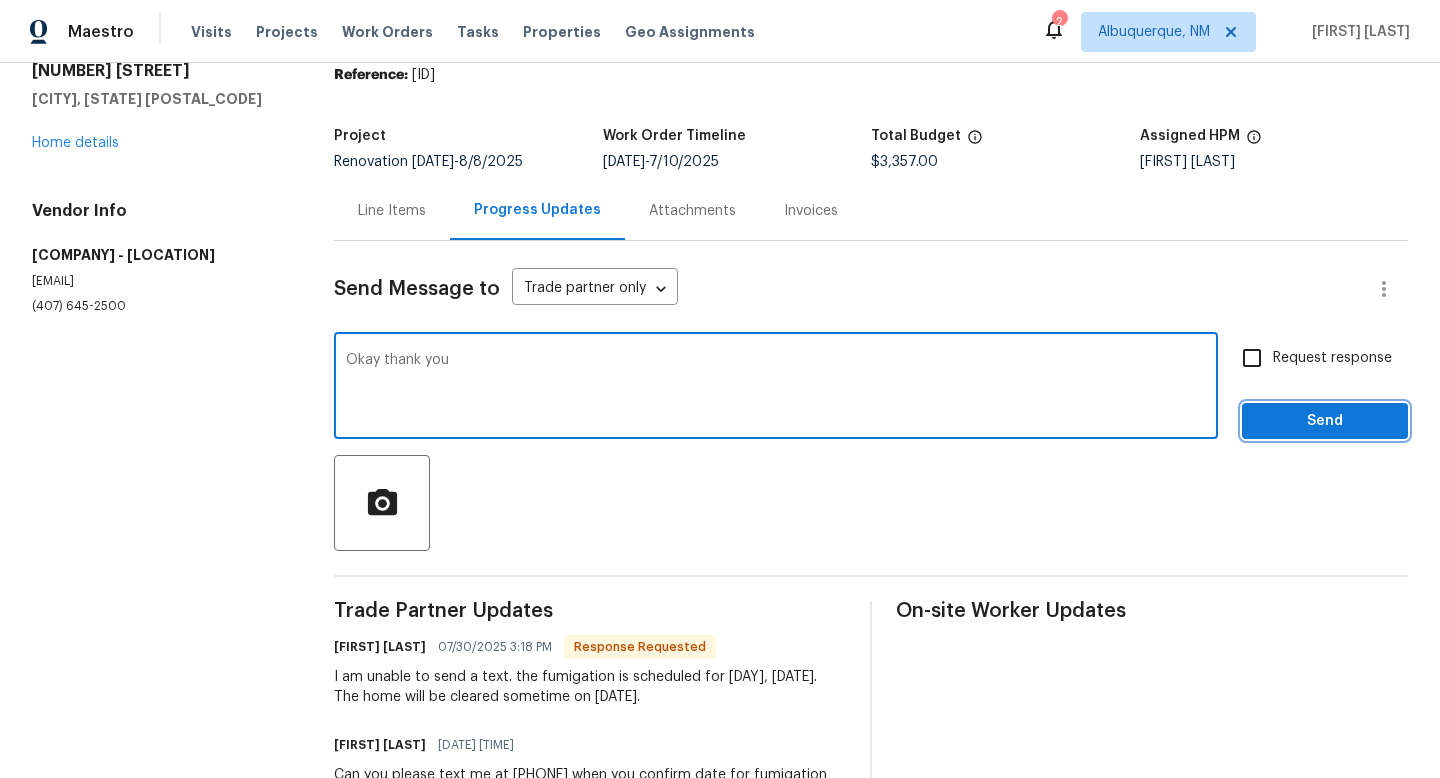 click on "Send" at bounding box center [1325, 421] 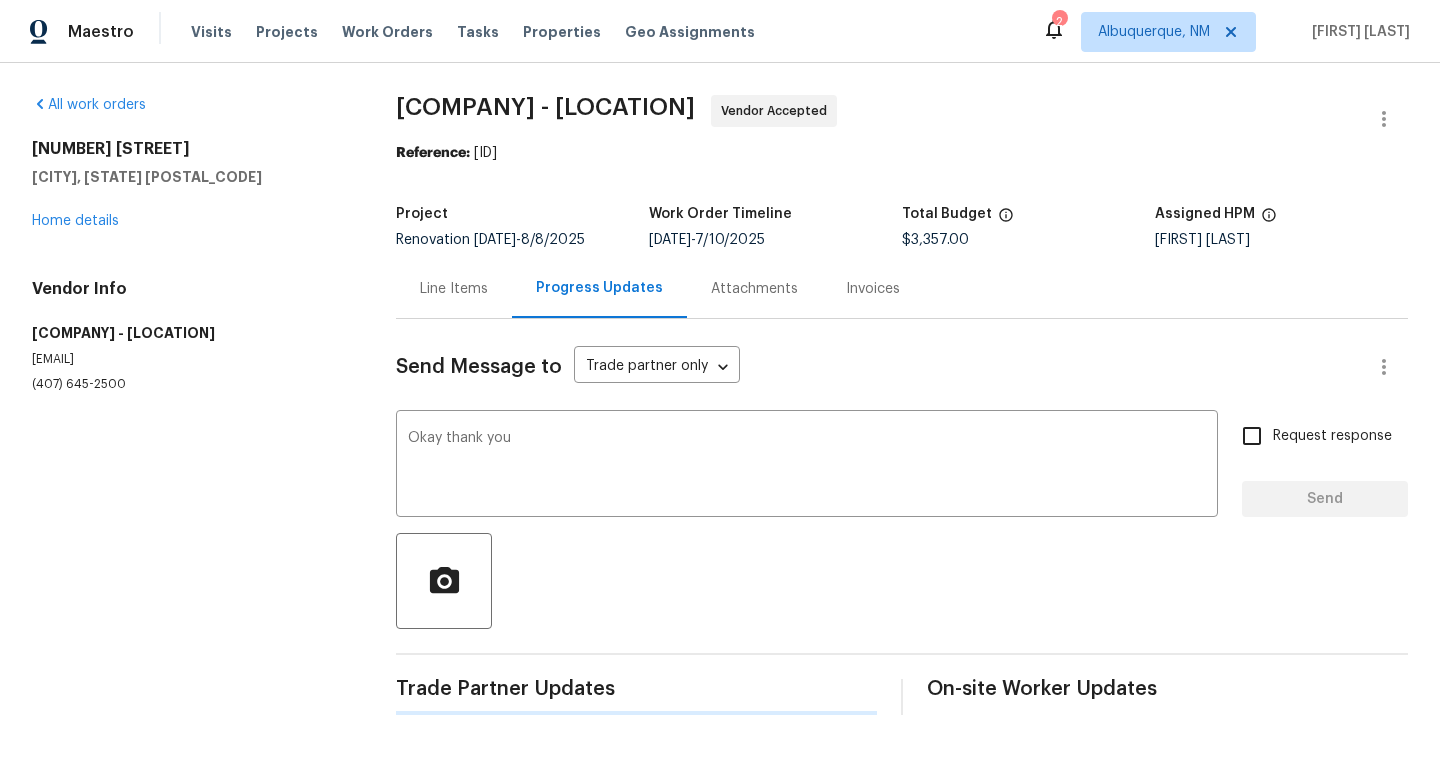 scroll, scrollTop: 0, scrollLeft: 0, axis: both 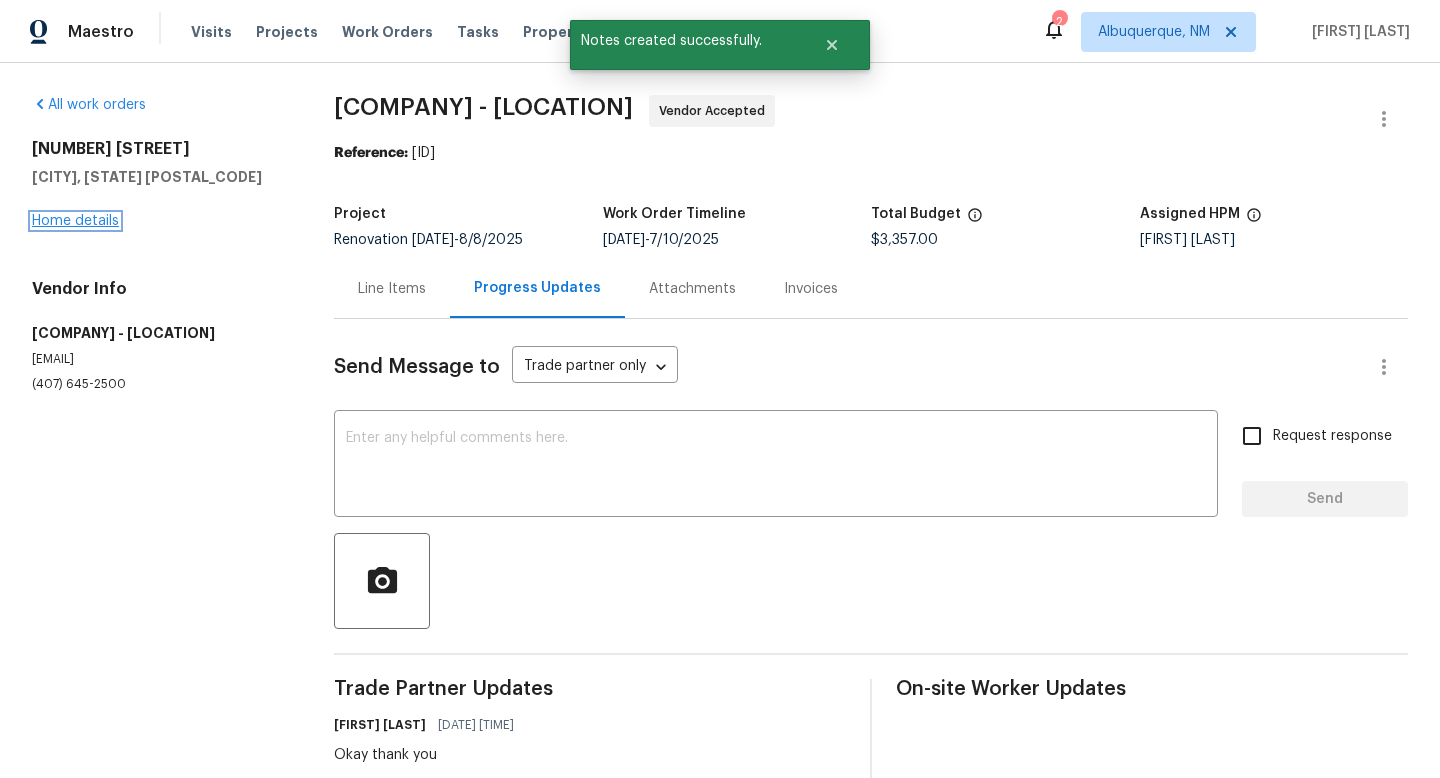 click on "Home details" at bounding box center [75, 221] 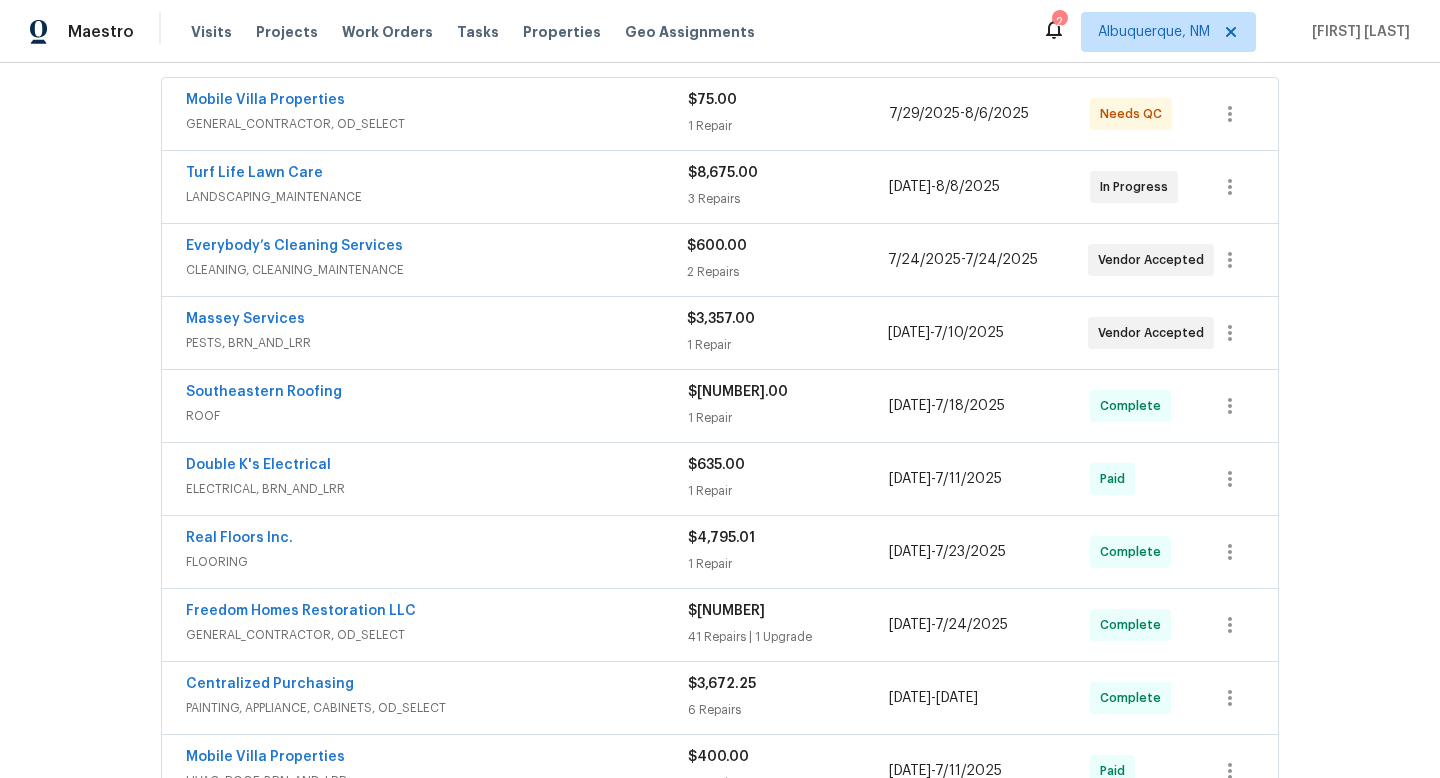 scroll, scrollTop: 0, scrollLeft: 0, axis: both 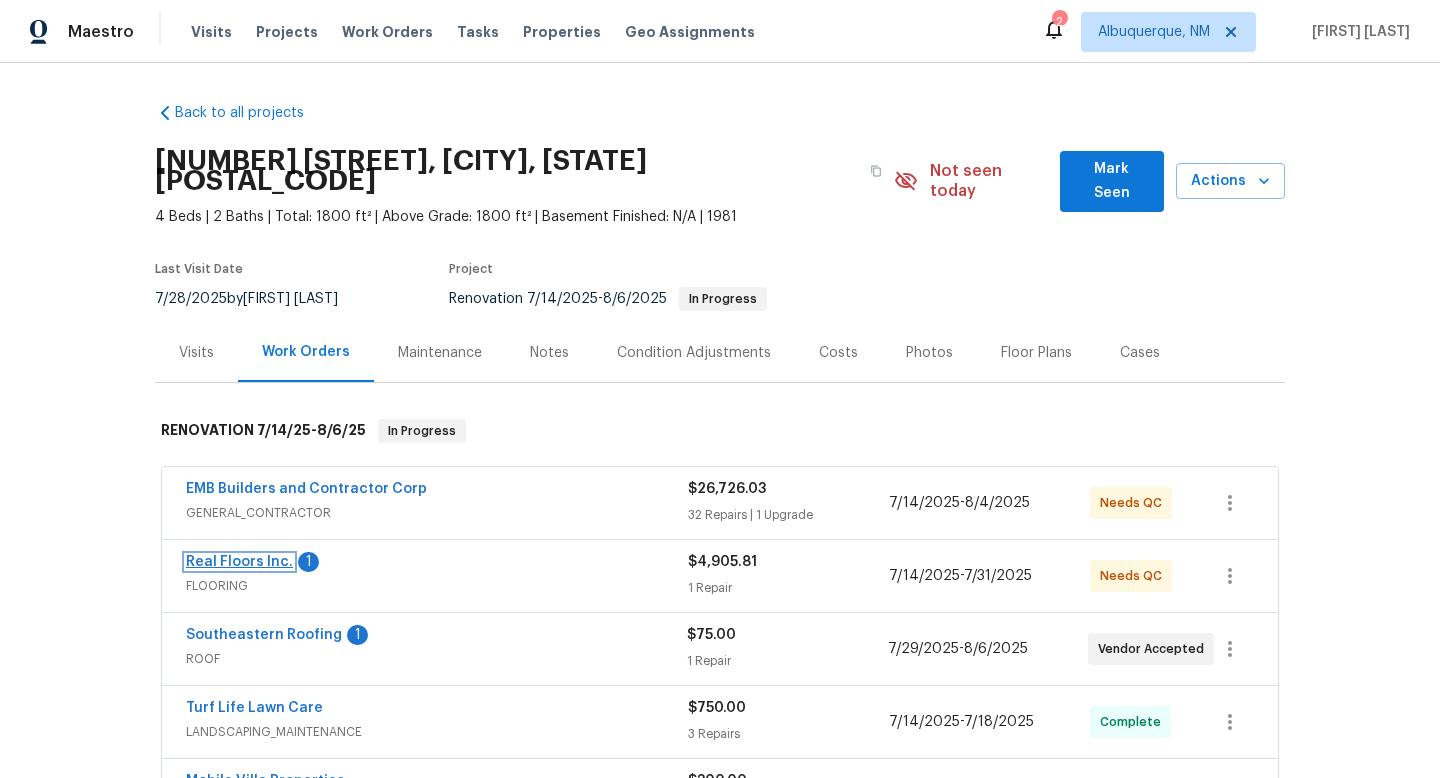 click on "Real Floors Inc." at bounding box center [239, 562] 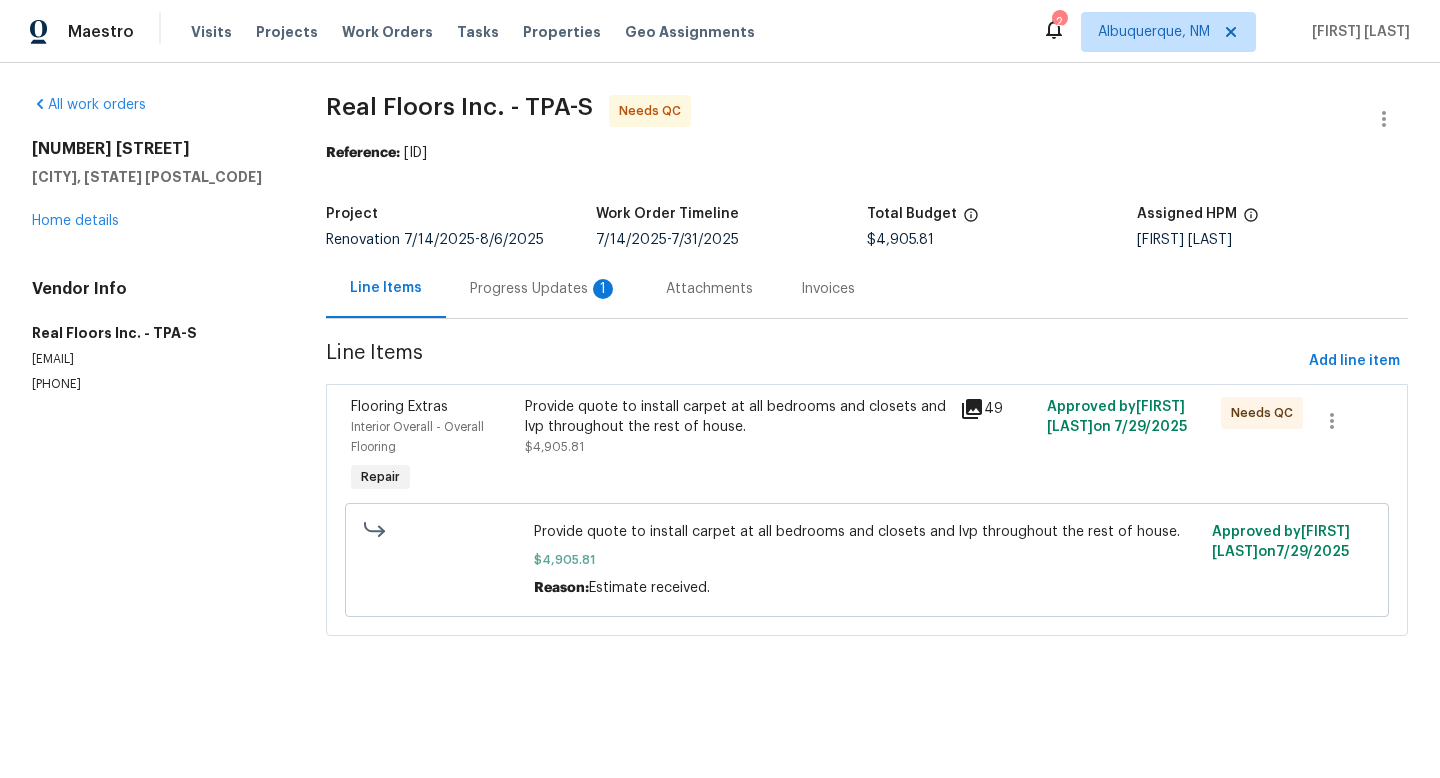 click on "Progress Updates 1" at bounding box center (544, 289) 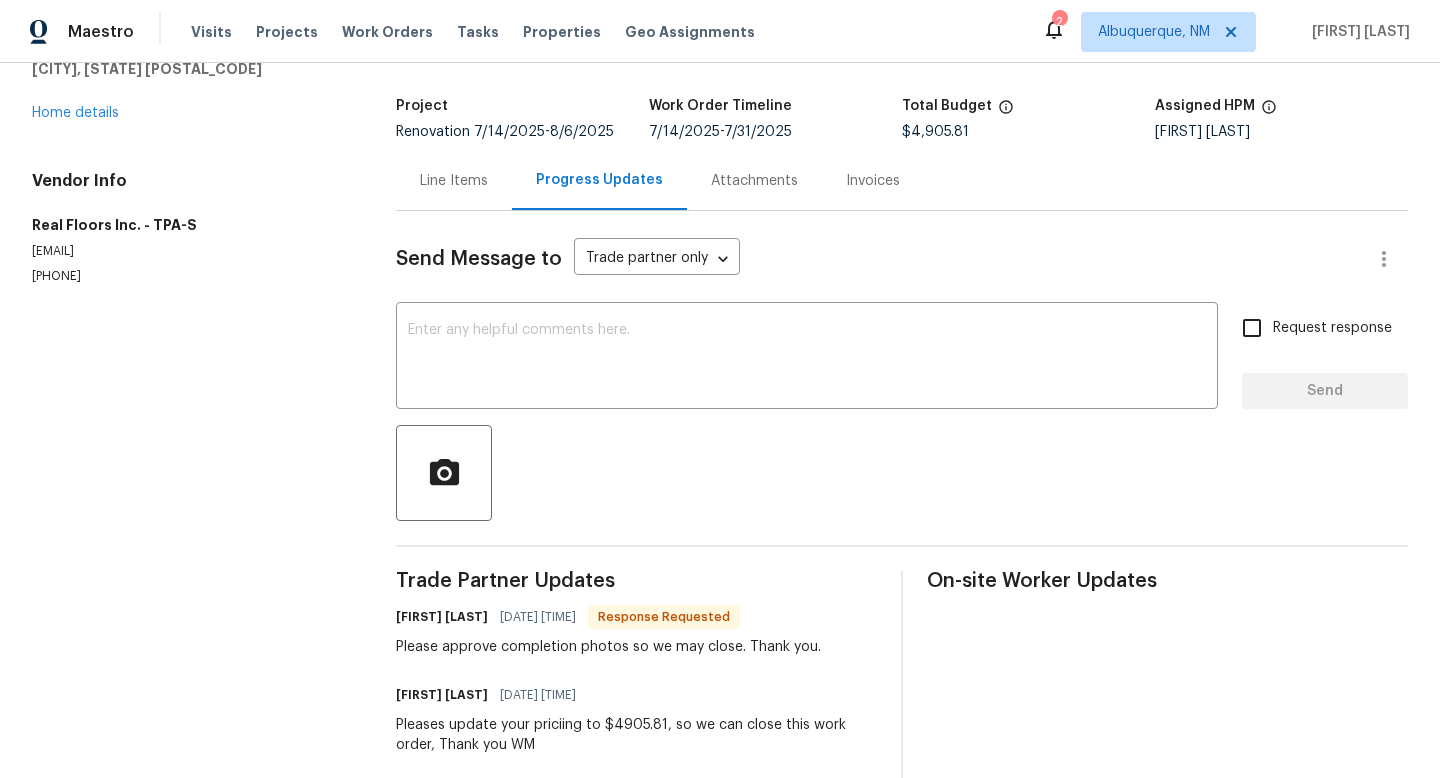 scroll, scrollTop: 140, scrollLeft: 0, axis: vertical 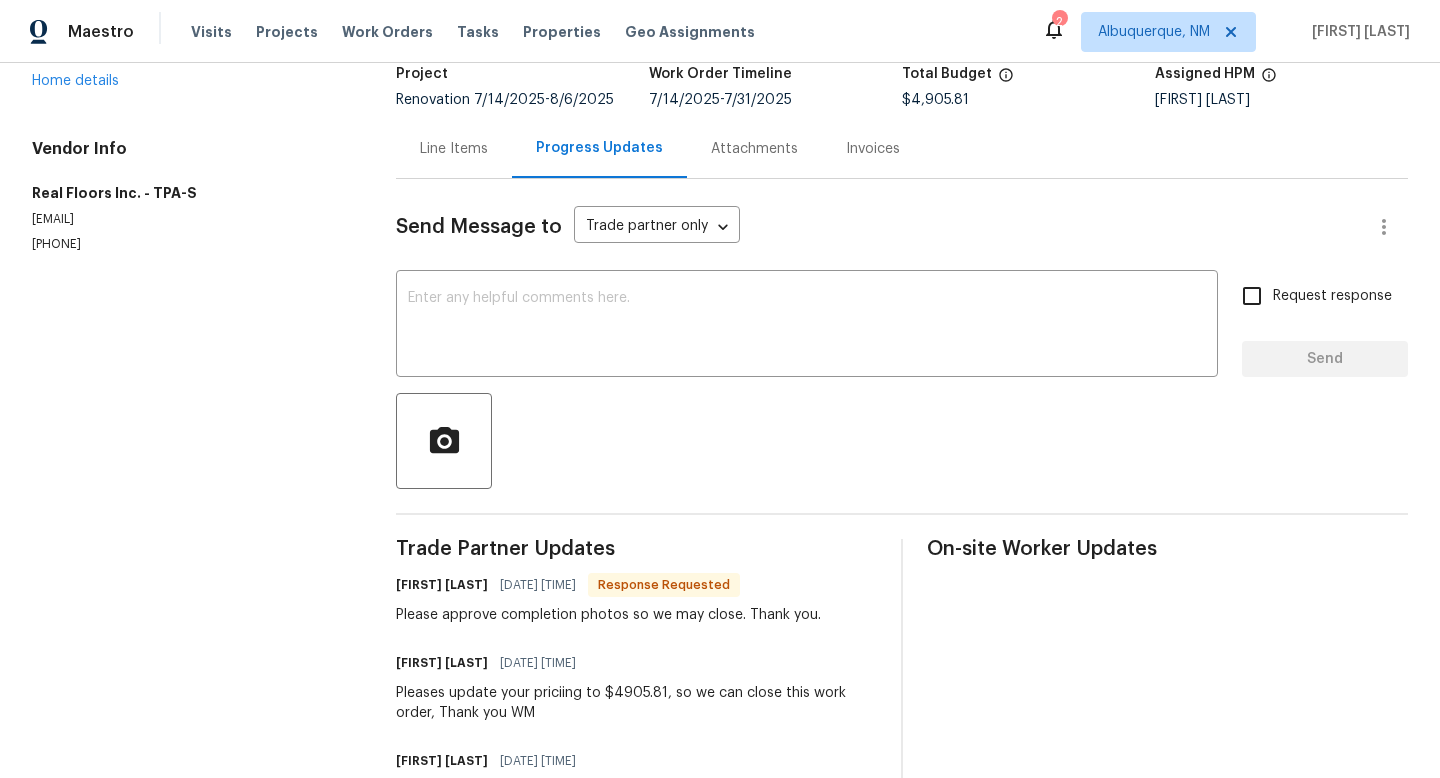 click on "Line Items" at bounding box center (454, 149) 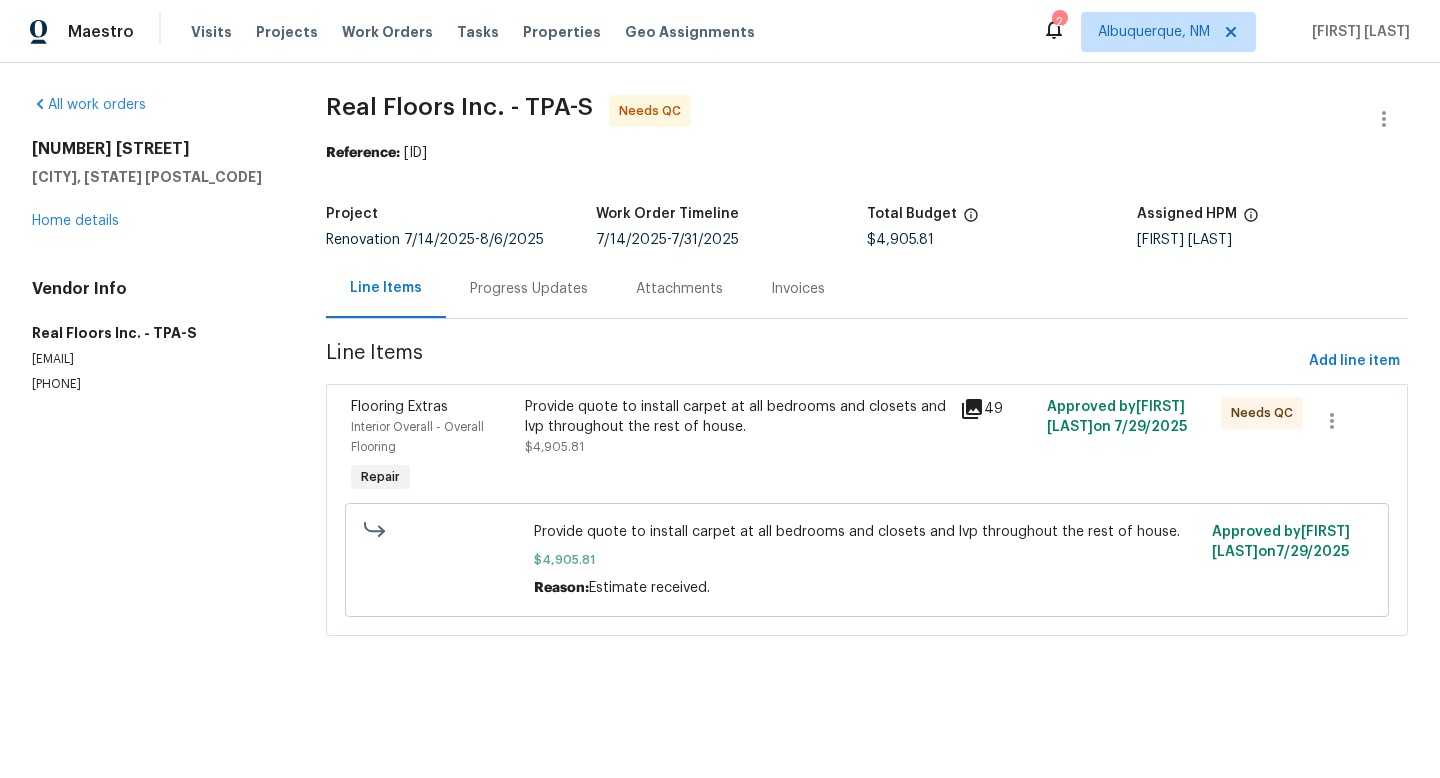 scroll, scrollTop: 0, scrollLeft: 0, axis: both 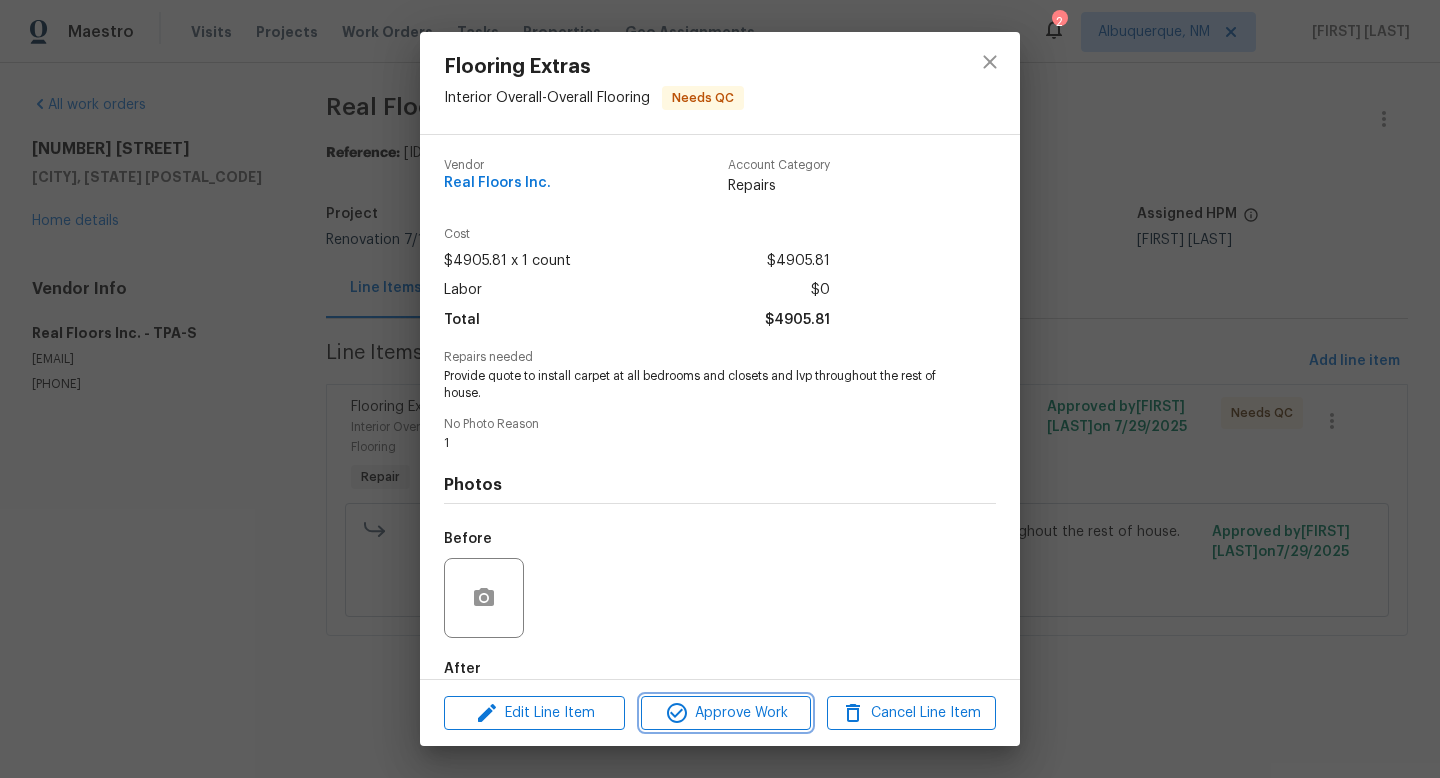 click on "Approve Work" at bounding box center [725, 713] 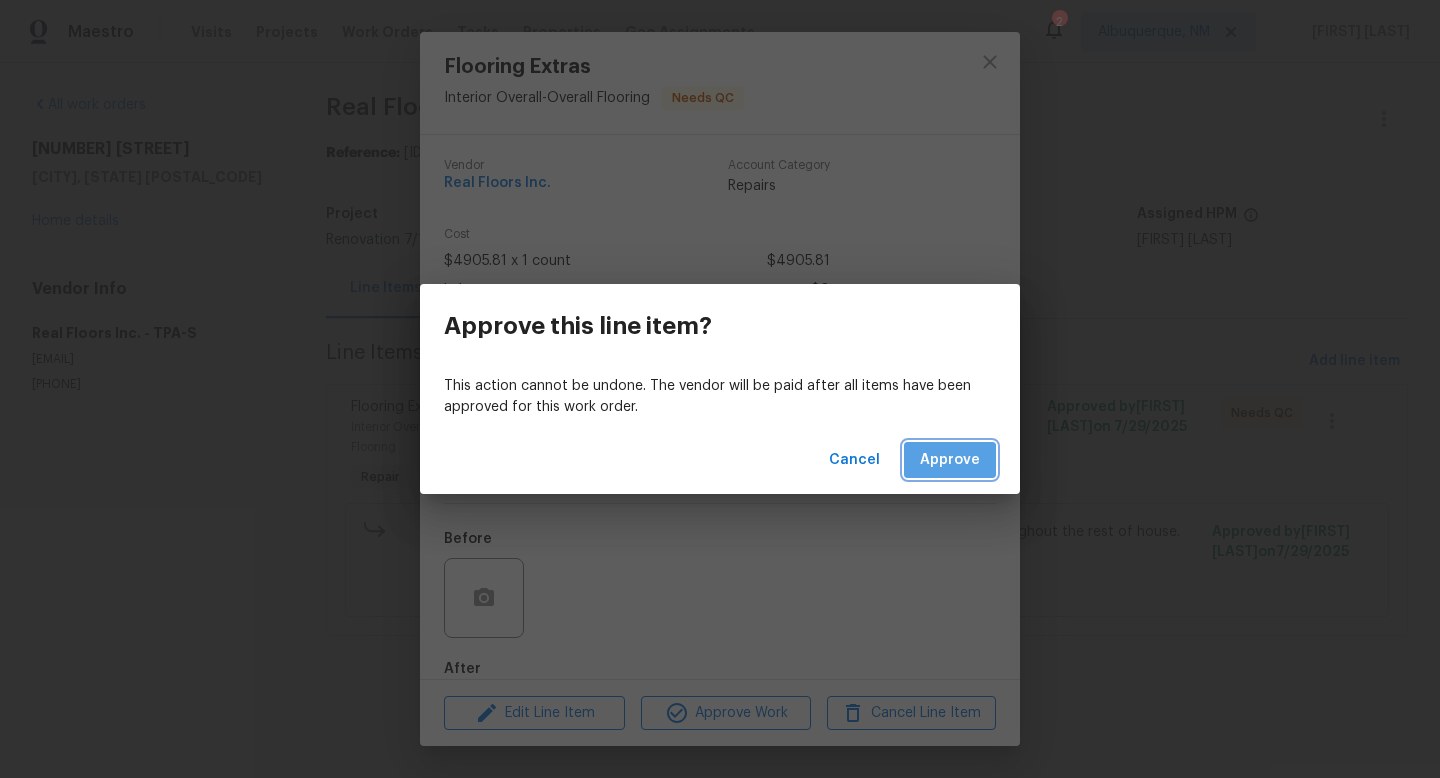 click on "Approve" at bounding box center [950, 460] 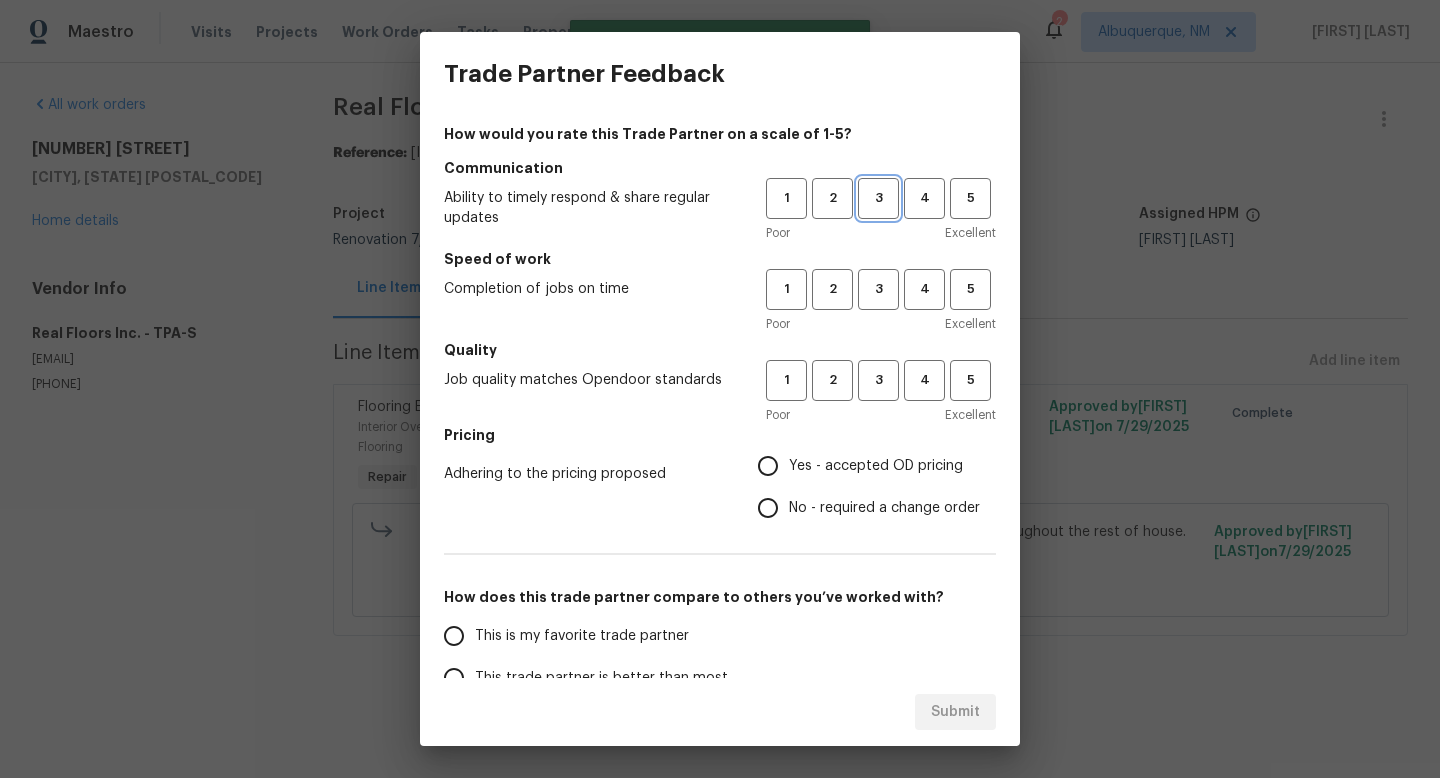 click on "3" at bounding box center [878, 198] 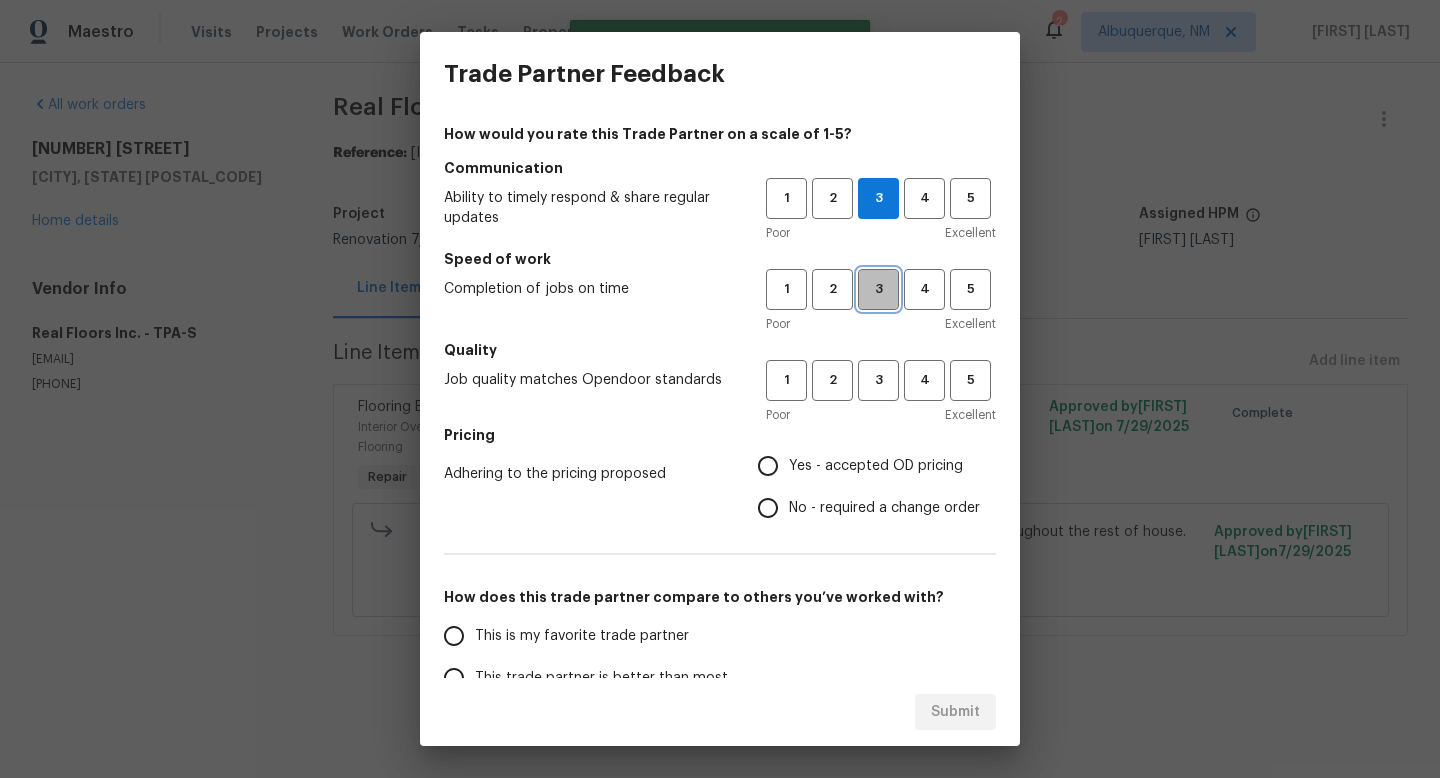 click on "3" at bounding box center (878, 289) 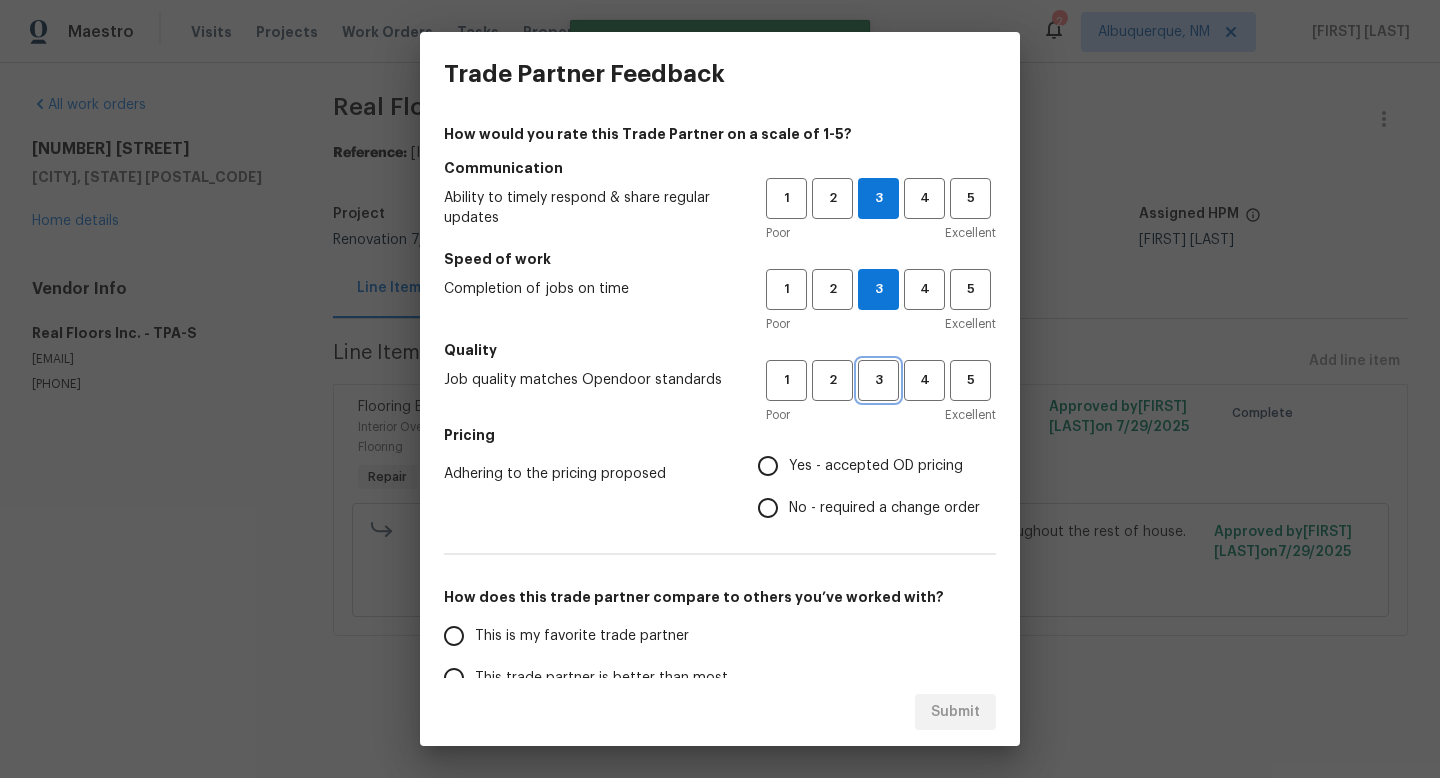 click on "3" at bounding box center (878, 380) 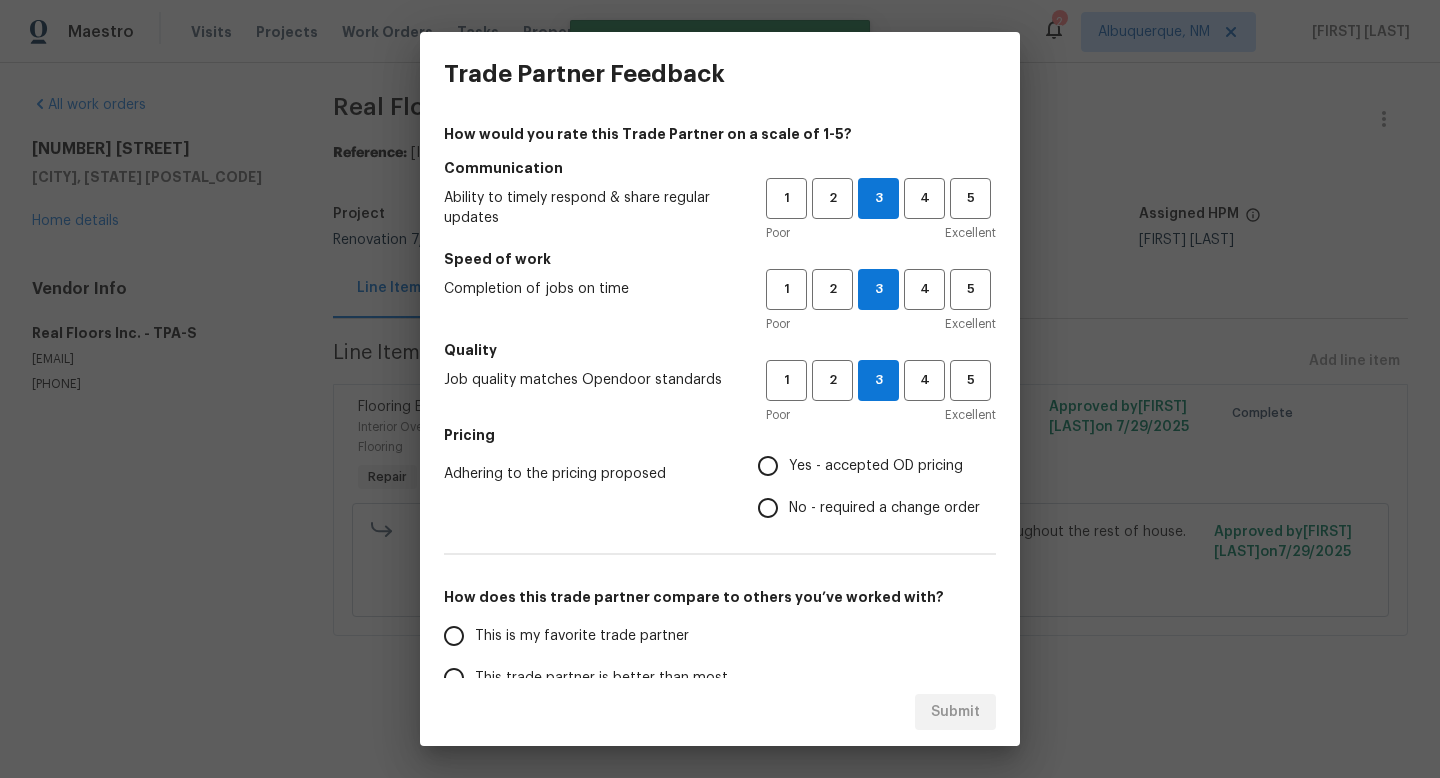 click on "Yes - accepted OD pricing" at bounding box center (876, 466) 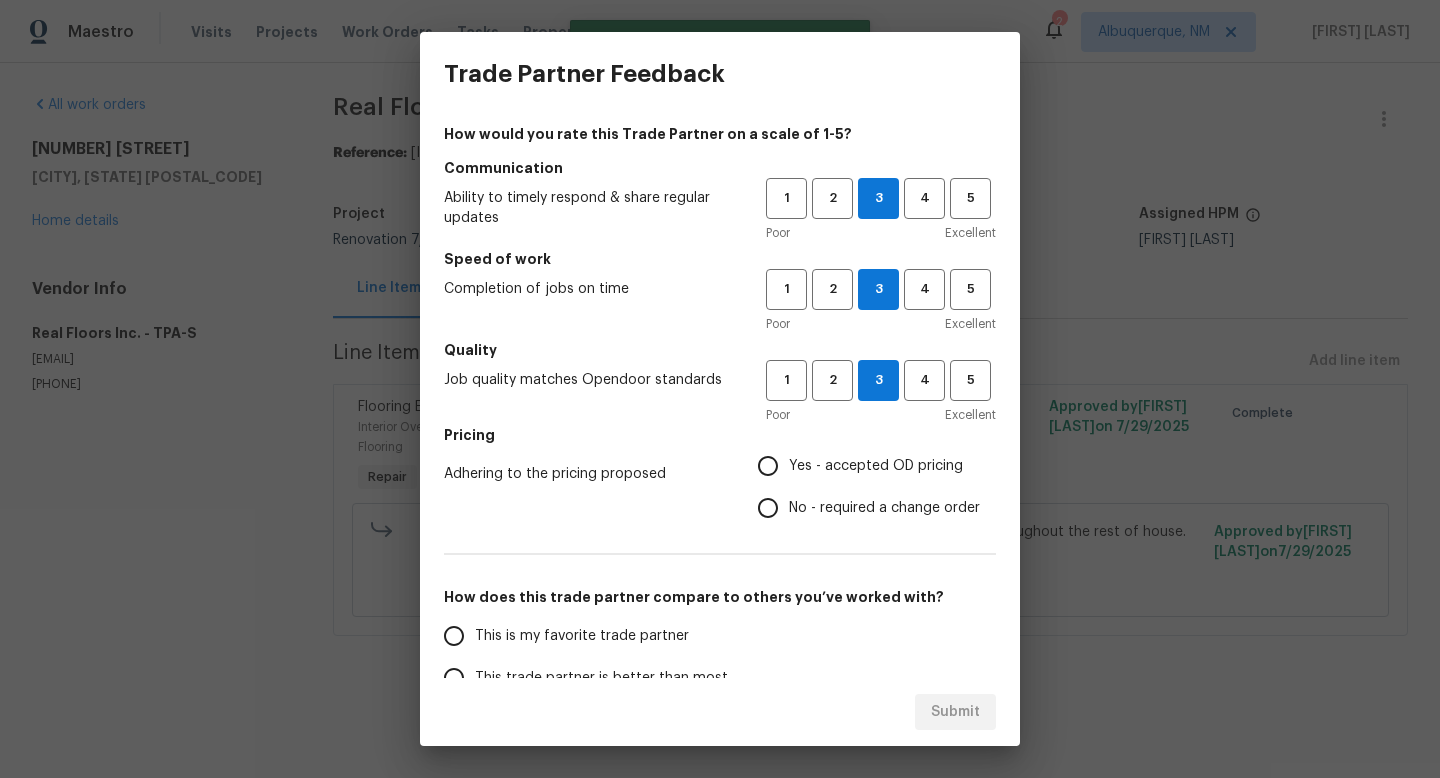 click on "Yes - accepted OD pricing" at bounding box center (768, 466) 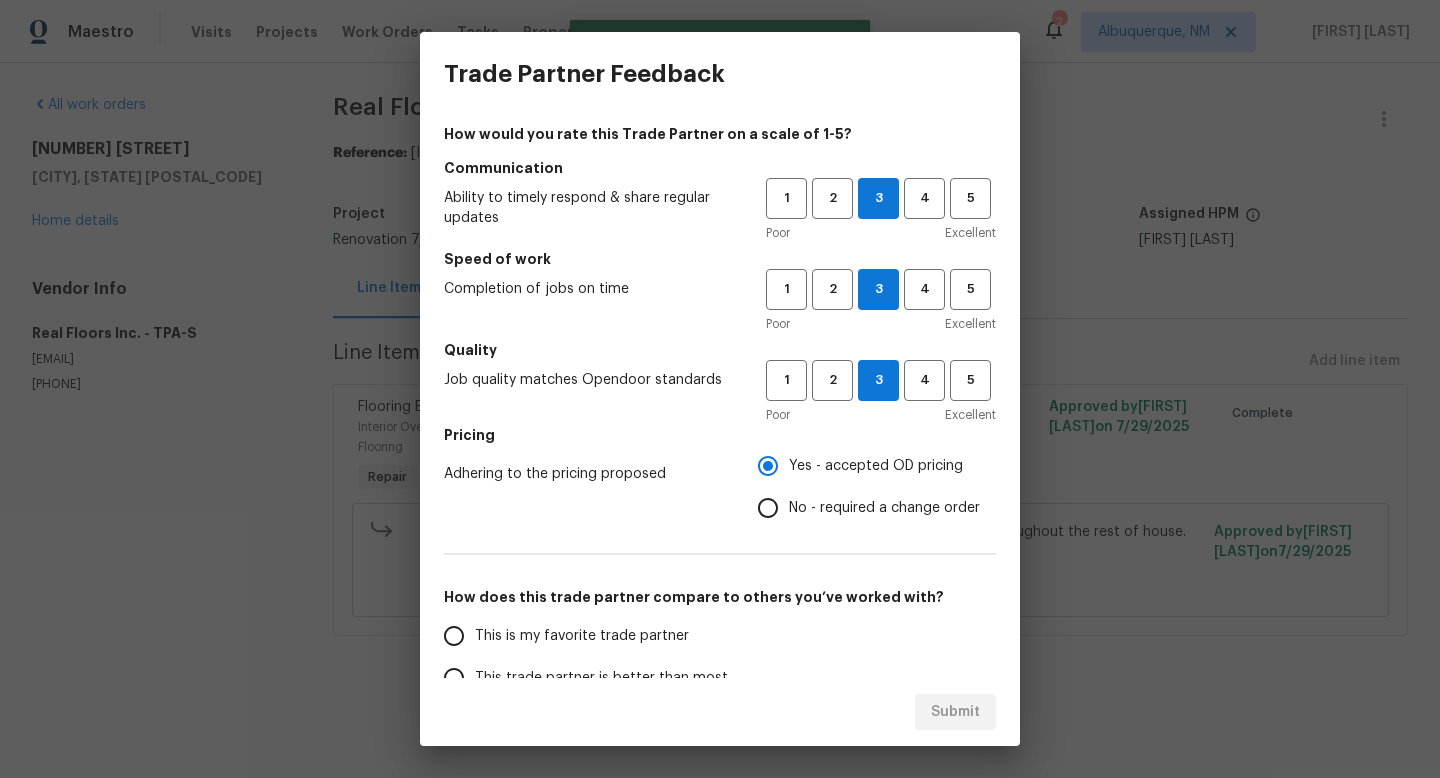 scroll, scrollTop: 141, scrollLeft: 0, axis: vertical 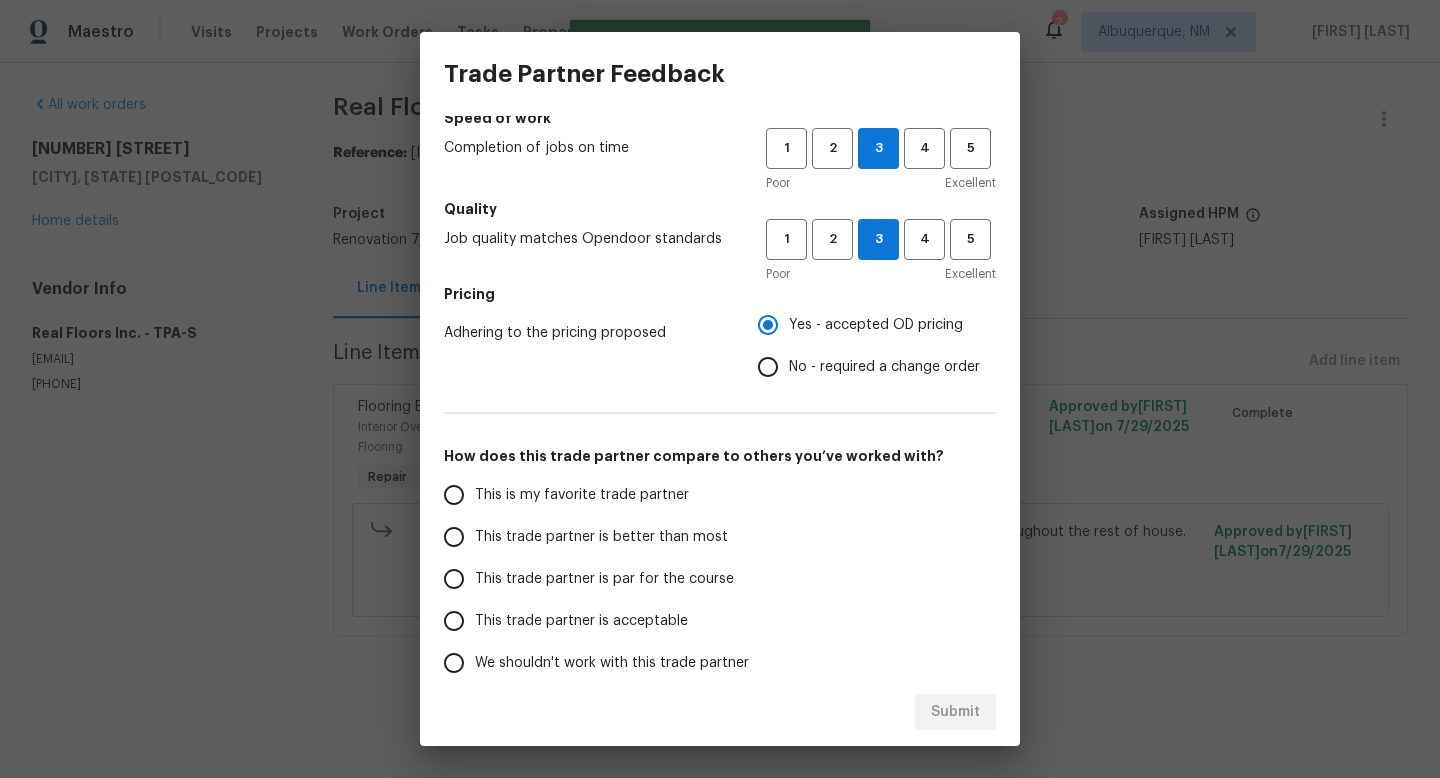 click on "This trade partner is par for the course" at bounding box center (604, 579) 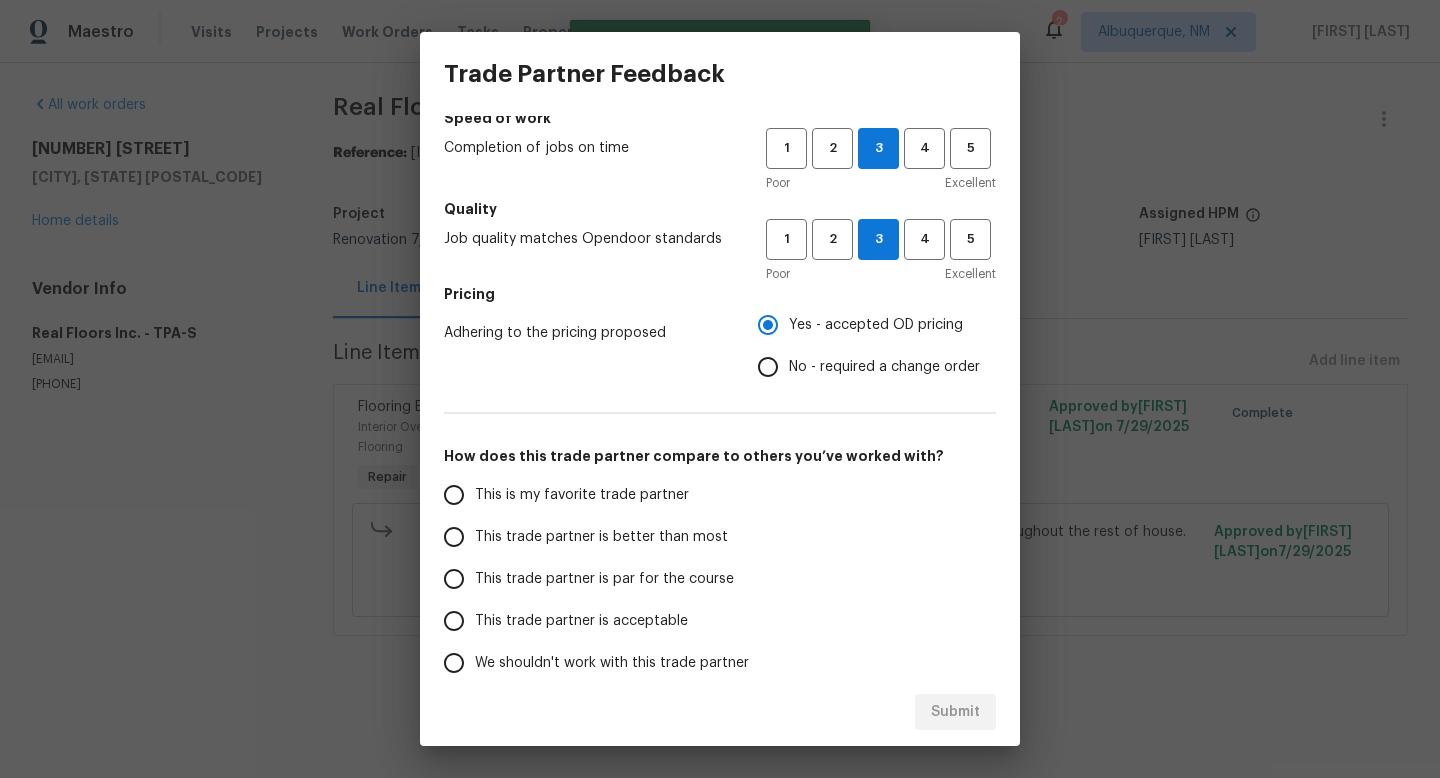 click on "This trade partner is par for the course" at bounding box center (454, 579) 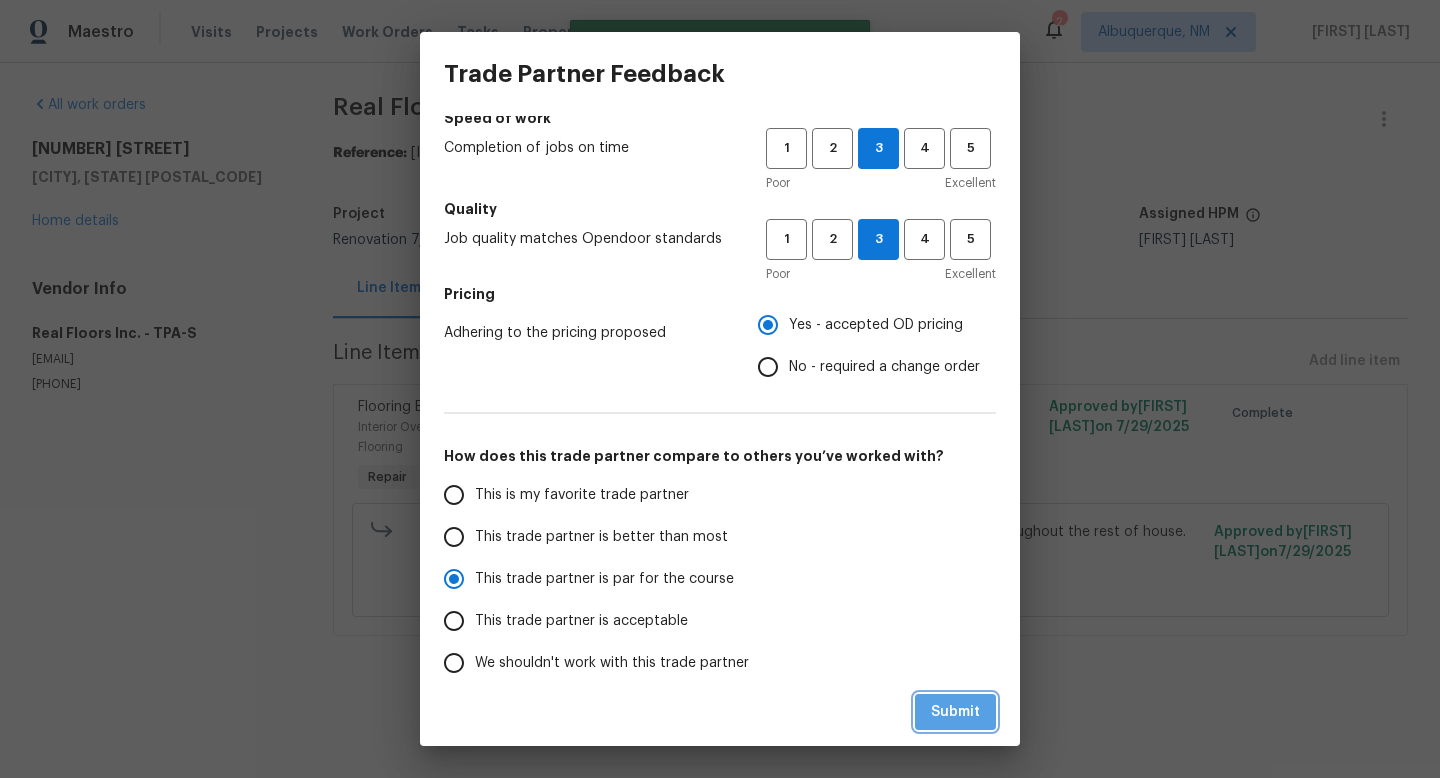 click on "Submit" at bounding box center [955, 712] 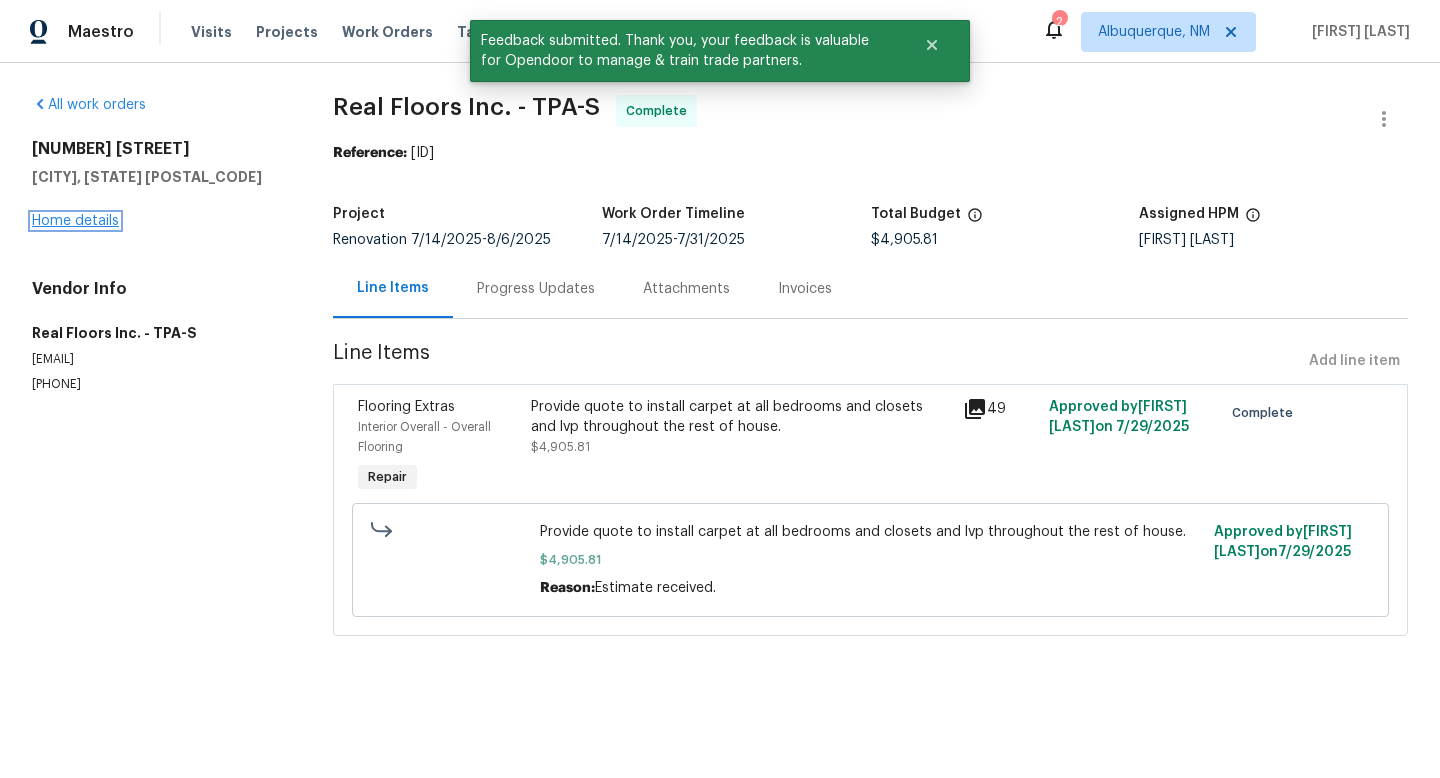 click on "Home details" at bounding box center [75, 221] 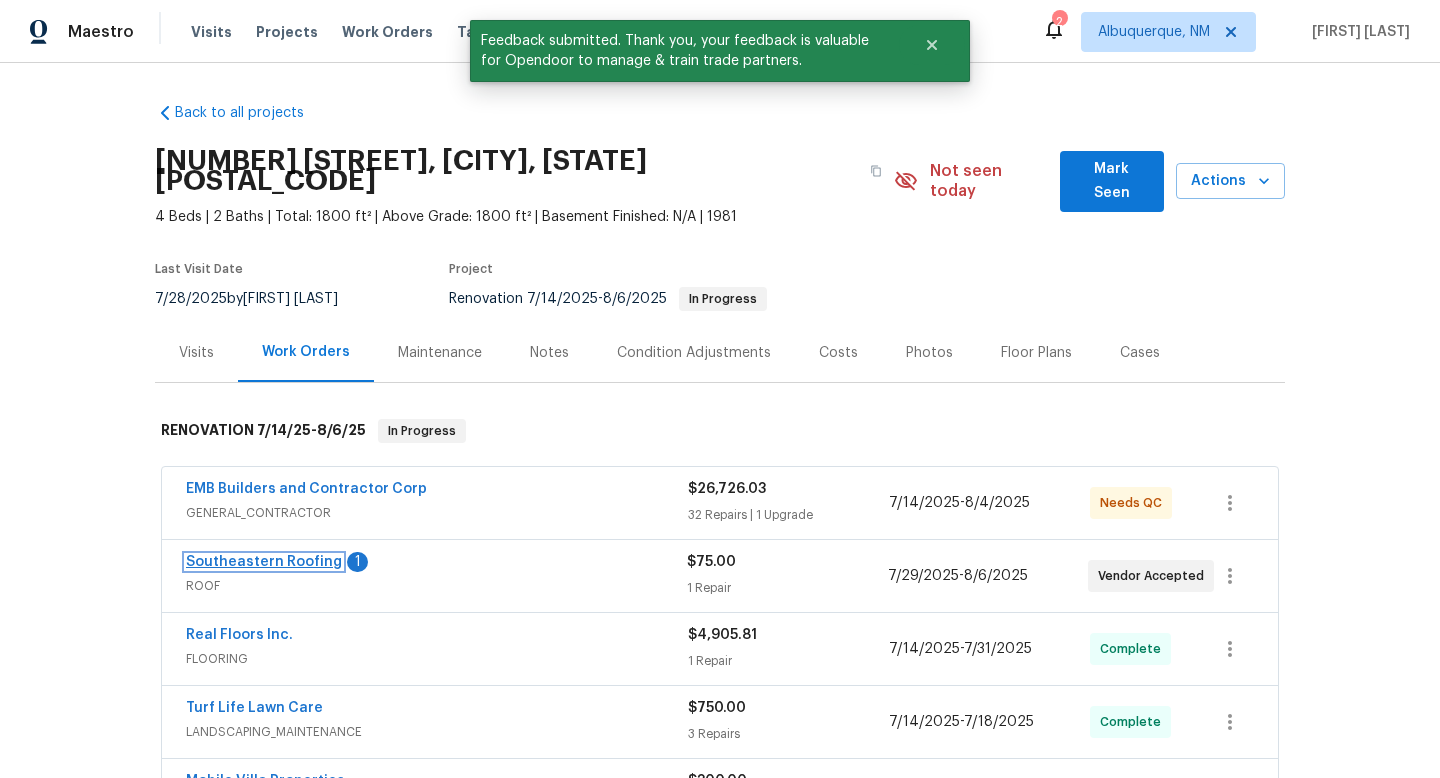 click on "Southeastern Roofing" at bounding box center (264, 562) 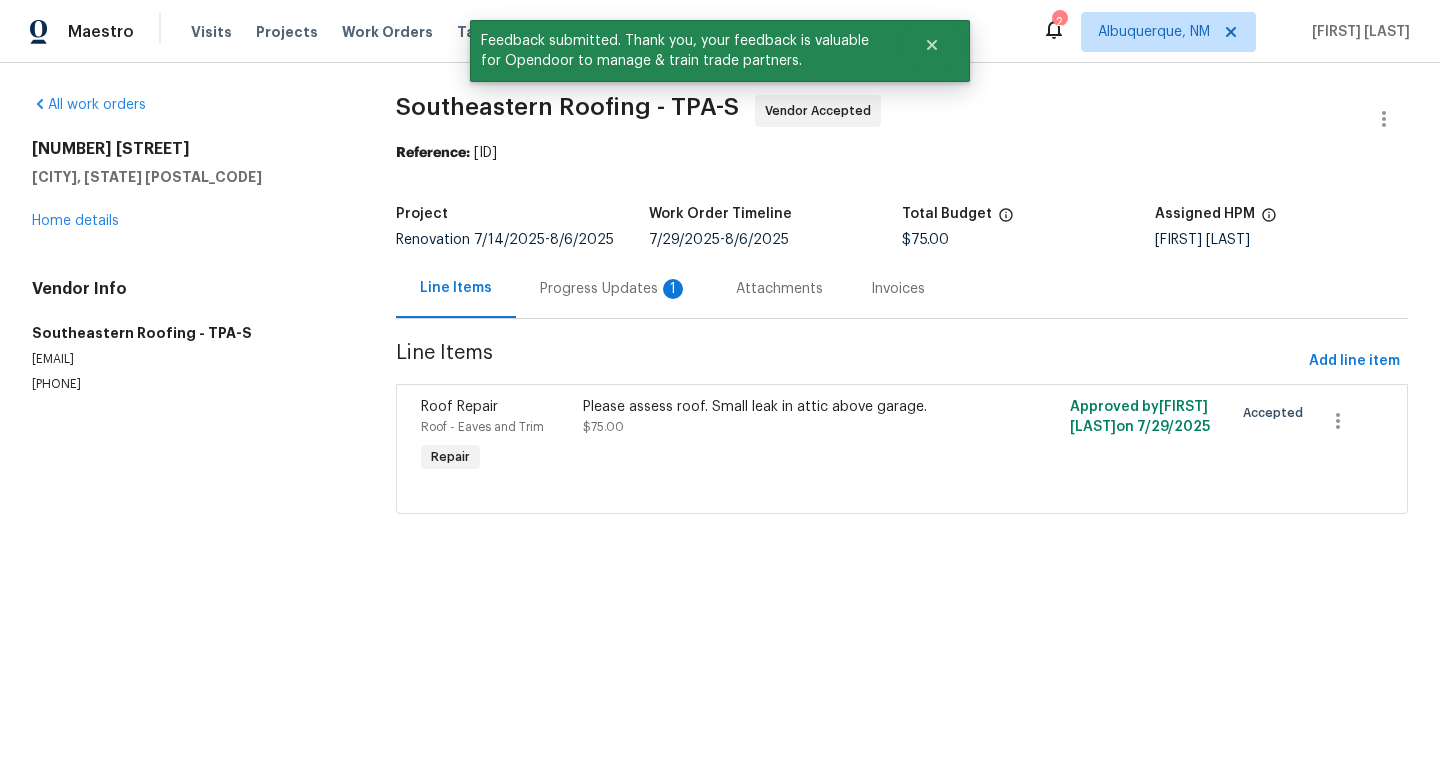 click on "Progress Updates 1" at bounding box center (614, 289) 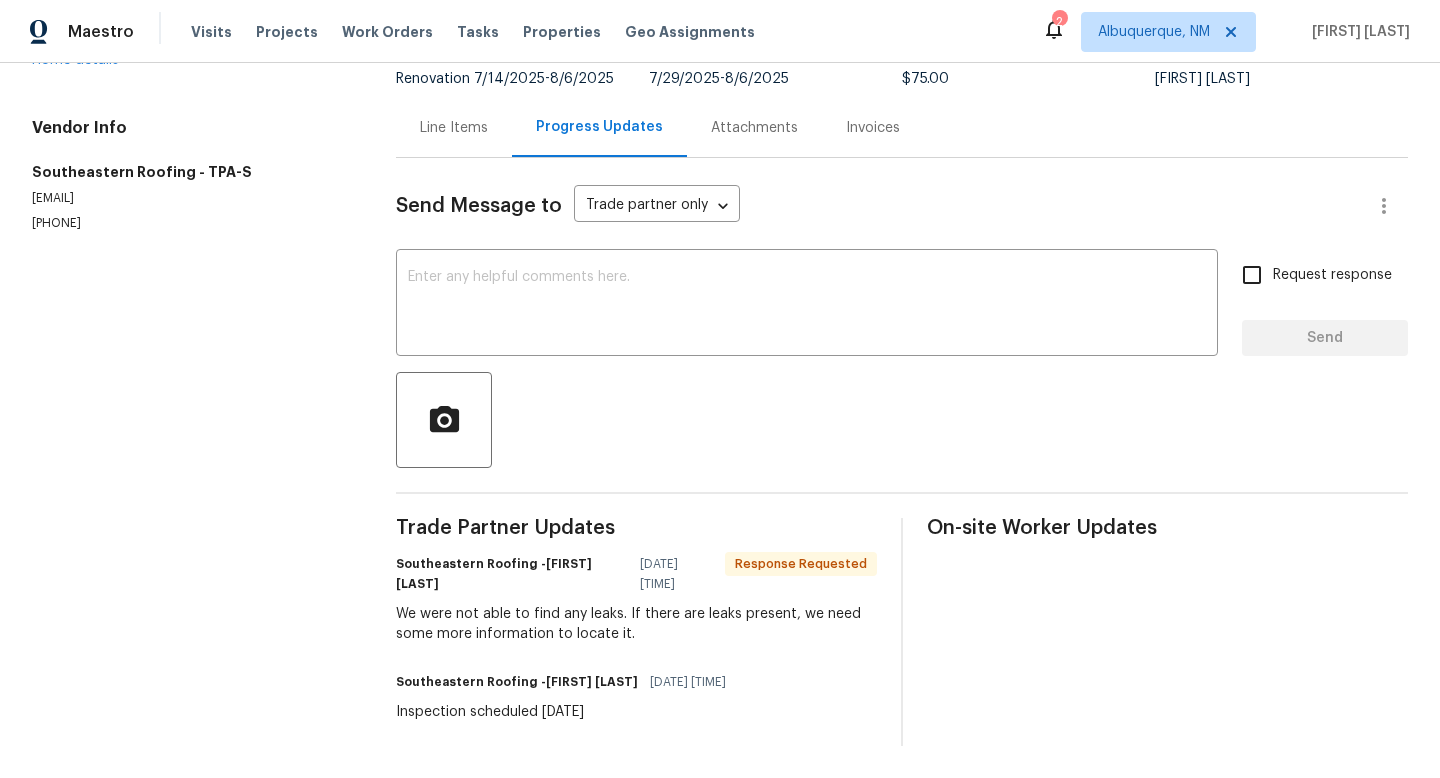 scroll, scrollTop: 0, scrollLeft: 0, axis: both 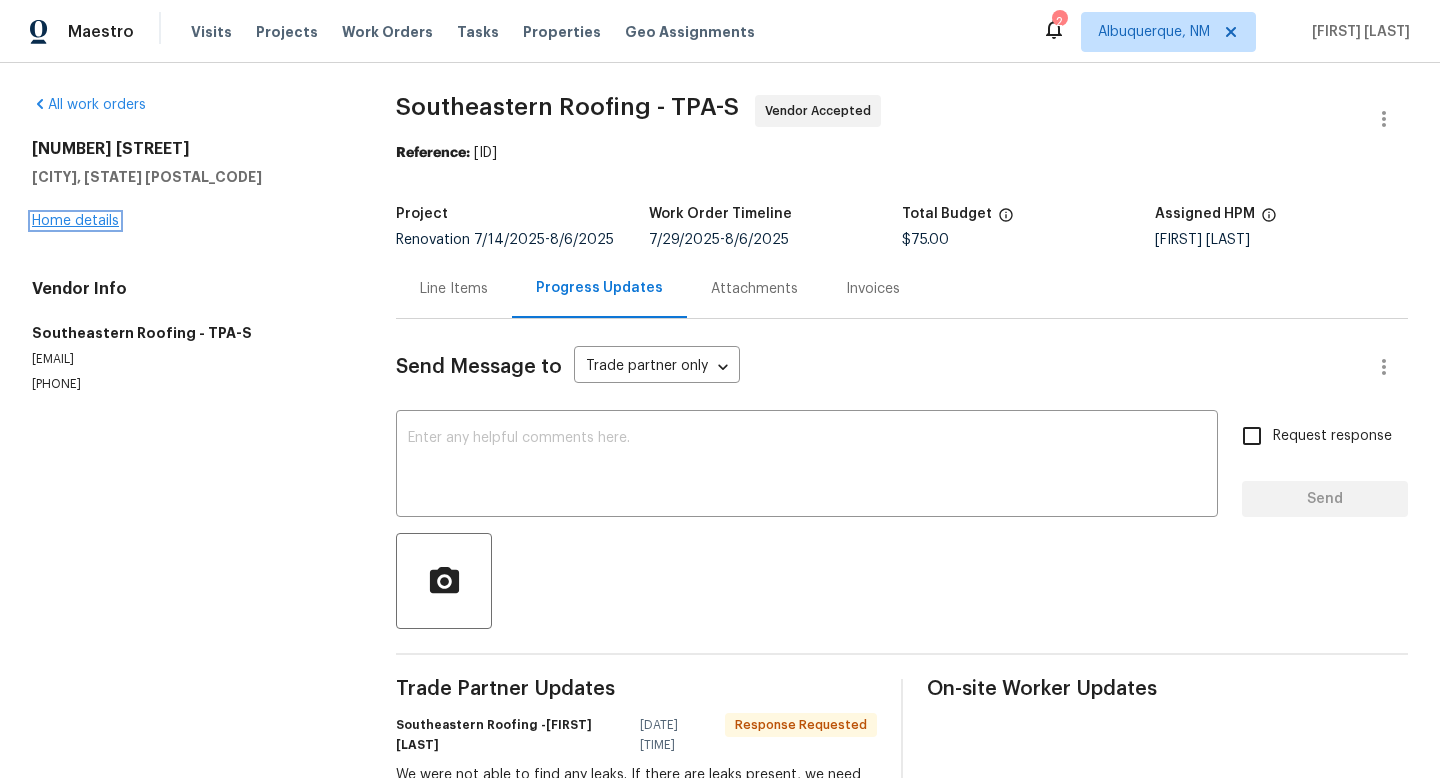 click on "Home details" at bounding box center (75, 221) 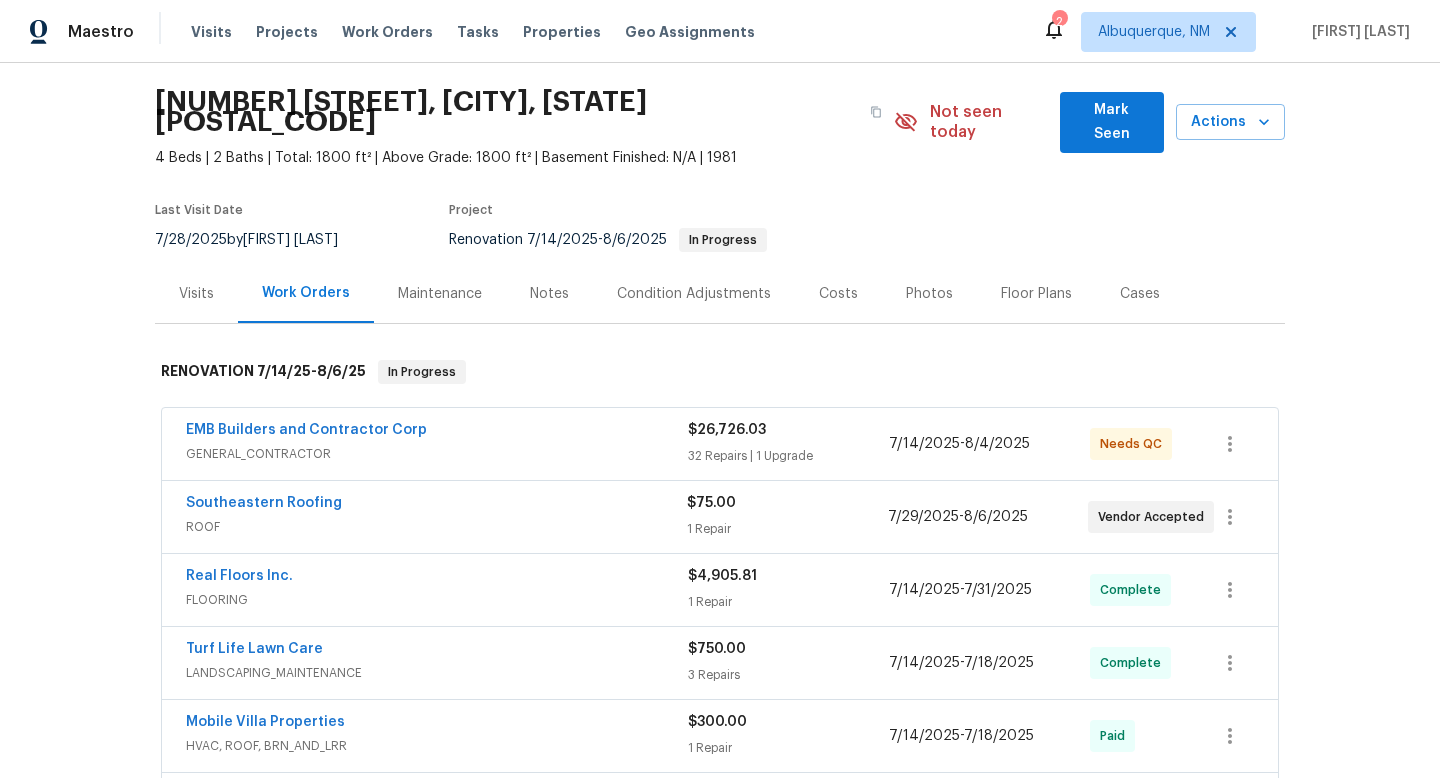 scroll, scrollTop: 68, scrollLeft: 0, axis: vertical 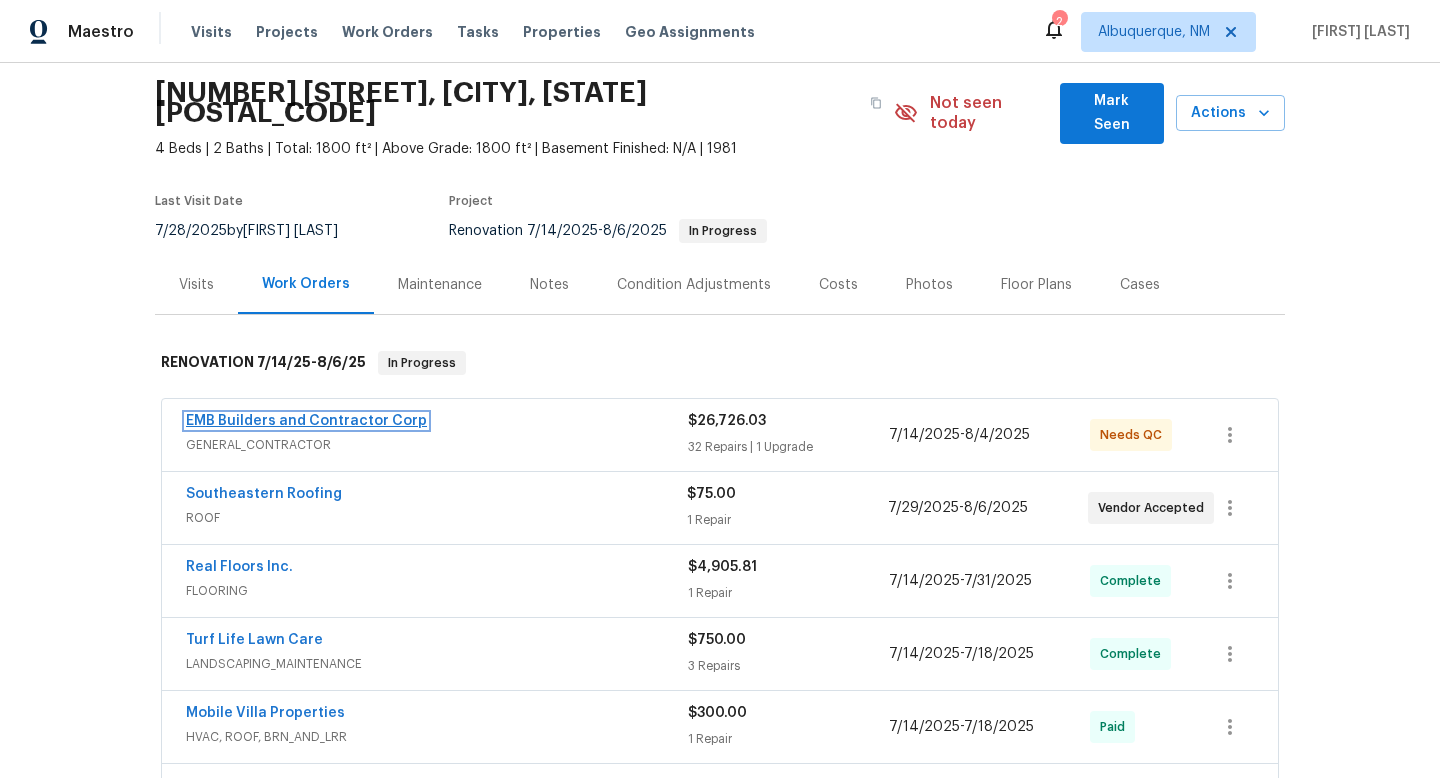 click on "EMB Builders and Contractor Corp" at bounding box center [306, 421] 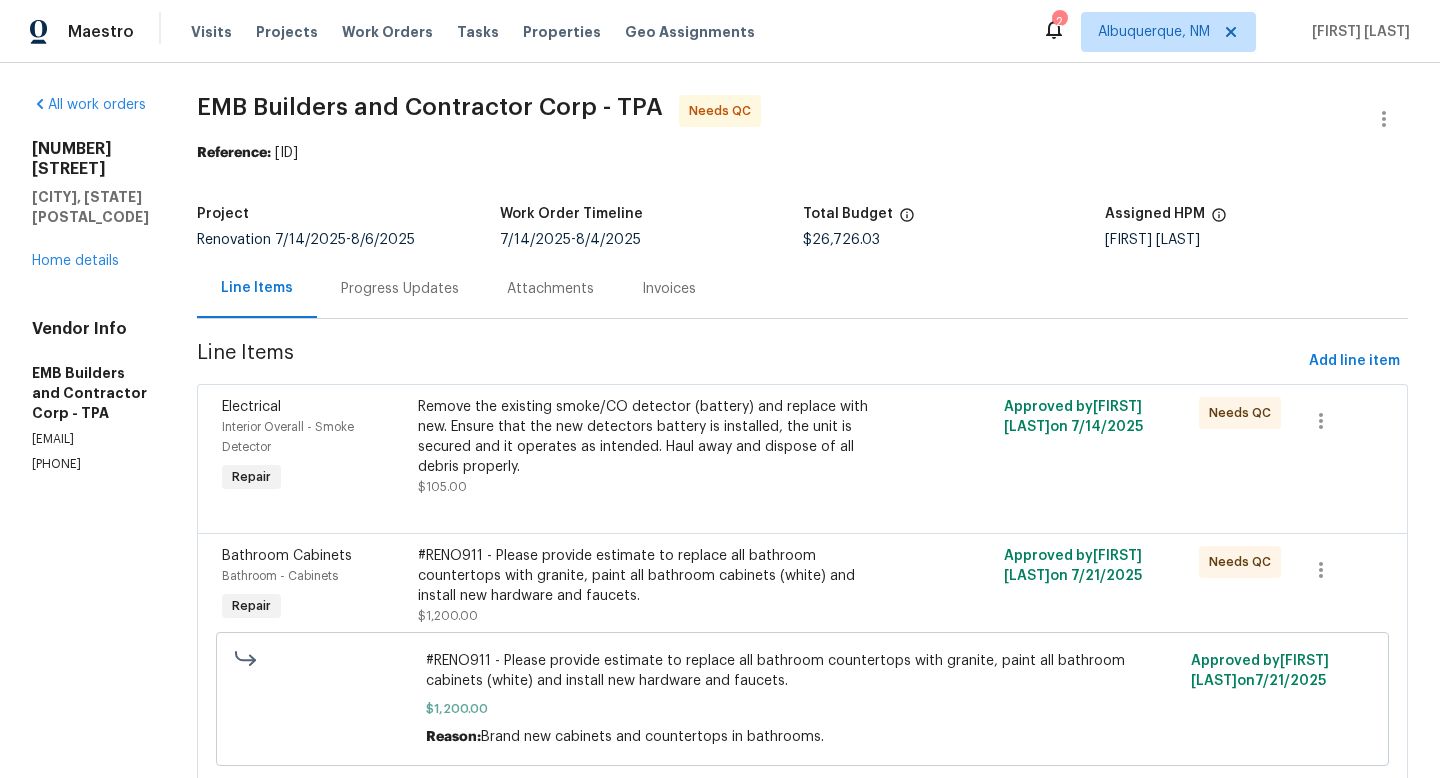 click on "Remove the existing smoke/CO detector (battery) and replace with new. Ensure that the new detectors battery is installed, the unit is secured and it operates as intended. Haul away and dispose of all debris properly. $105.00" at bounding box center (656, 447) 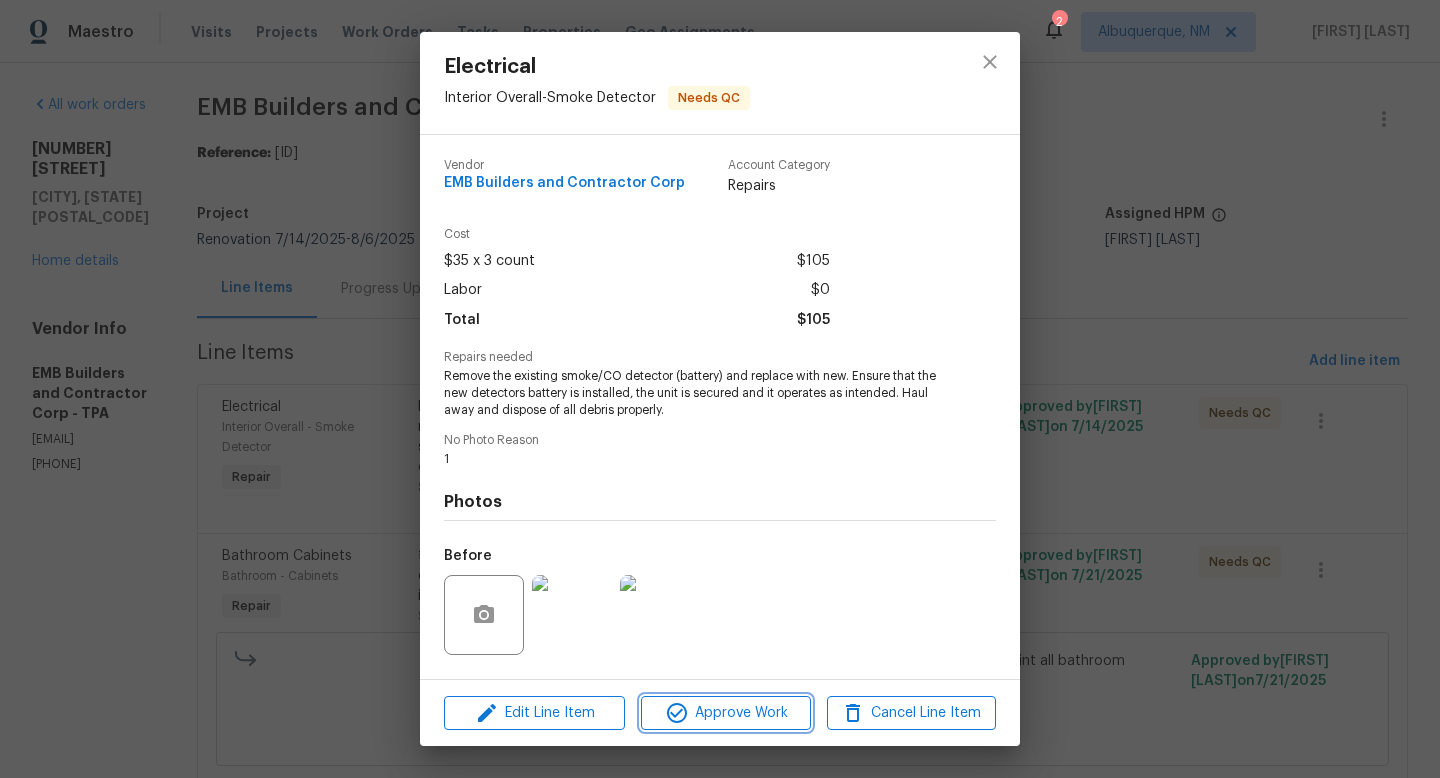 click 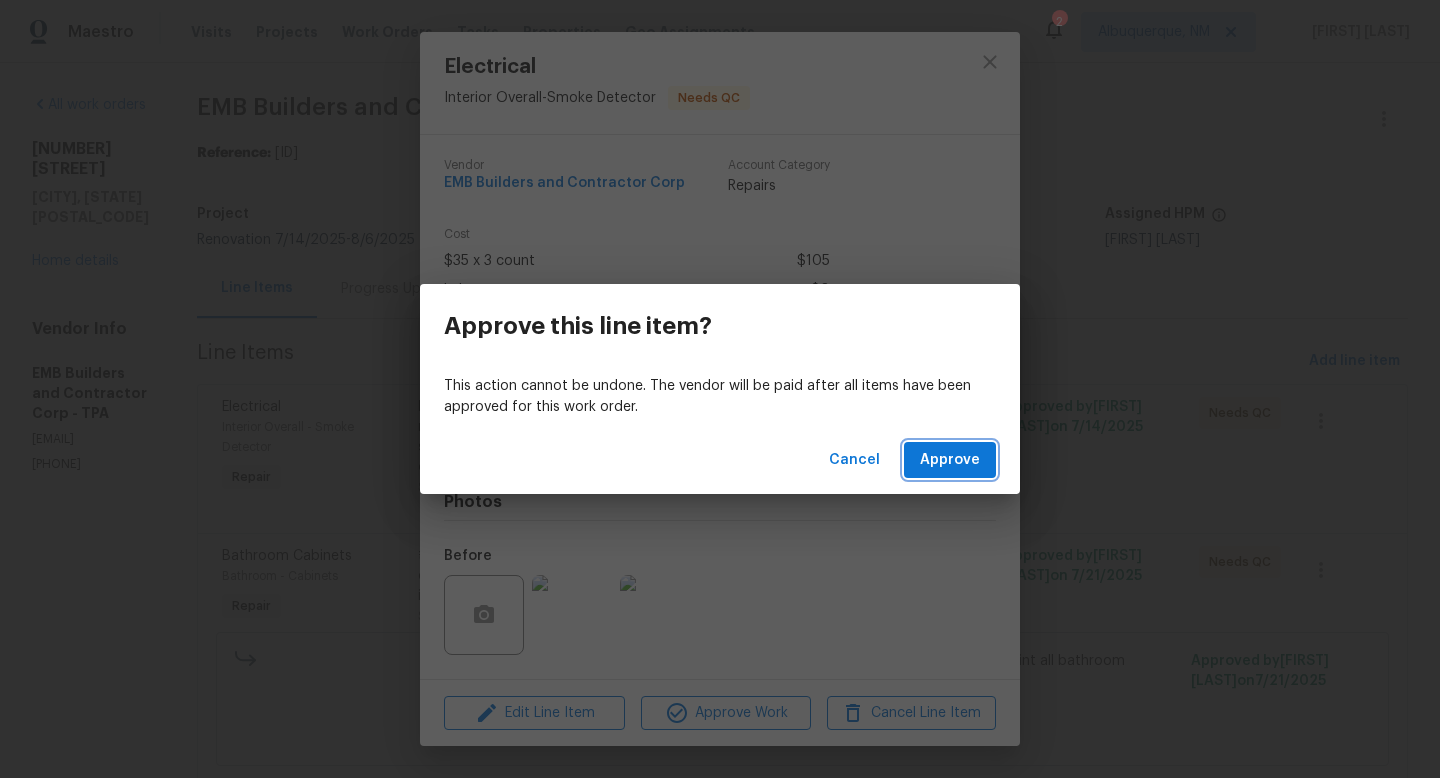 click on "Approve" at bounding box center [950, 460] 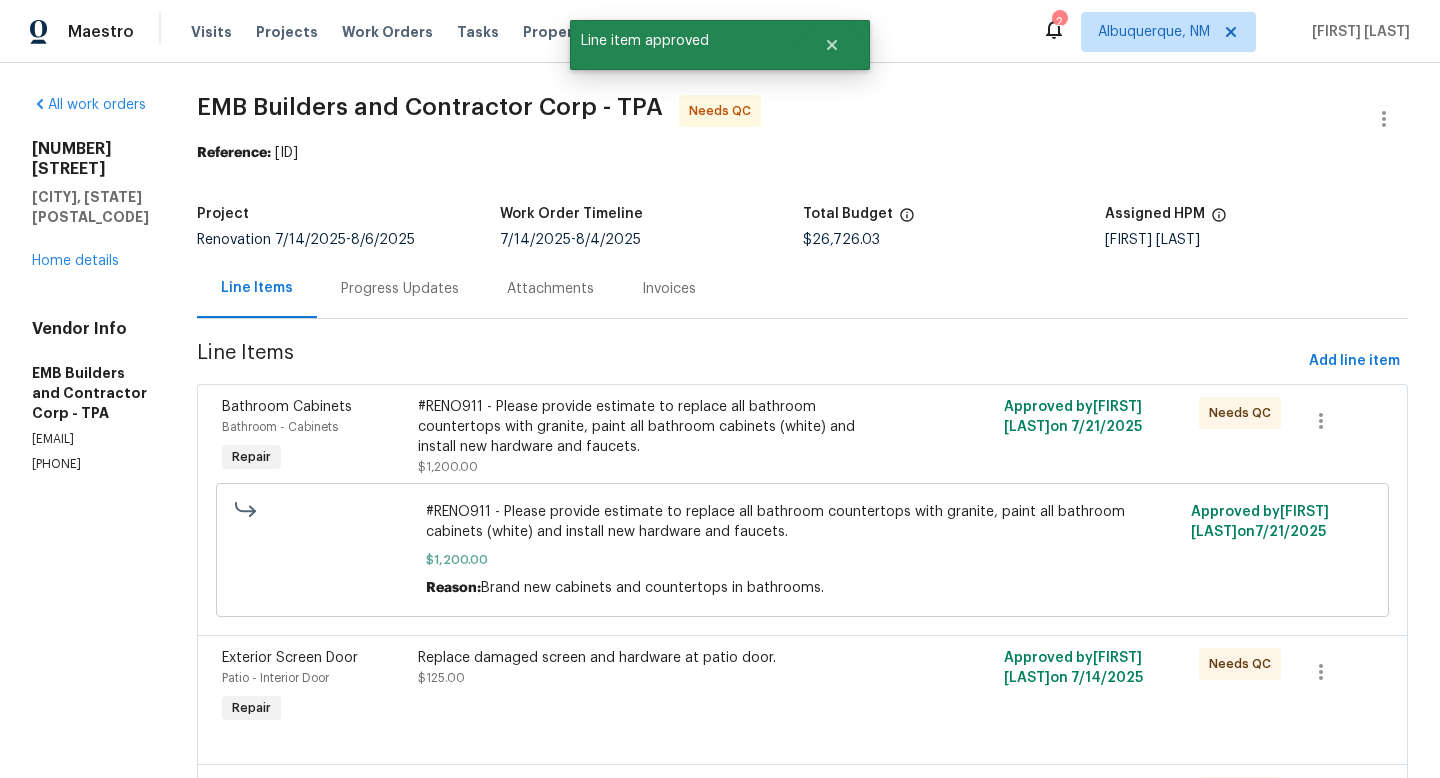 click on "#RENO911 - Please provide estimate to replace all bathroom countertops with granite, paint all bathroom cabinets (white) and install new hardware and faucets." at bounding box center (656, 427) 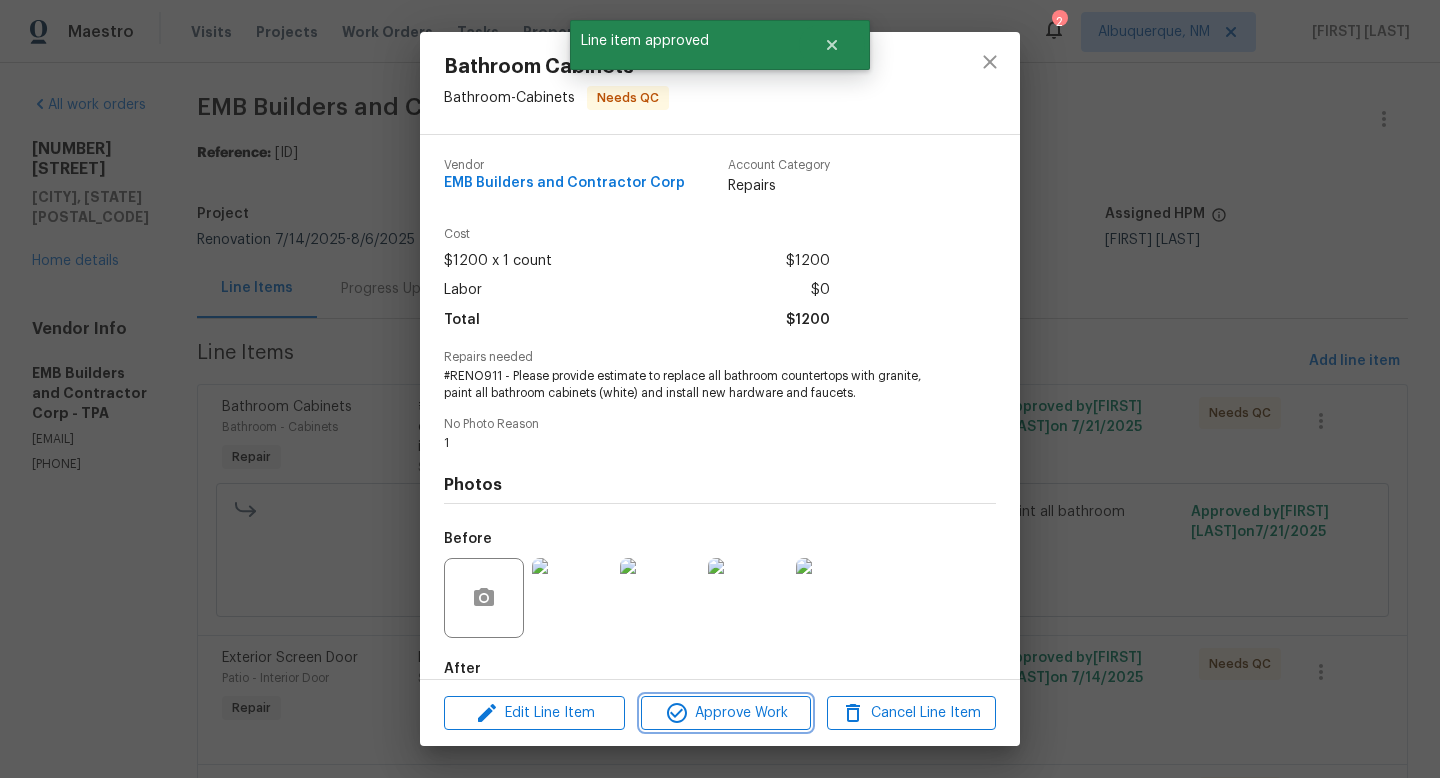 click on "Approve Work" at bounding box center [725, 713] 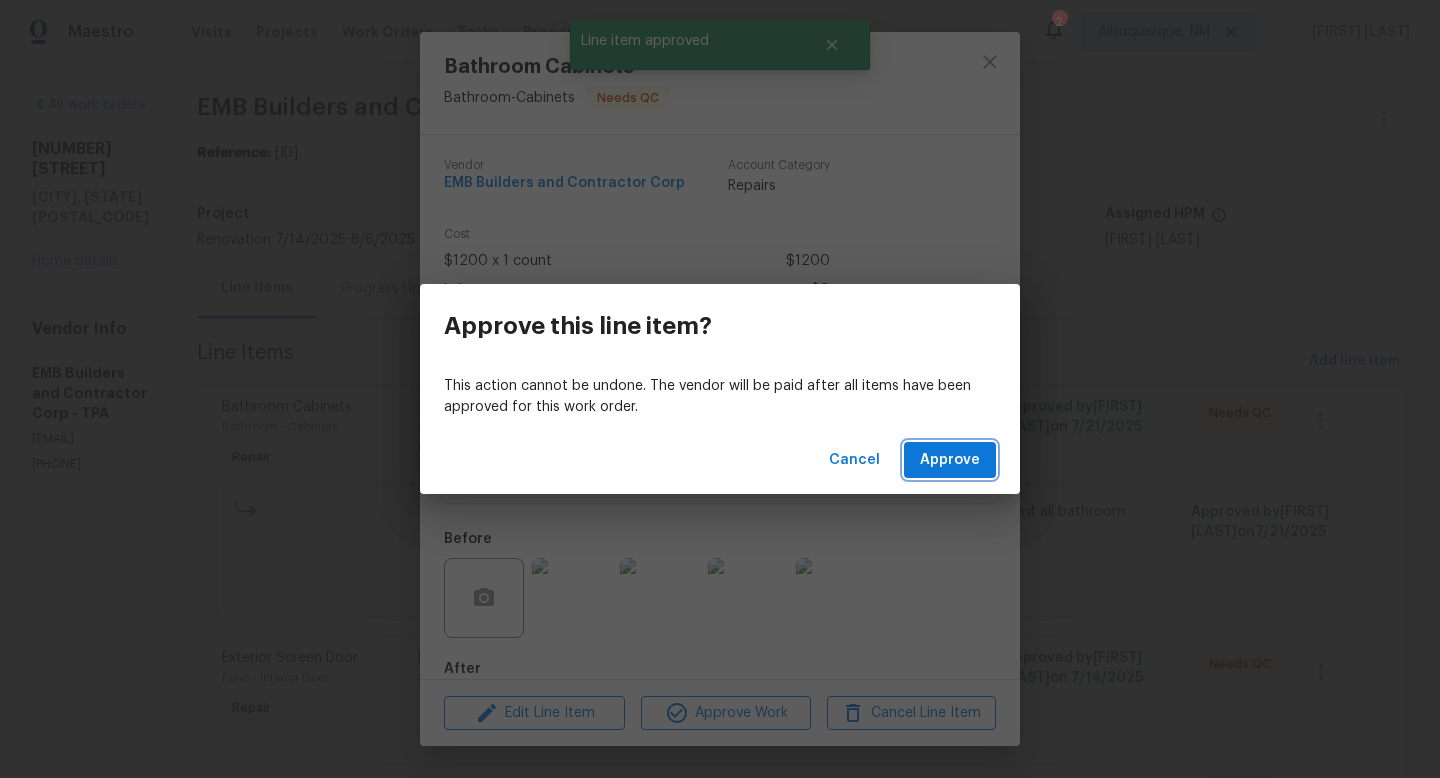 click on "Approve" at bounding box center (950, 460) 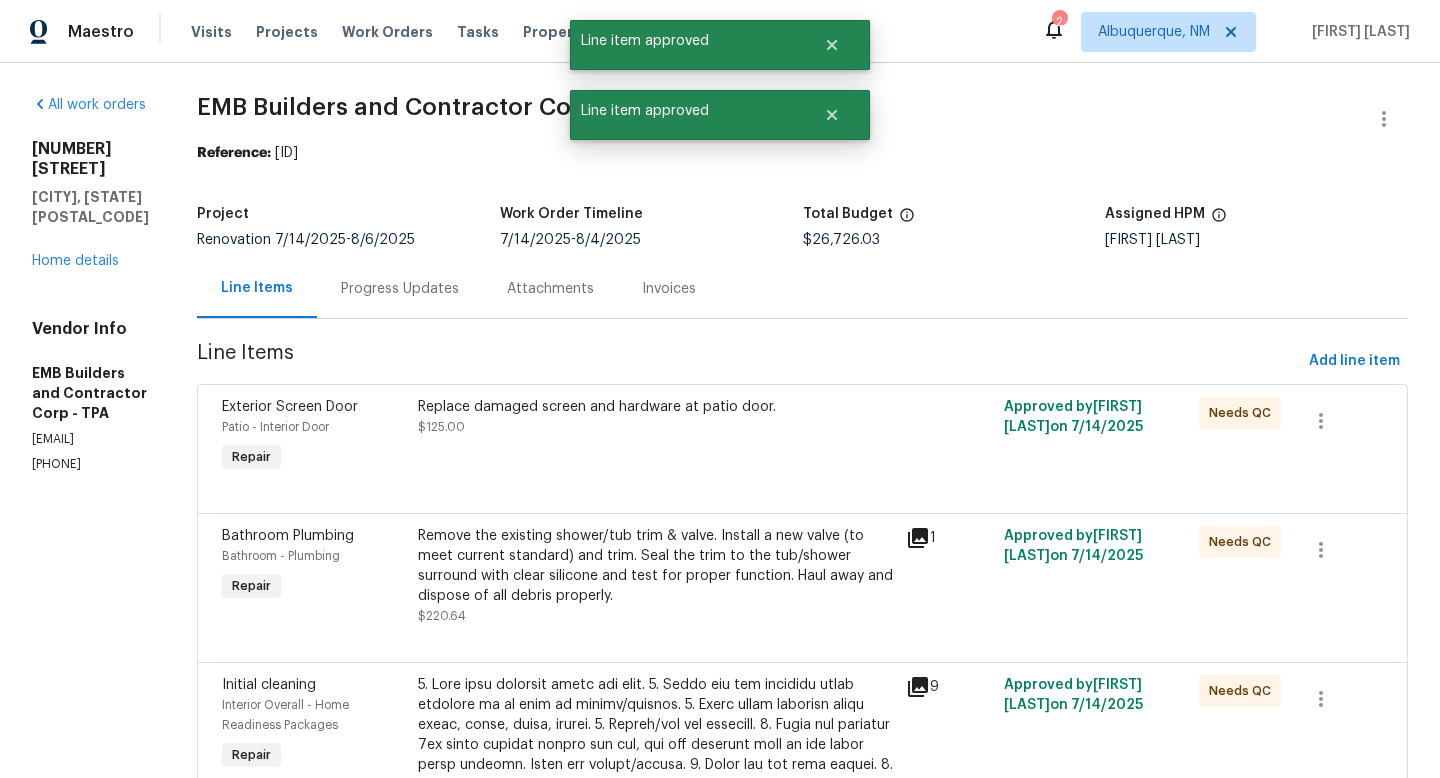 click on "Replace damaged screen and hardware at patio door." at bounding box center (656, 407) 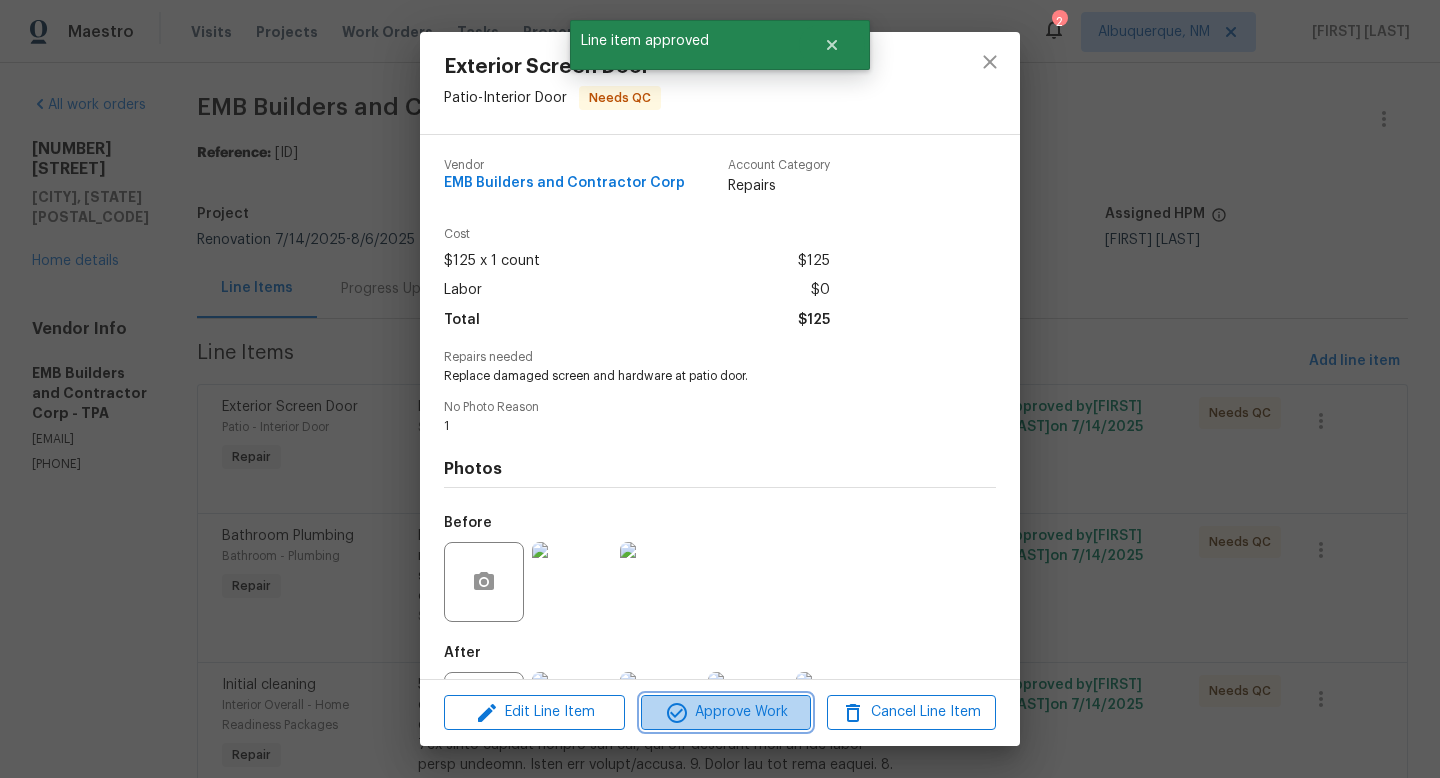click on "Approve Work" at bounding box center [725, 712] 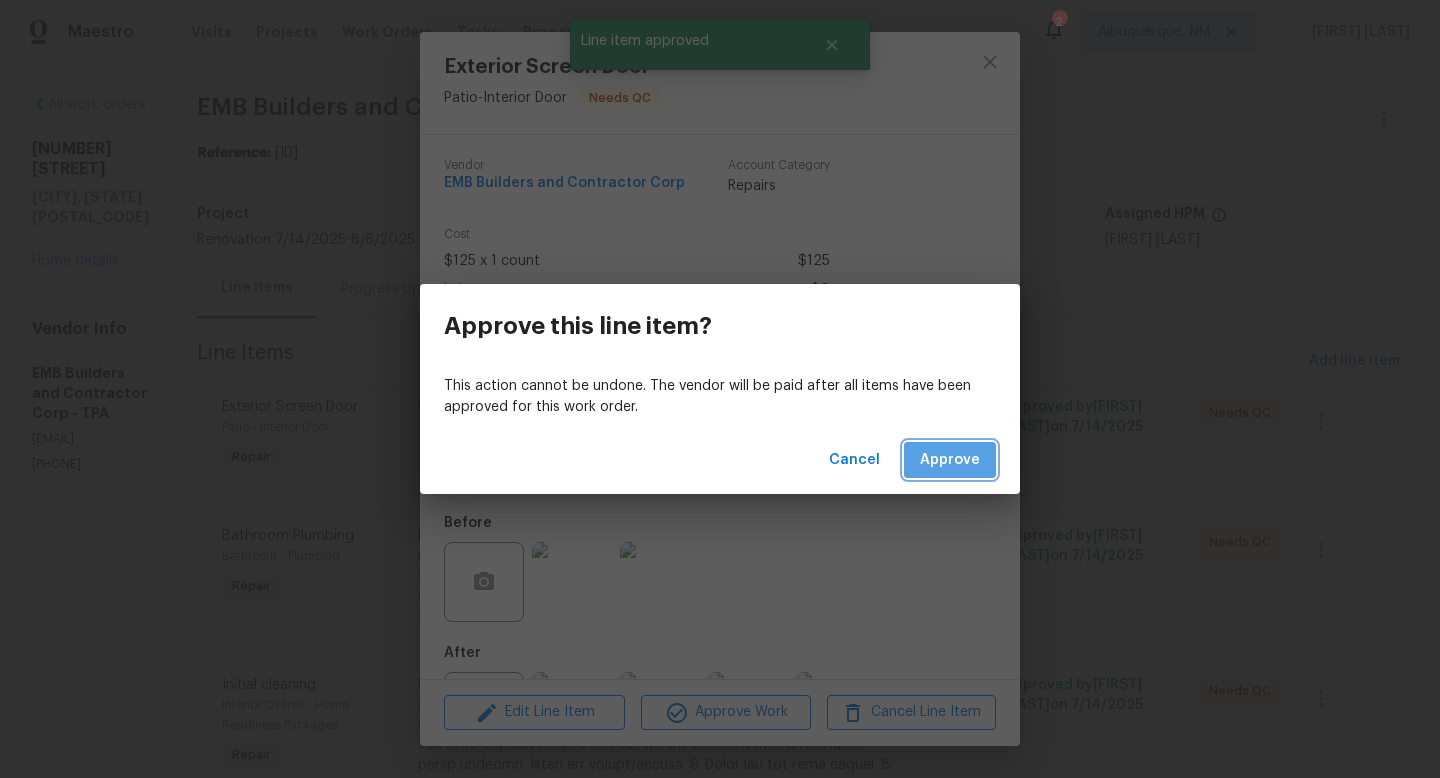 click on "Approve" at bounding box center [950, 460] 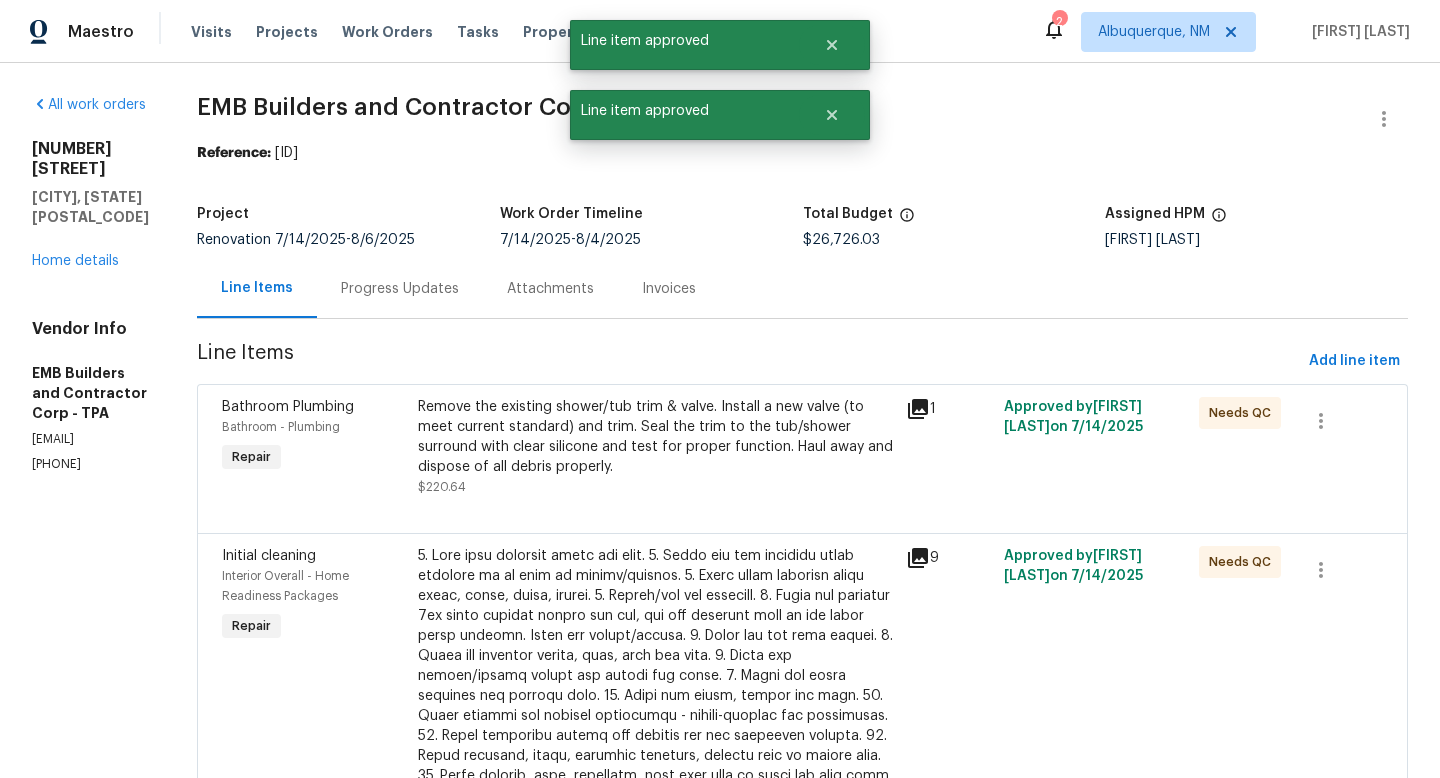 click on "Remove the existing shower/tub trim & valve. Install a new valve (to meet current standard) and trim. Seal the trim to the tub/shower surround with clear silicone and test for proper function. Haul away and dispose of all debris properly." at bounding box center [656, 437] 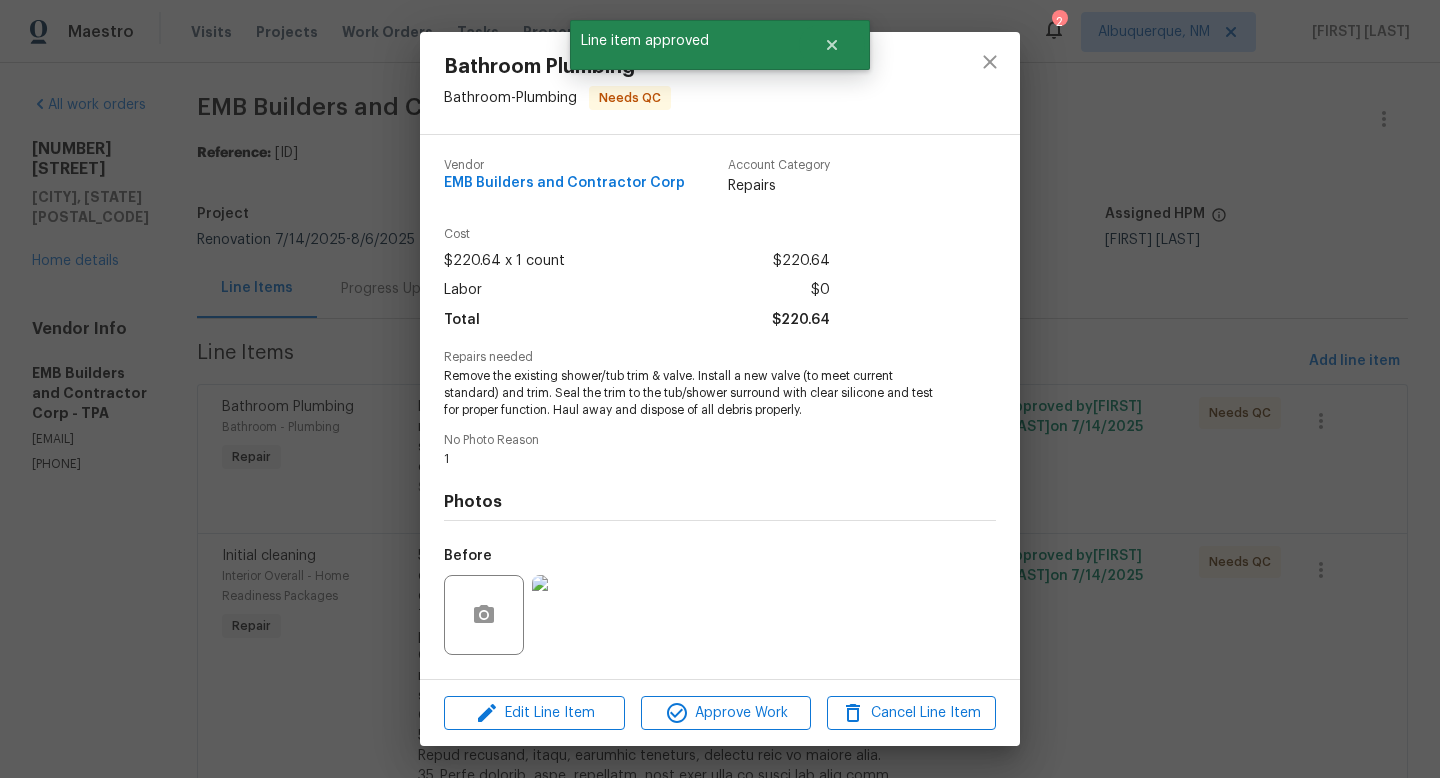 click on "Bathroom Plumbing Bathroom - Plumbing Needs QC Vendor EMB Builders and Contractor Corp Account Category Repairs Cost $220.64 x 1 count $220.64 Labor $0 Total $220.64 Repairs needed Remove the existing shower/tub trim & valve. Install a new valve (to meet current standard) and trim. Seal the trim to the tub/shower surround with clear silicone and test for proper function. Haul away and dispose of all debris properly. No Photo Reason 1 Photos Before After Edit Line Item Approve Work Cancel Line Item" at bounding box center [720, 389] 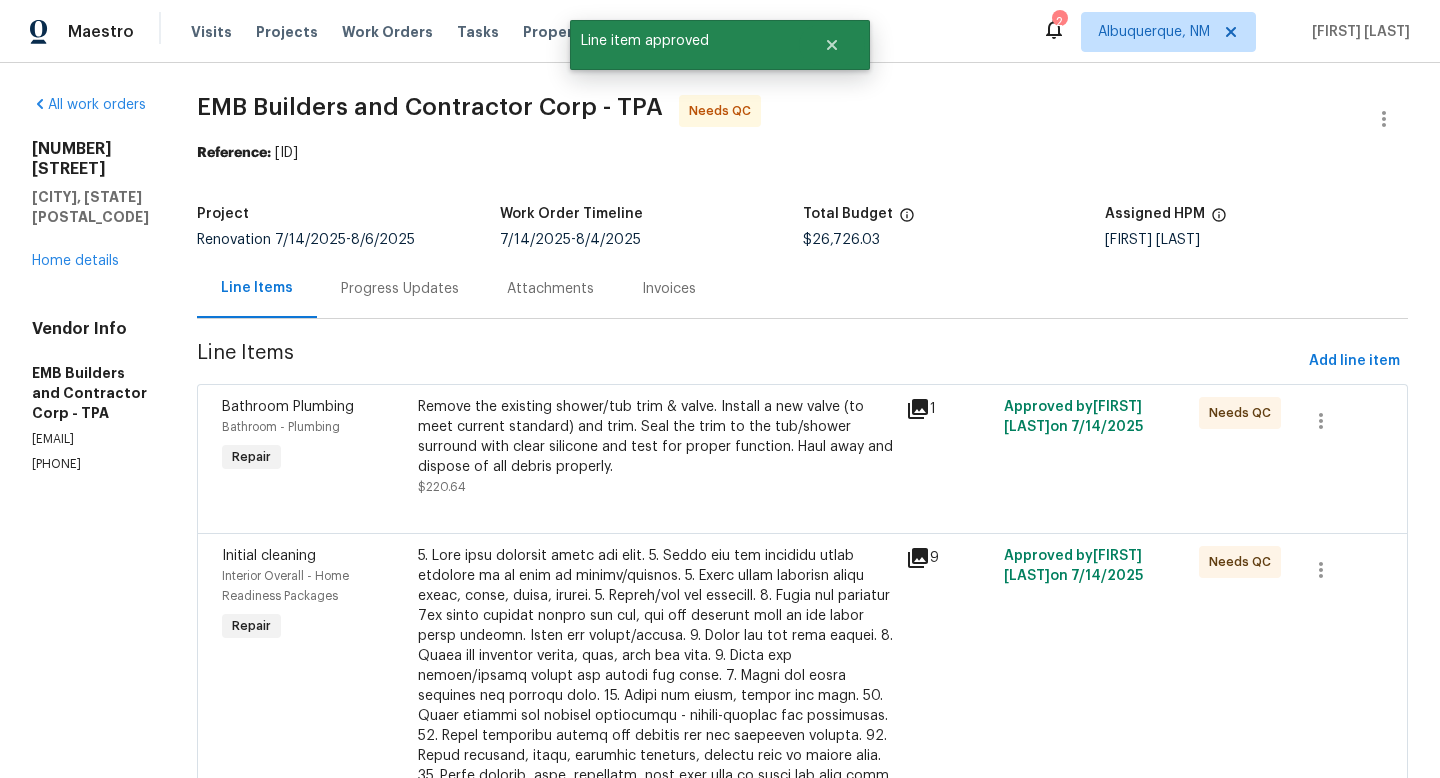 click on "Remove the existing shower/tub trim & valve. Install a new valve (to meet current standard) and trim. Seal the trim to the tub/shower surround with clear silicone and test for proper function. Haul away and dispose of all debris properly." at bounding box center (656, 437) 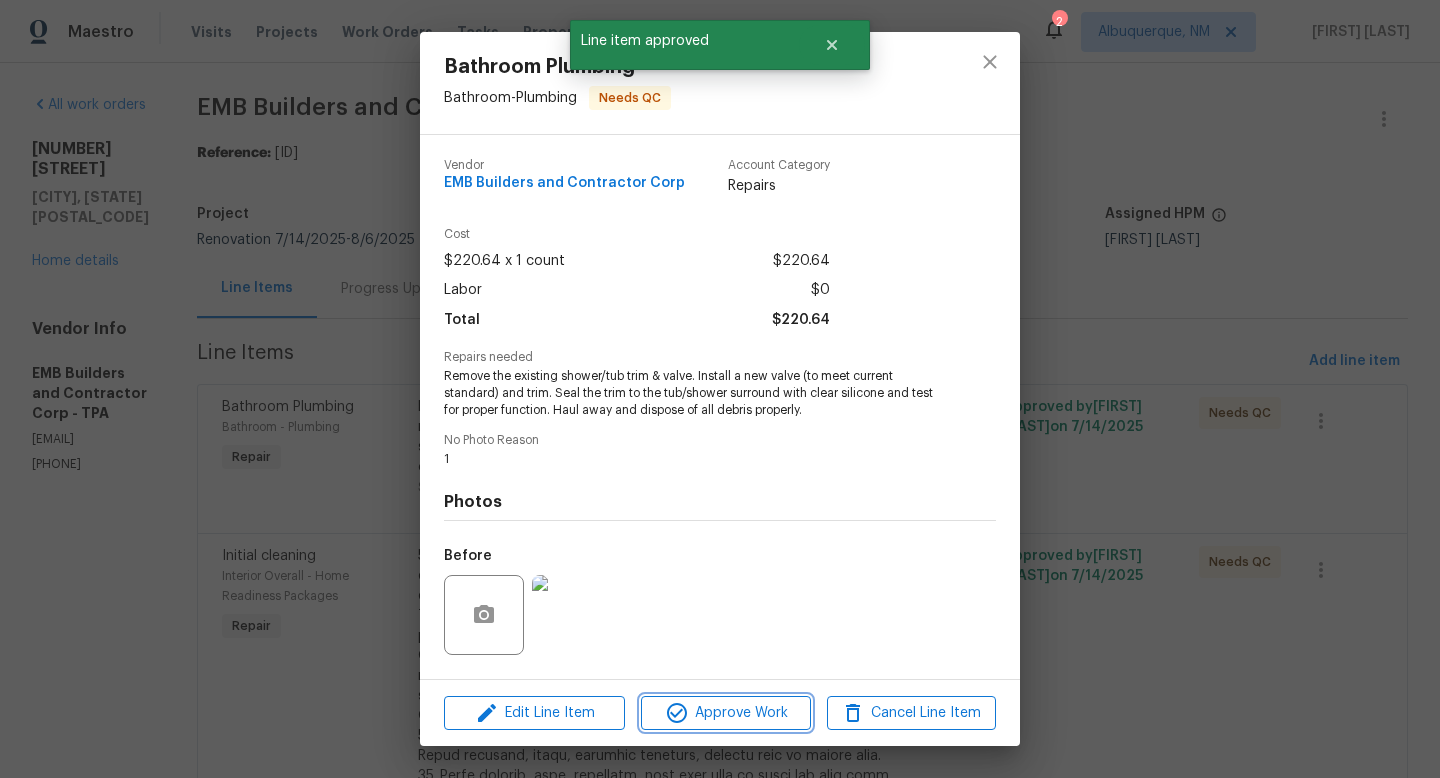 click 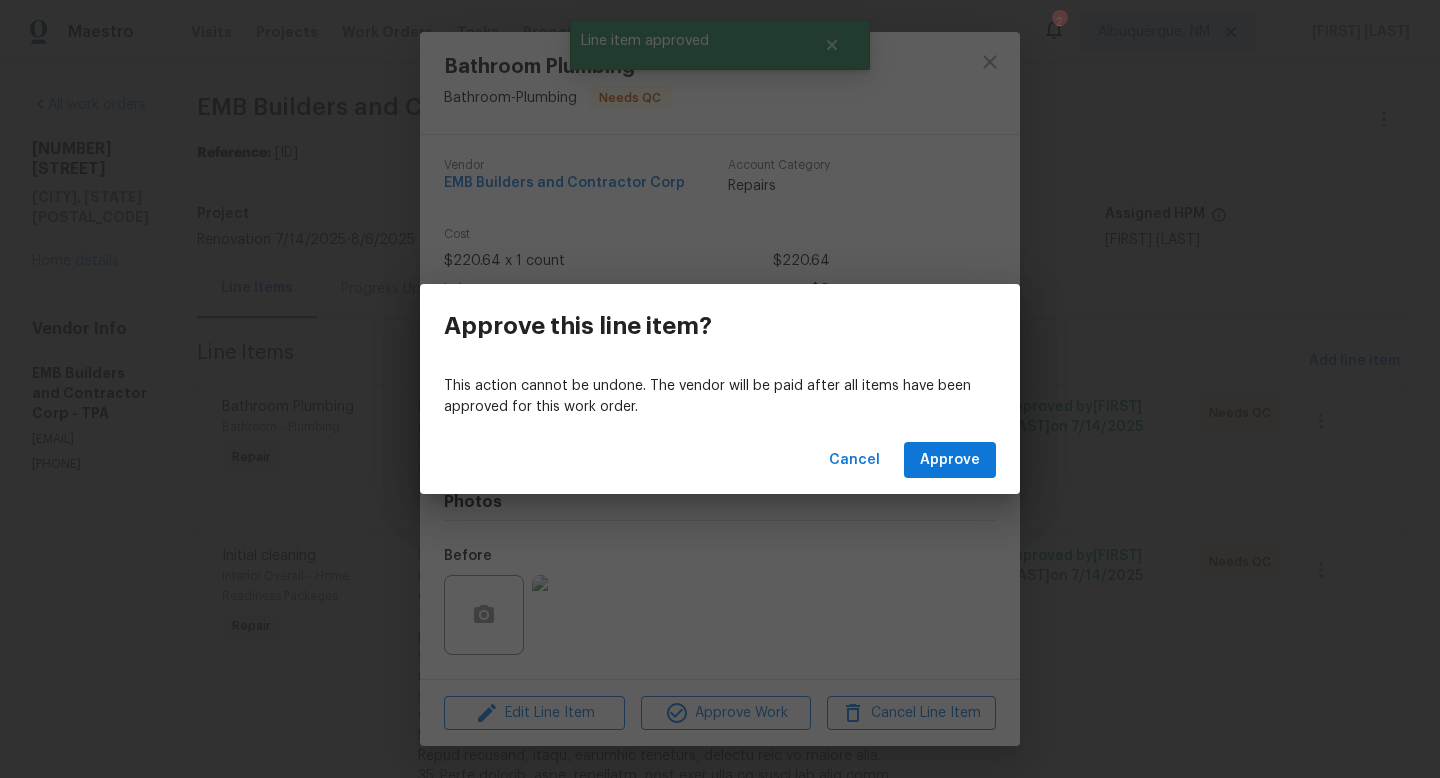 click on "Cancel Approve" at bounding box center [720, 460] 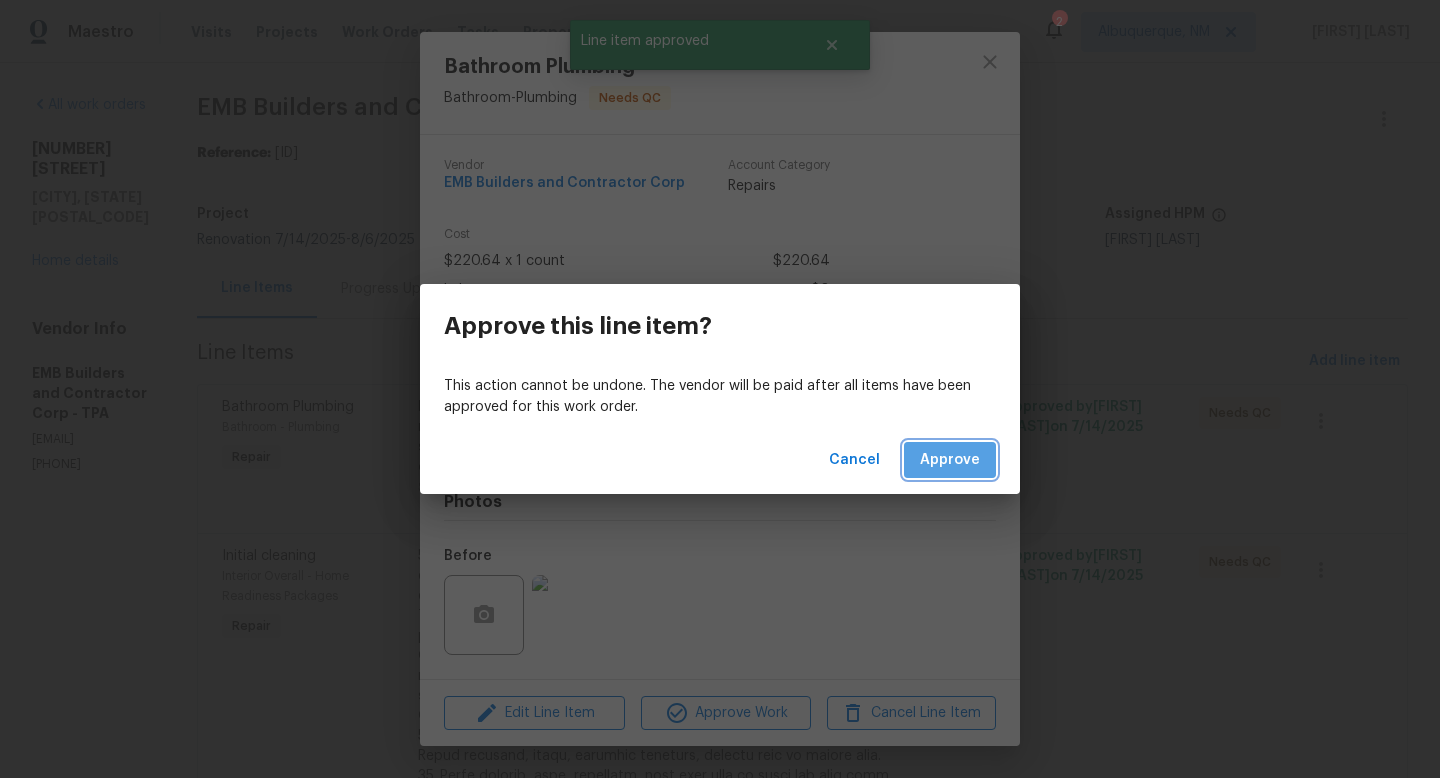 click on "Approve" at bounding box center [950, 460] 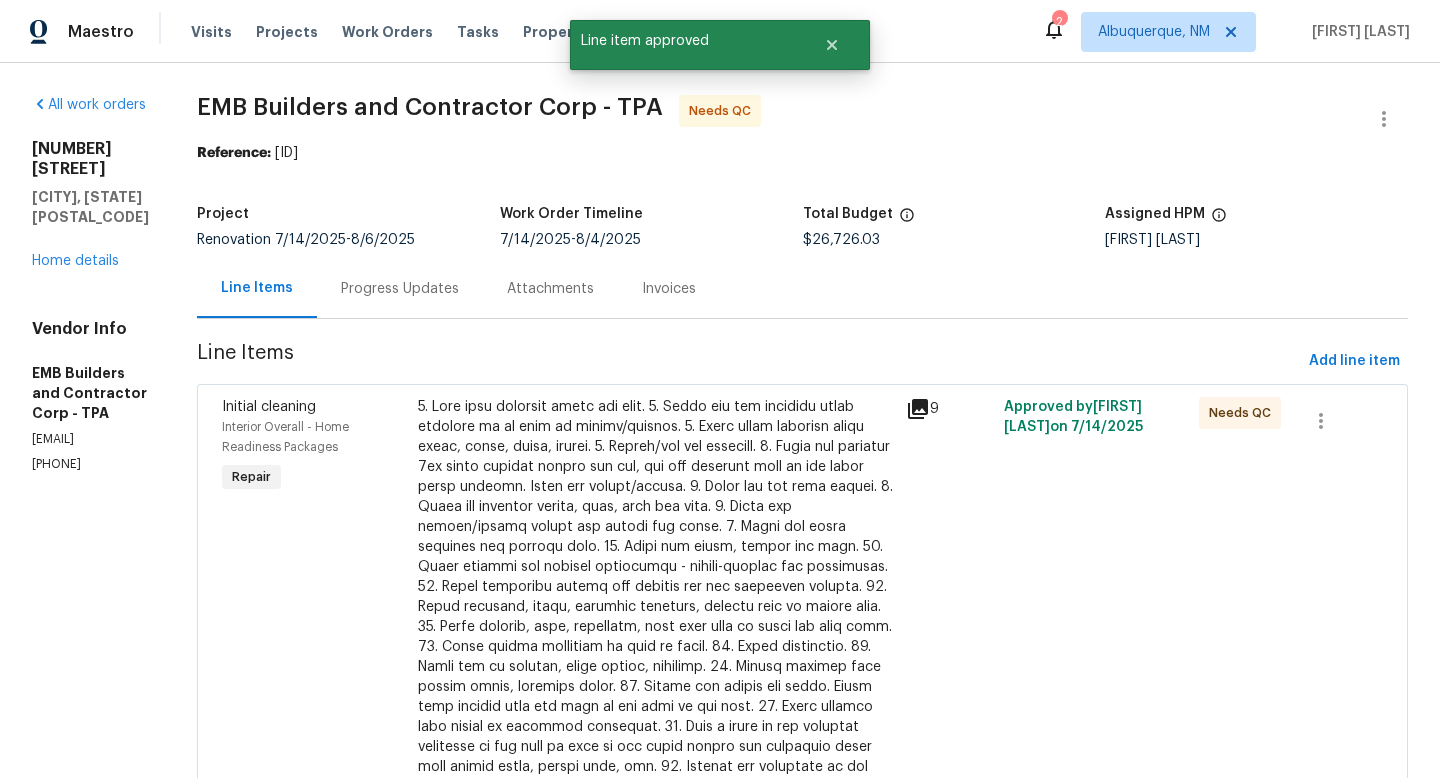 click at bounding box center (656, 597) 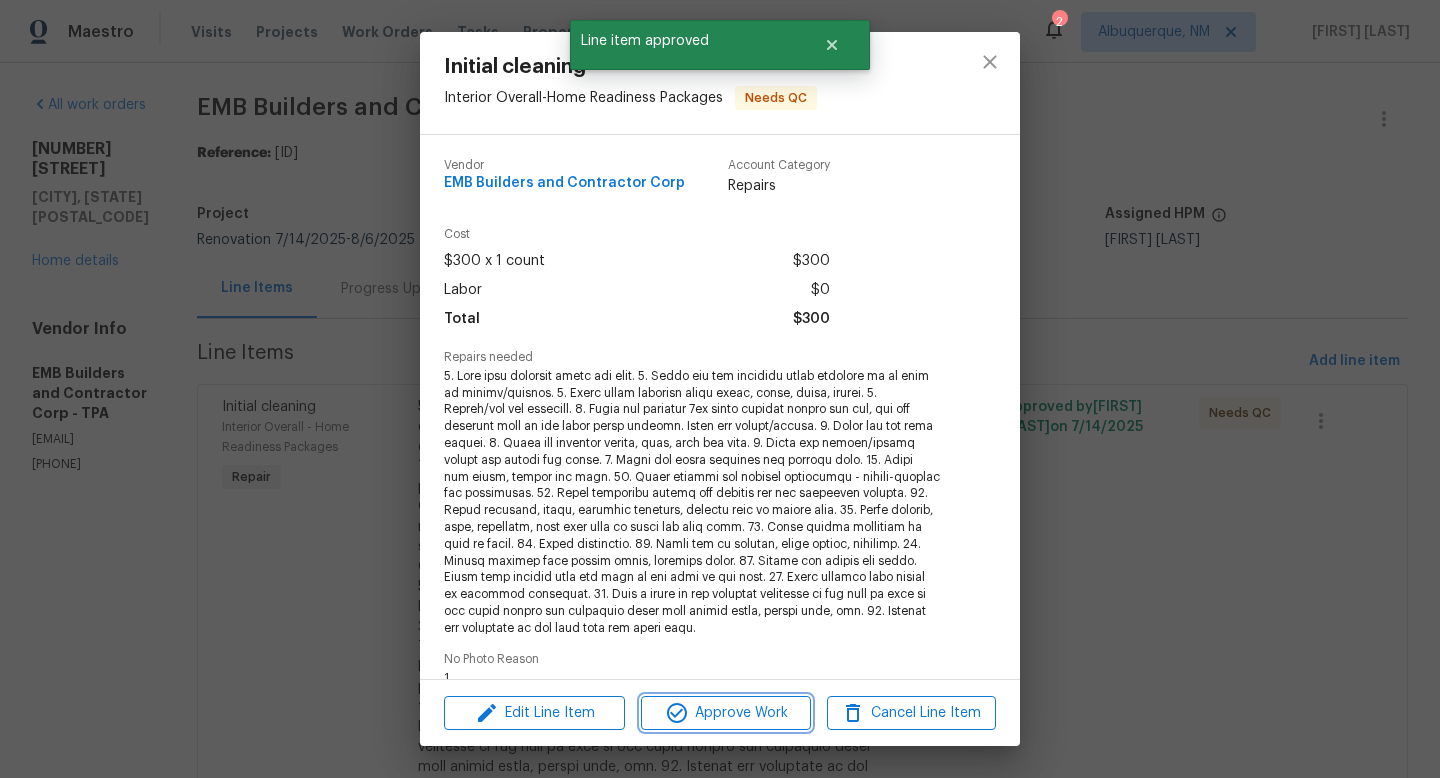 click 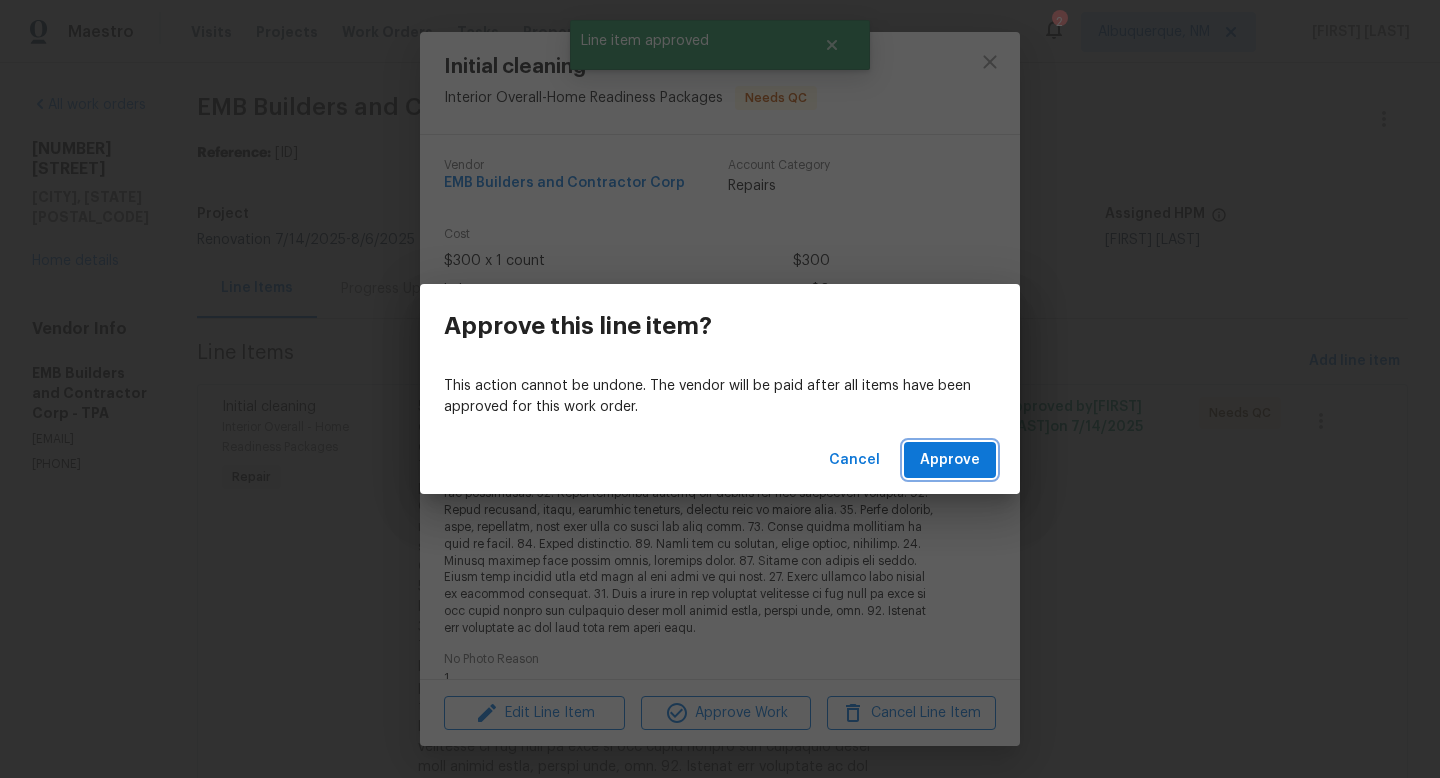 click on "Approve" at bounding box center [950, 460] 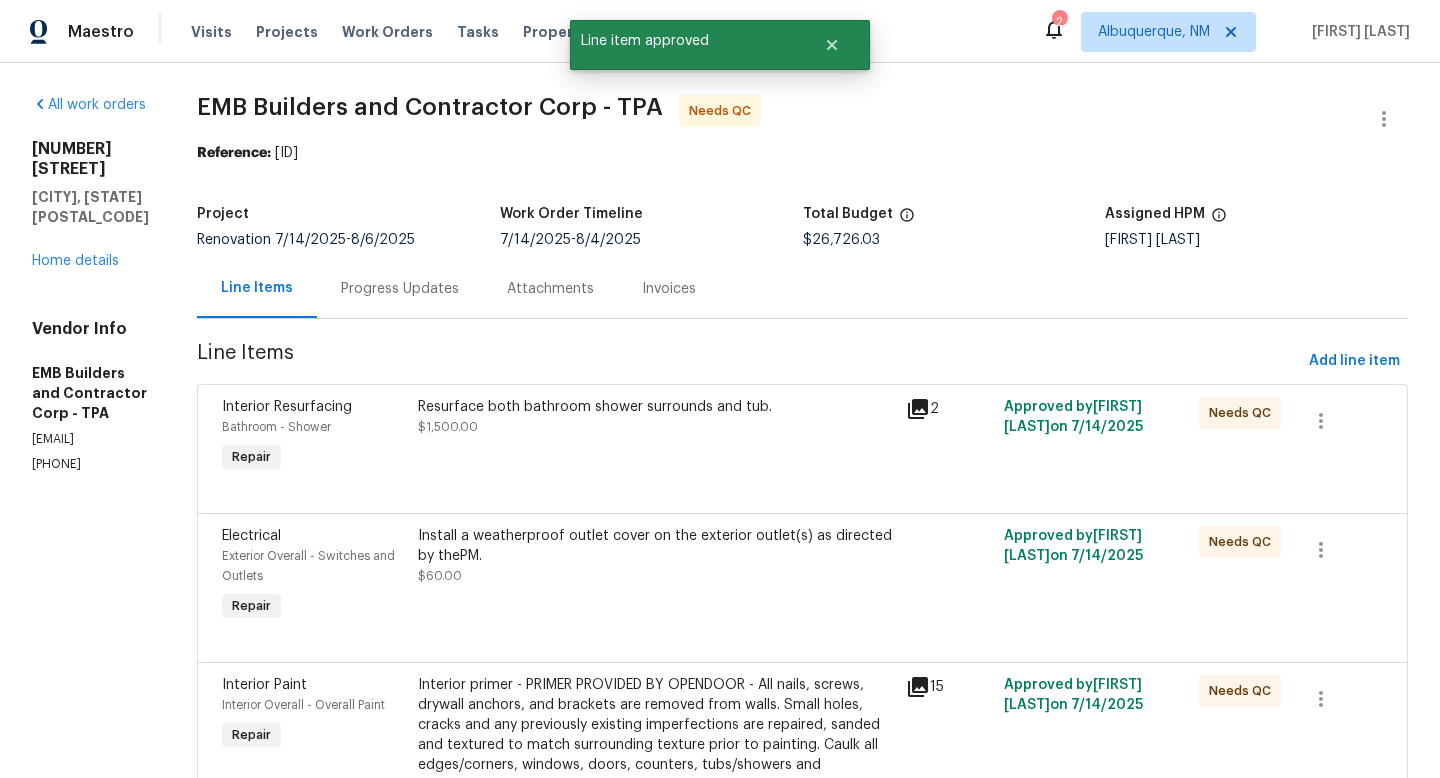 click on "Resurface both bathroom shower surrounds and tub. $1,500.00" at bounding box center (656, 437) 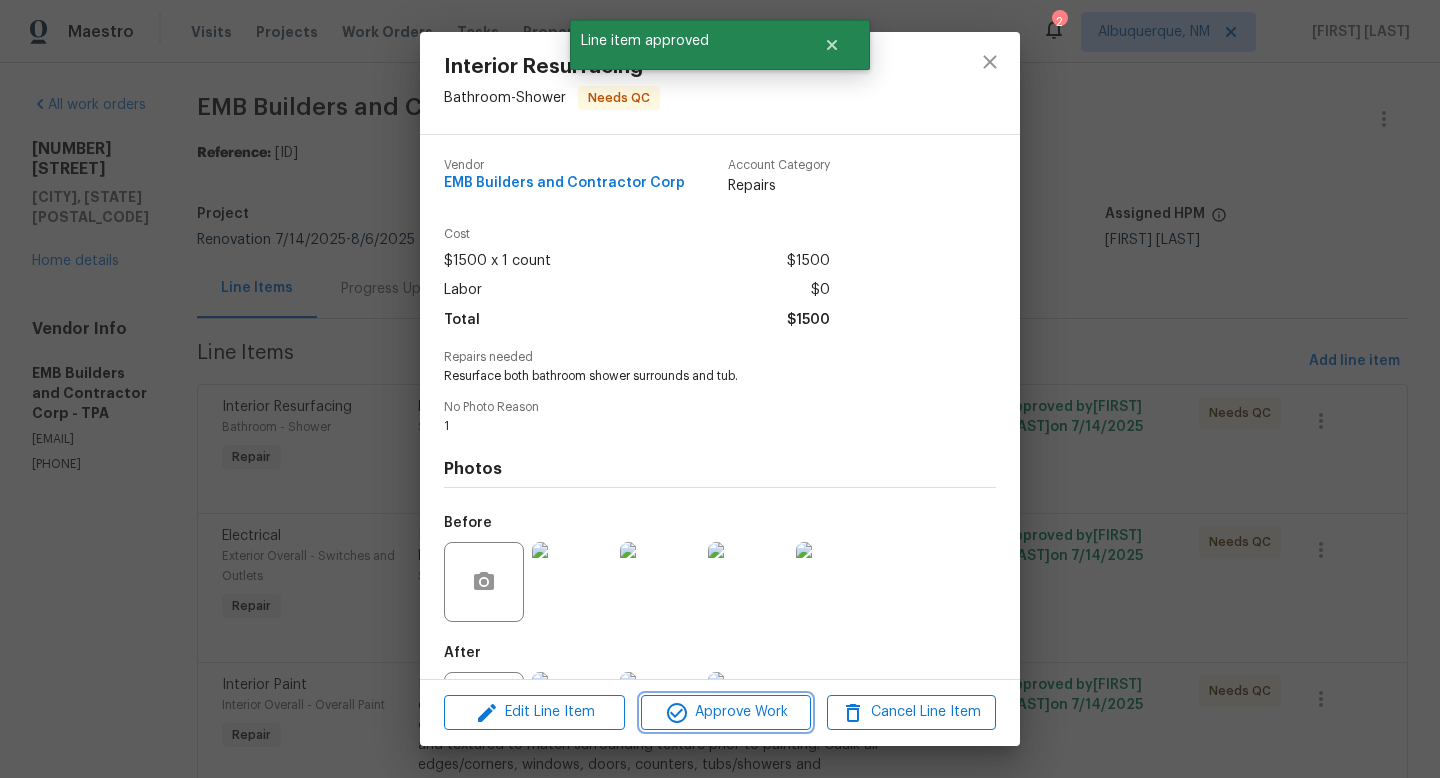 click on "Approve Work" at bounding box center (725, 712) 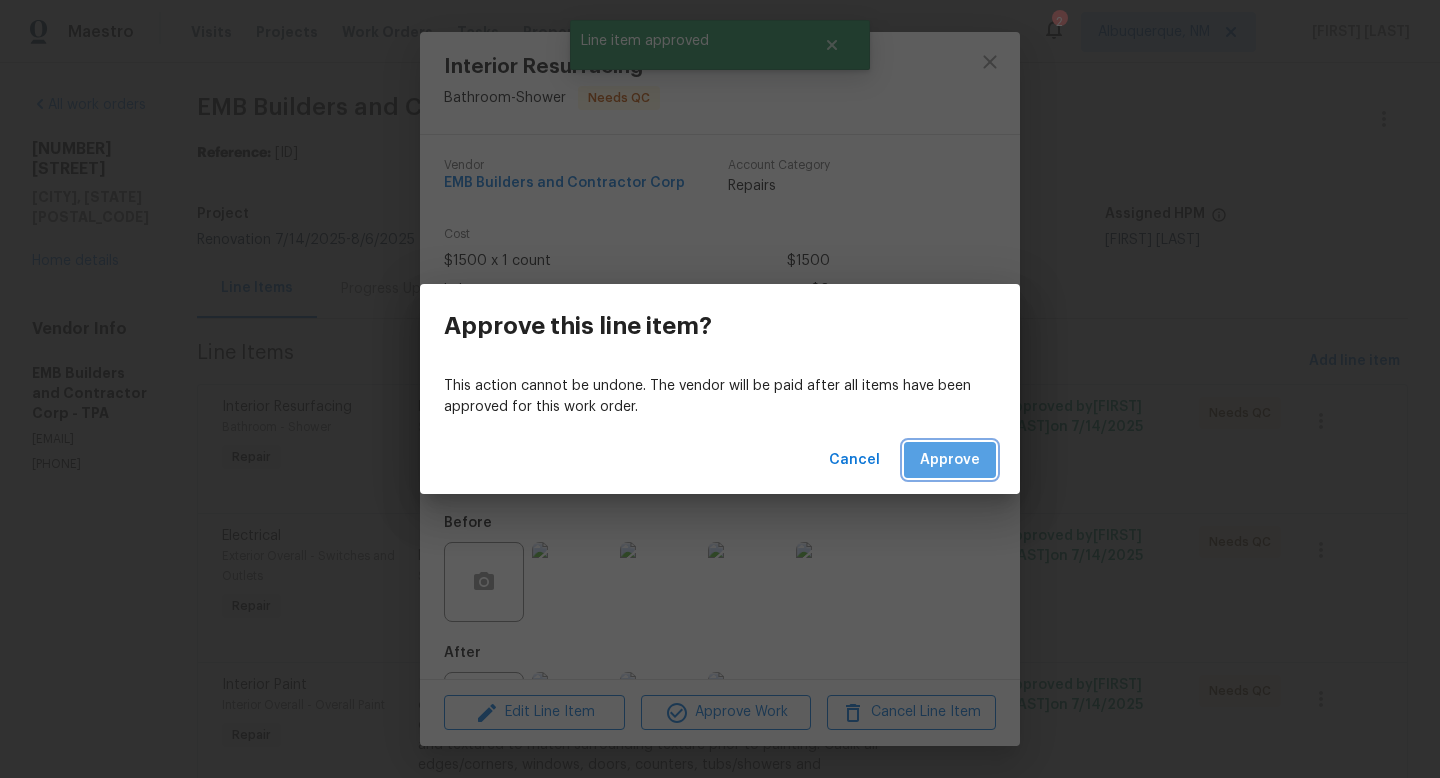 click on "Approve" at bounding box center (950, 460) 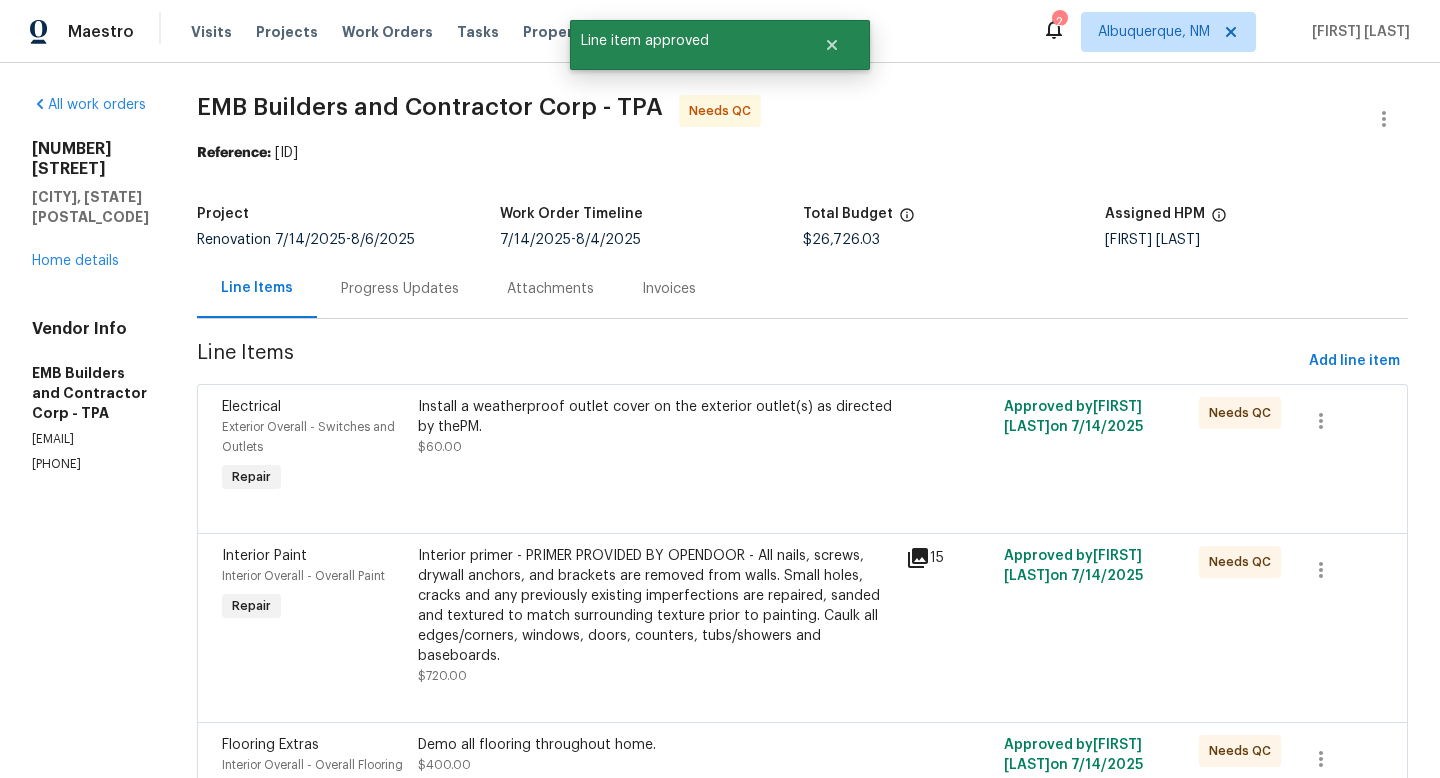 click on "Install a weatherproof outlet cover on the exterior outlet(s) as directed by thePM. $60.00" at bounding box center [656, 447] 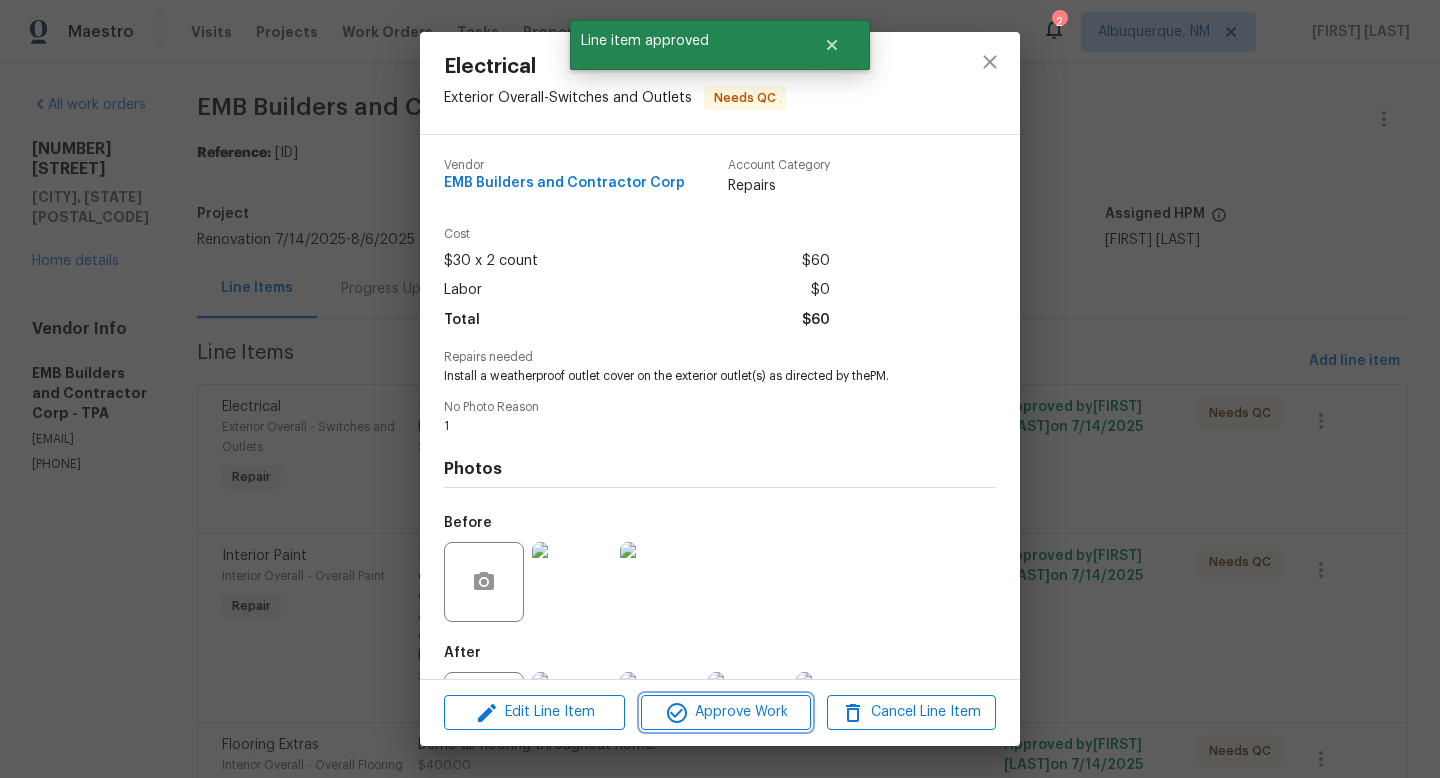 click on "Approve Work" at bounding box center (725, 712) 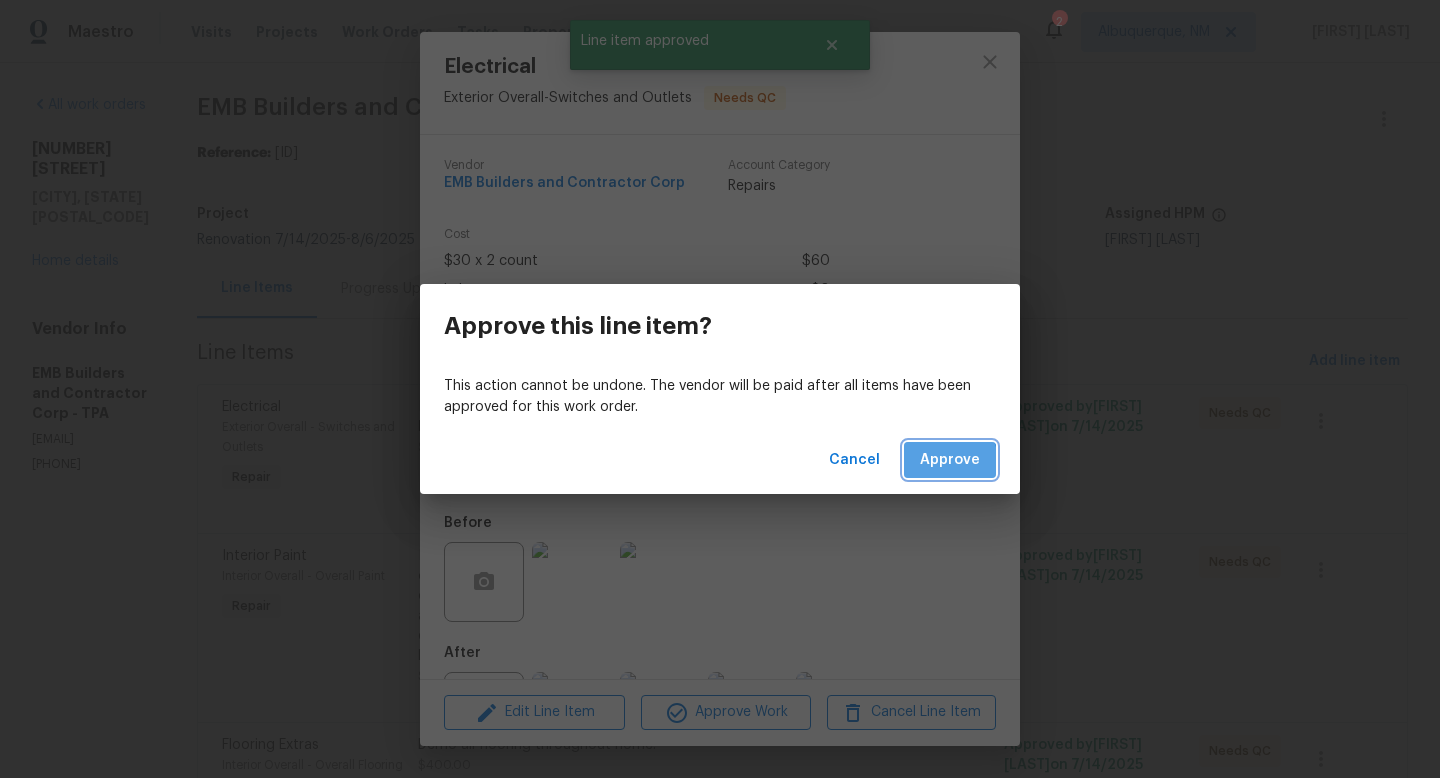 click on "Approve" at bounding box center [950, 460] 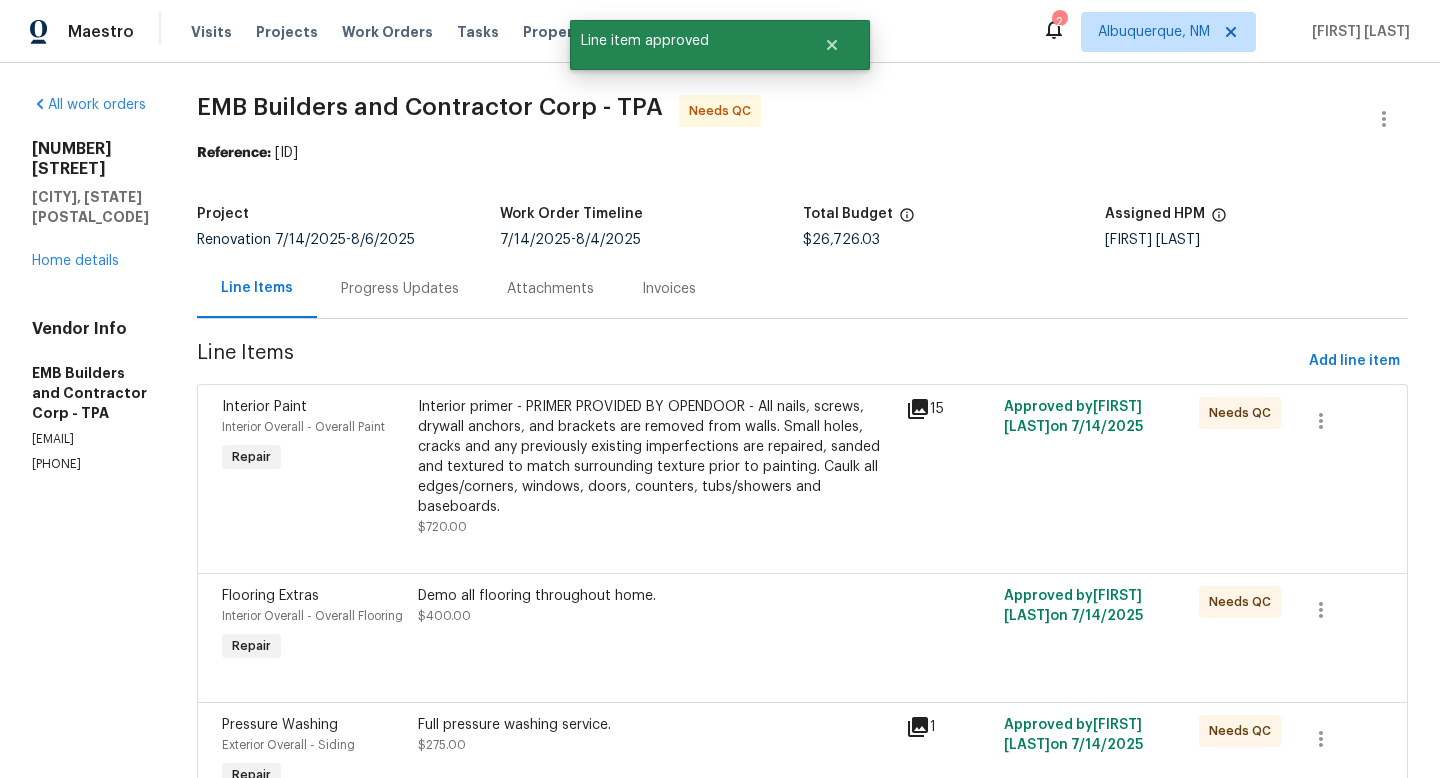 click on "Interior primer - PRIMER PROVIDED BY OPENDOOR - All nails, screws, drywall anchors, and brackets are removed from walls. Small holes, cracks and any previously existing imperfections are repaired, sanded and textured to match surrounding texture prior to painting. Caulk all edges/corners, windows, doors, counters, tubs/showers and baseboards." at bounding box center (656, 457) 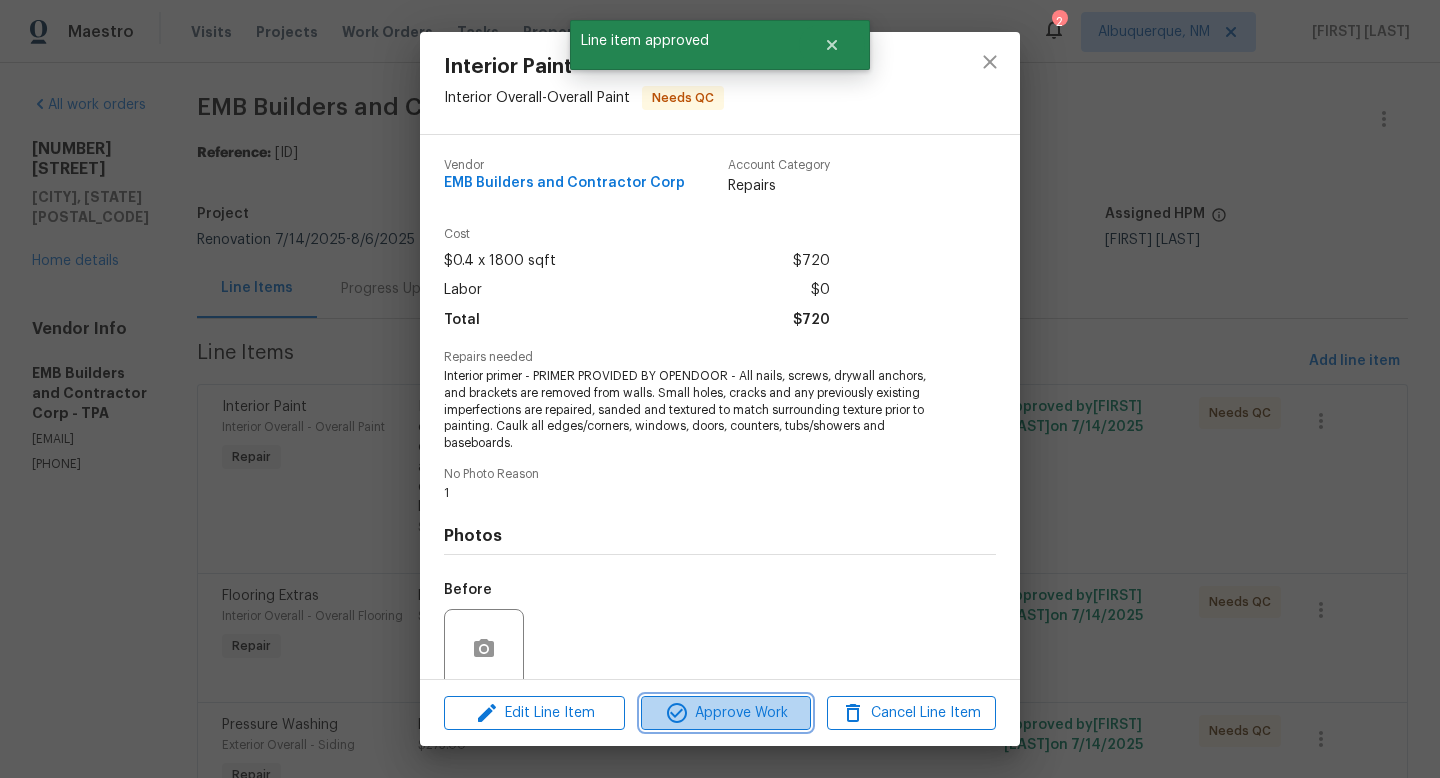 click on "Approve Work" at bounding box center [725, 713] 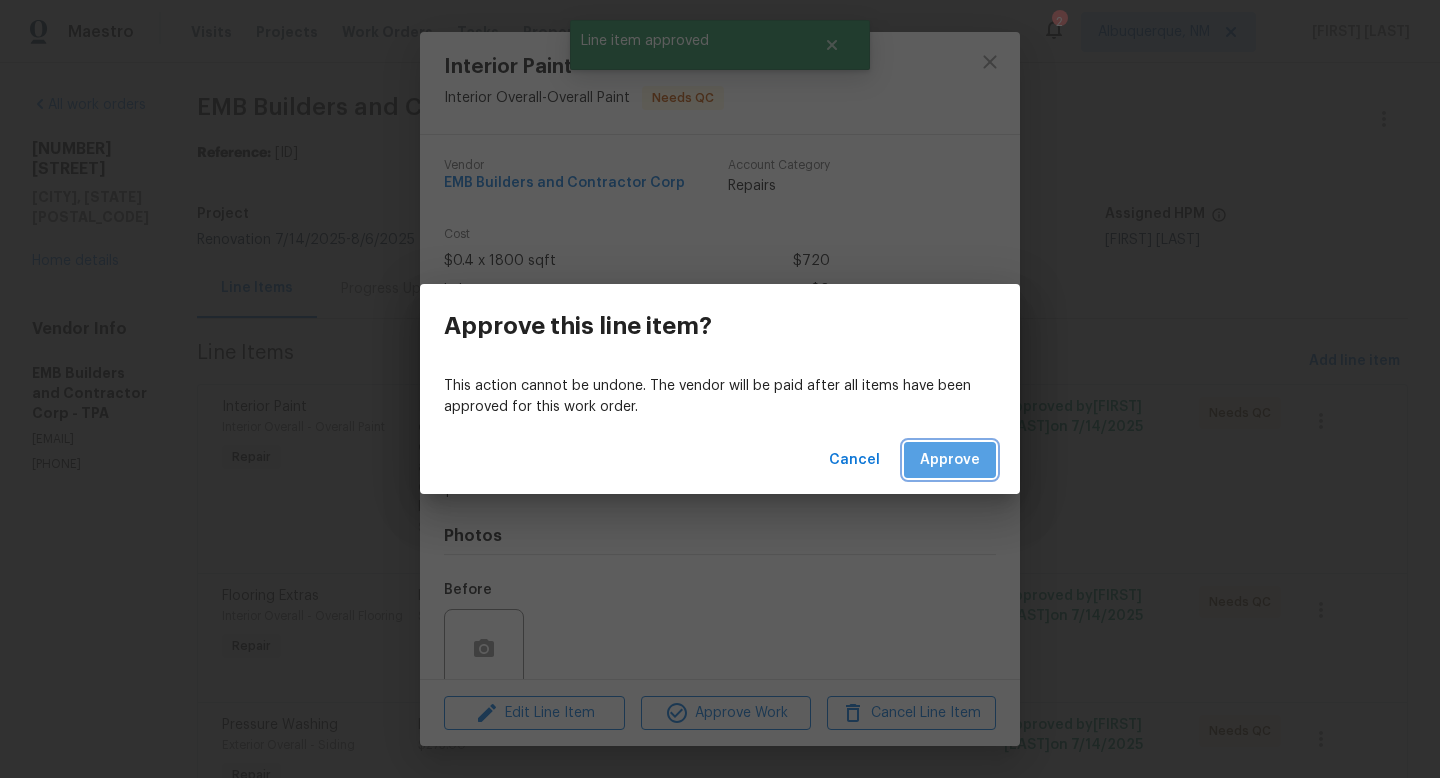 click on "Approve" at bounding box center [950, 460] 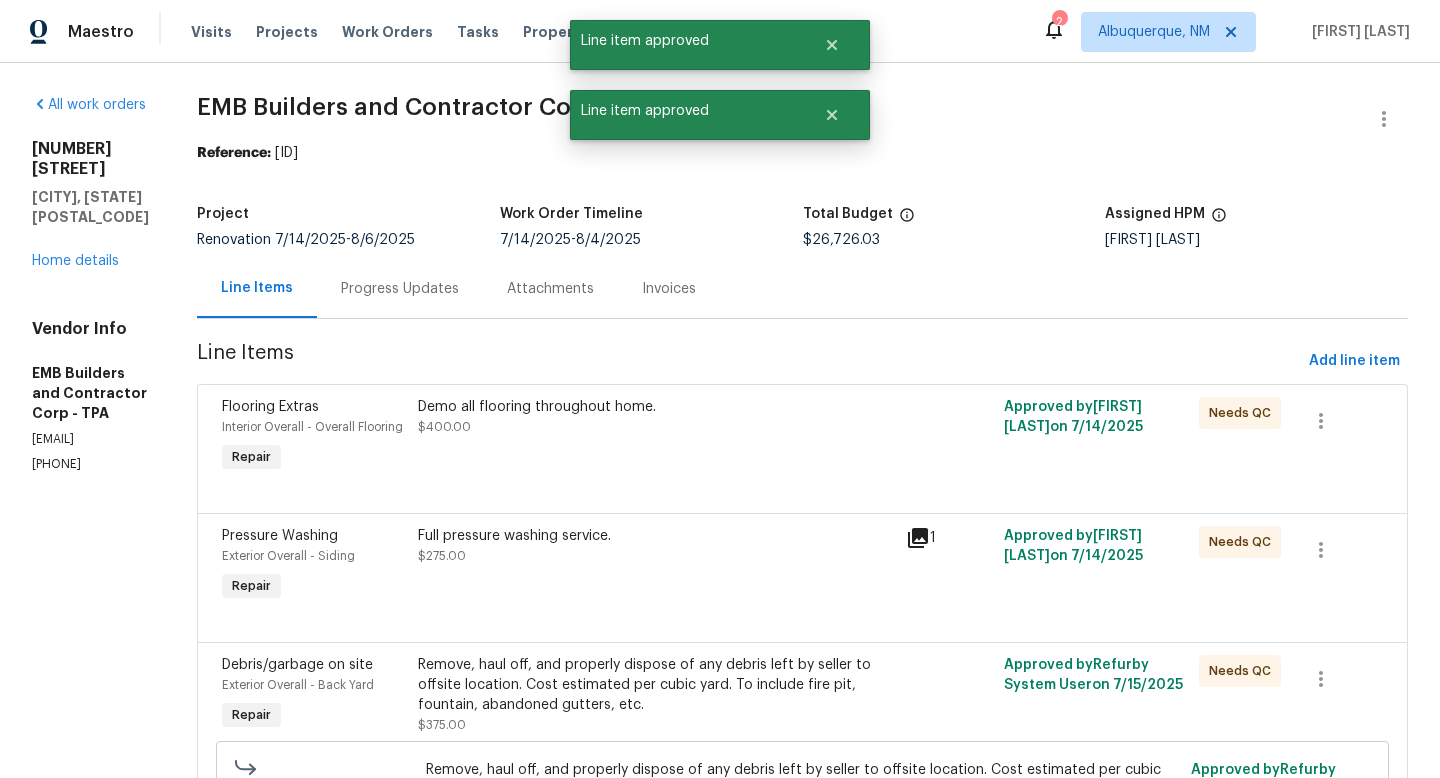 click on "Demo all flooring throughout home." at bounding box center (656, 407) 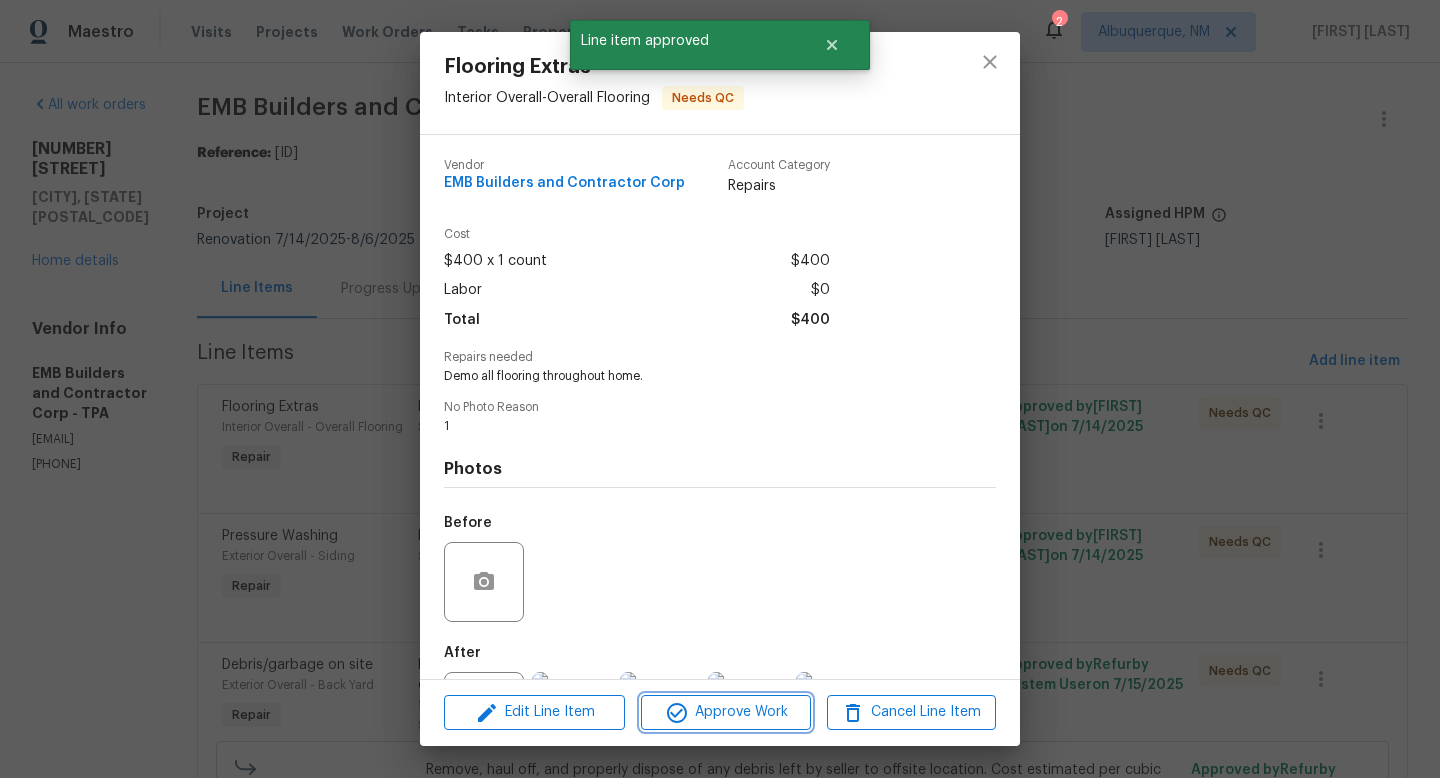click 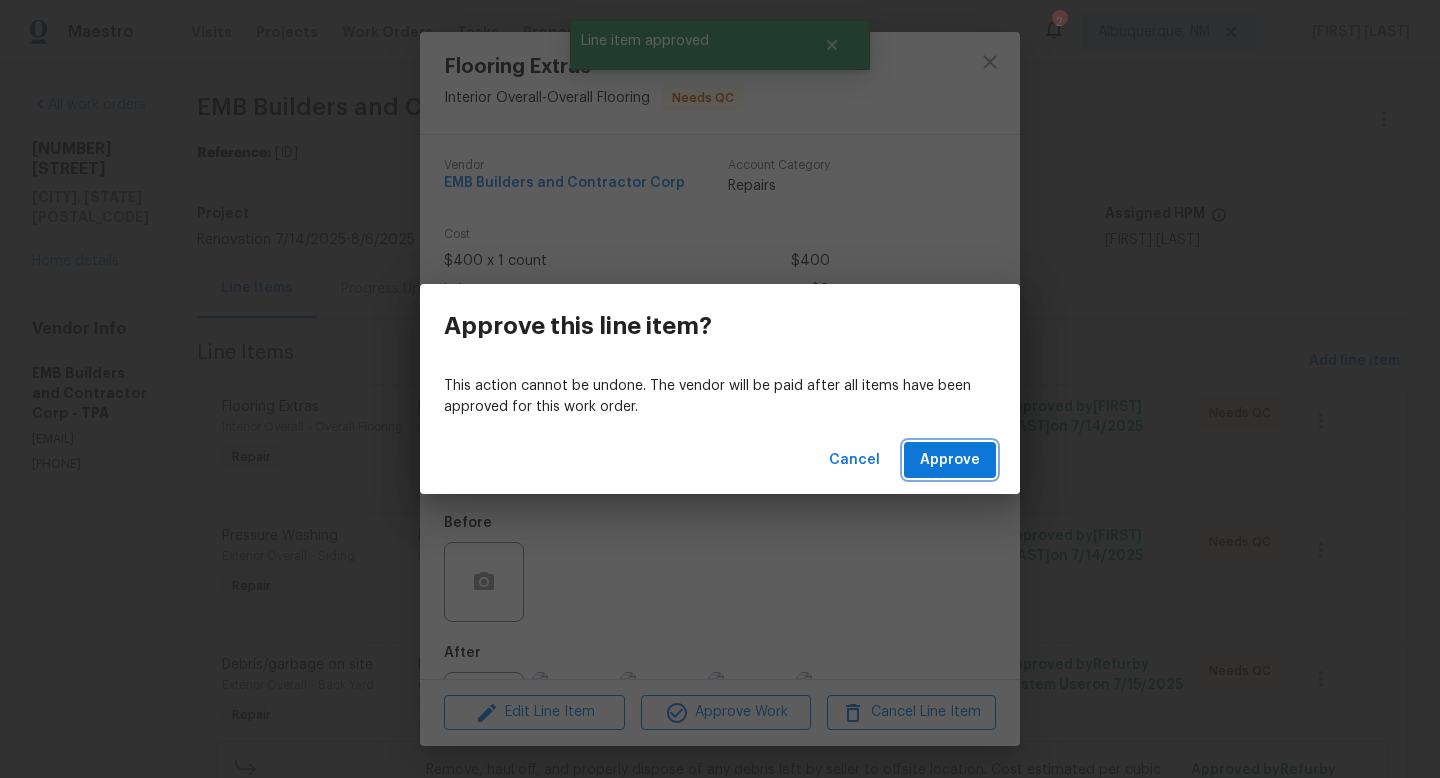 click on "Approve" at bounding box center (950, 460) 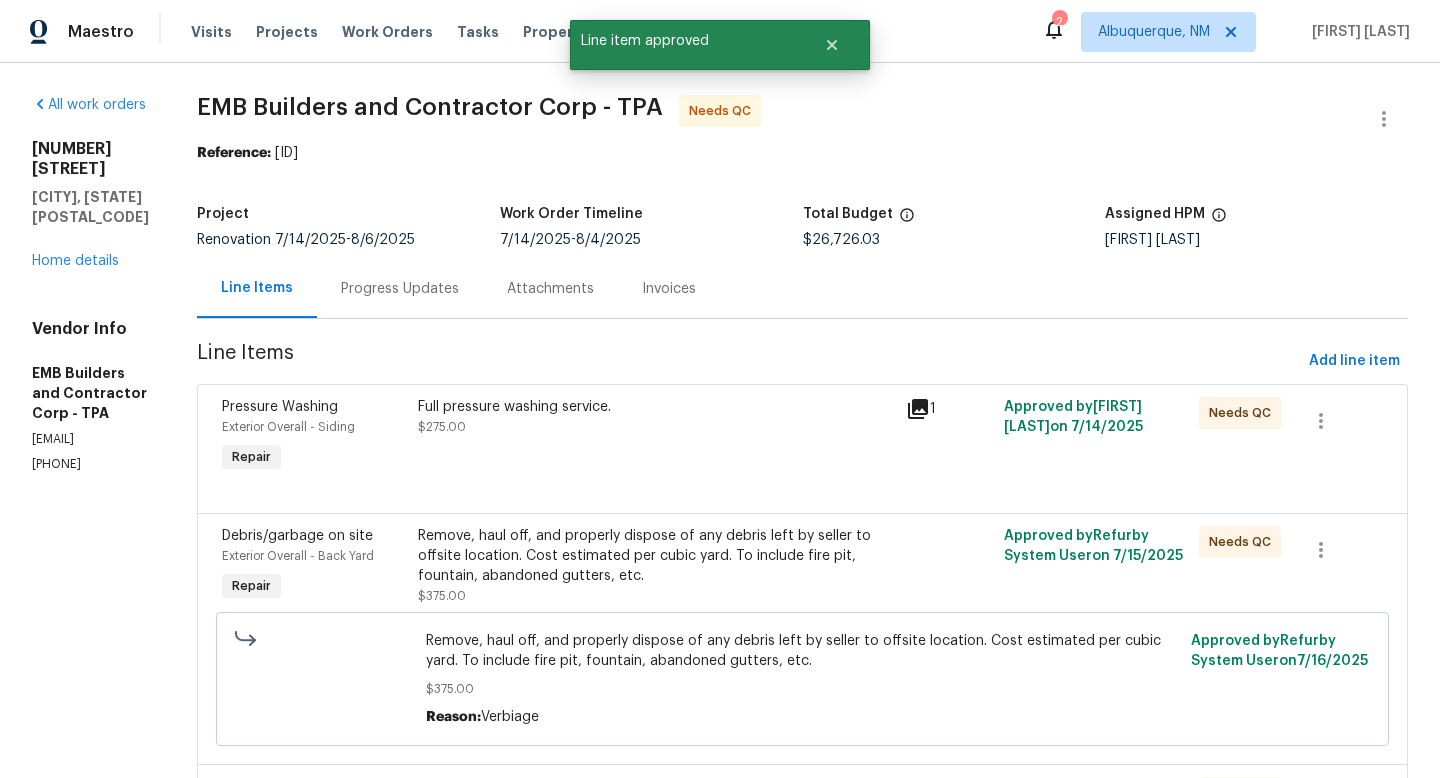 click on "Full pressure washing service. $275.00" at bounding box center (656, 437) 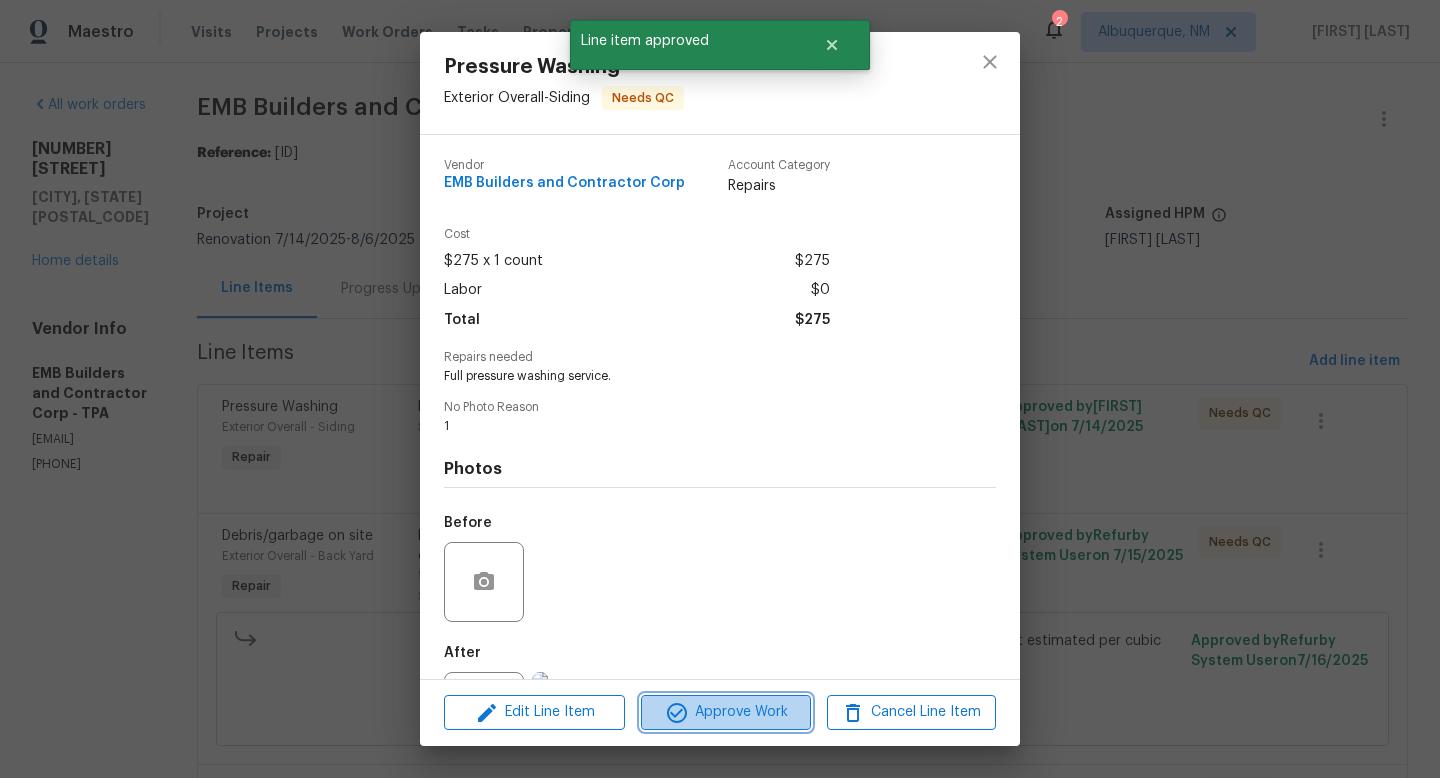 click on "Approve Work" at bounding box center (725, 712) 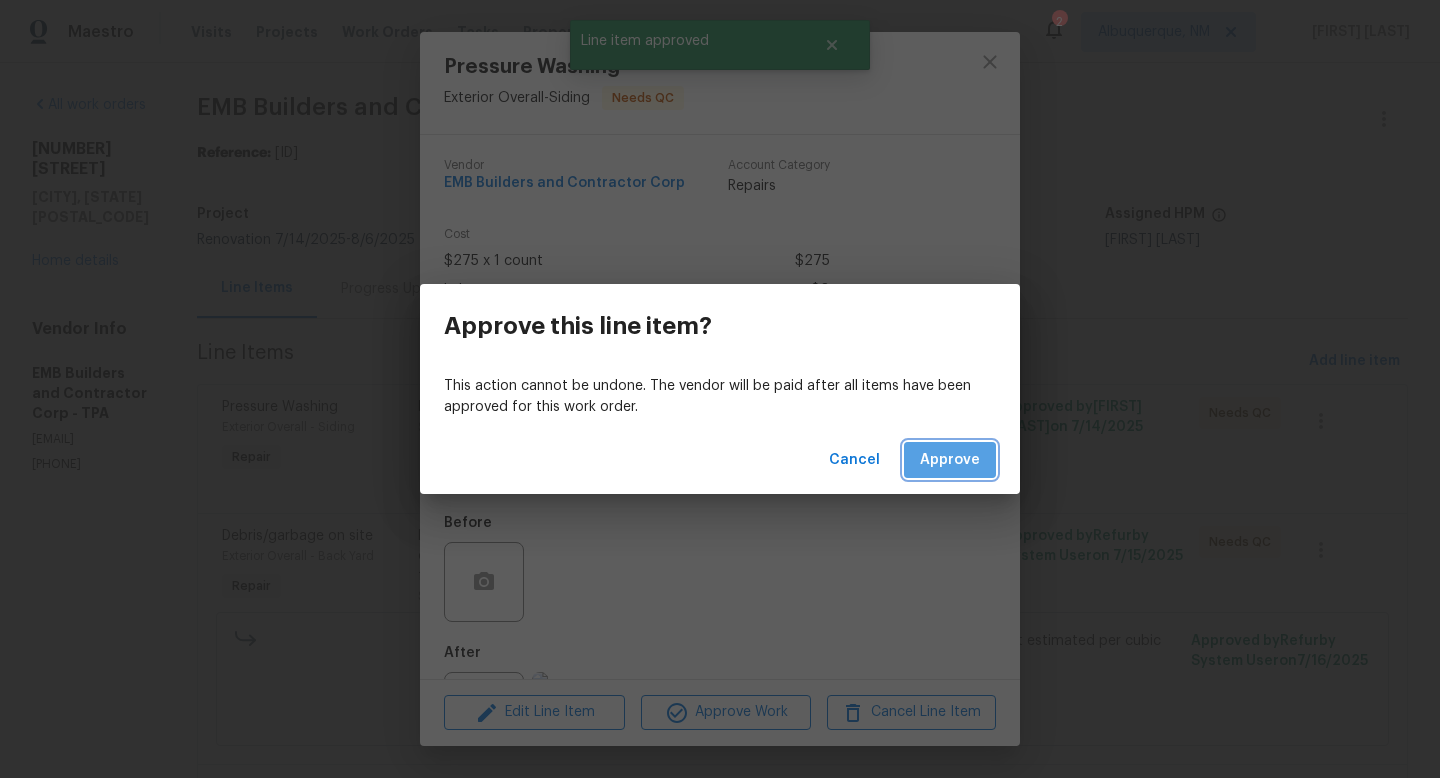 click on "Approve" at bounding box center (950, 460) 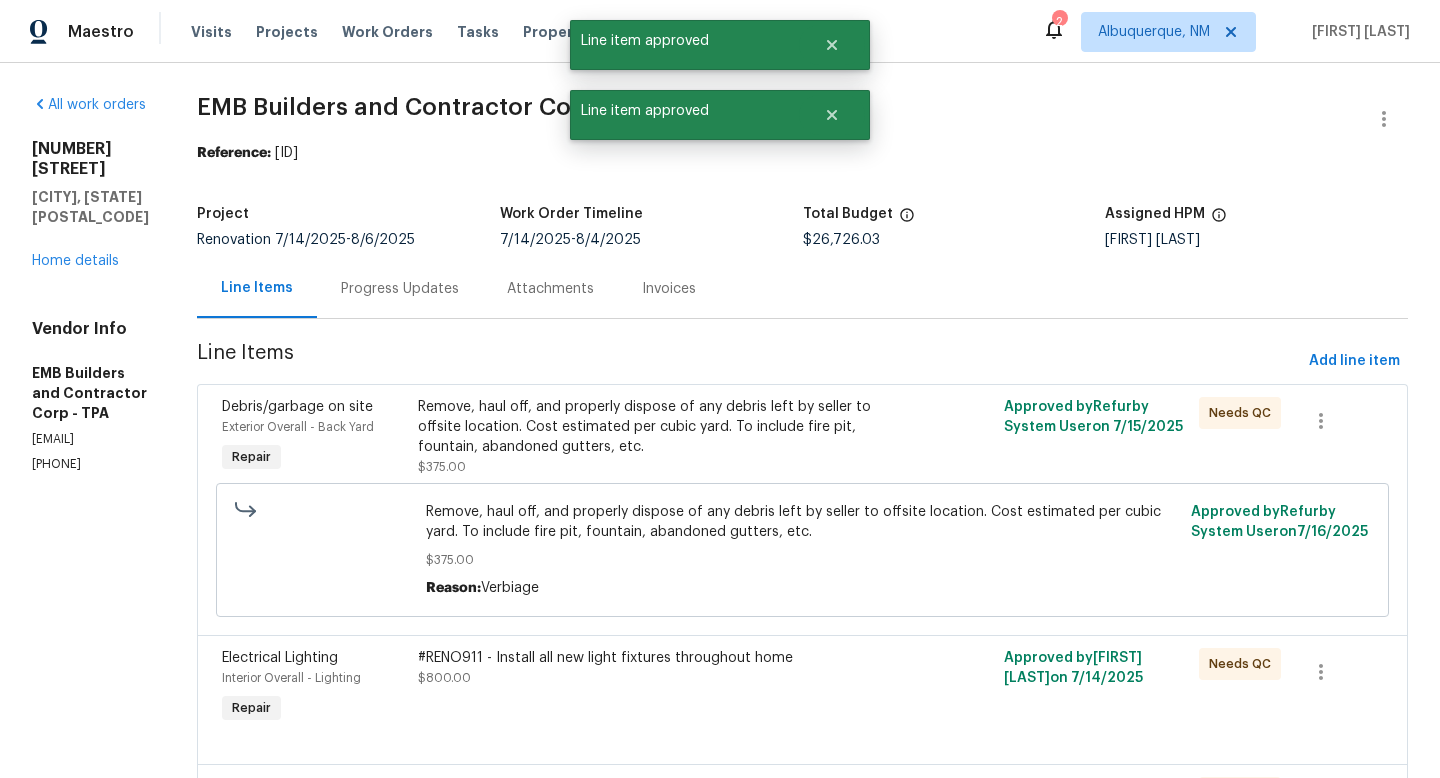 click on "Remove, haul off, and properly dispose of any debris left by seller to offsite location. Cost estimated per cubic yard. To include fire pit, fountain, abandoned gutters, etc." at bounding box center [656, 427] 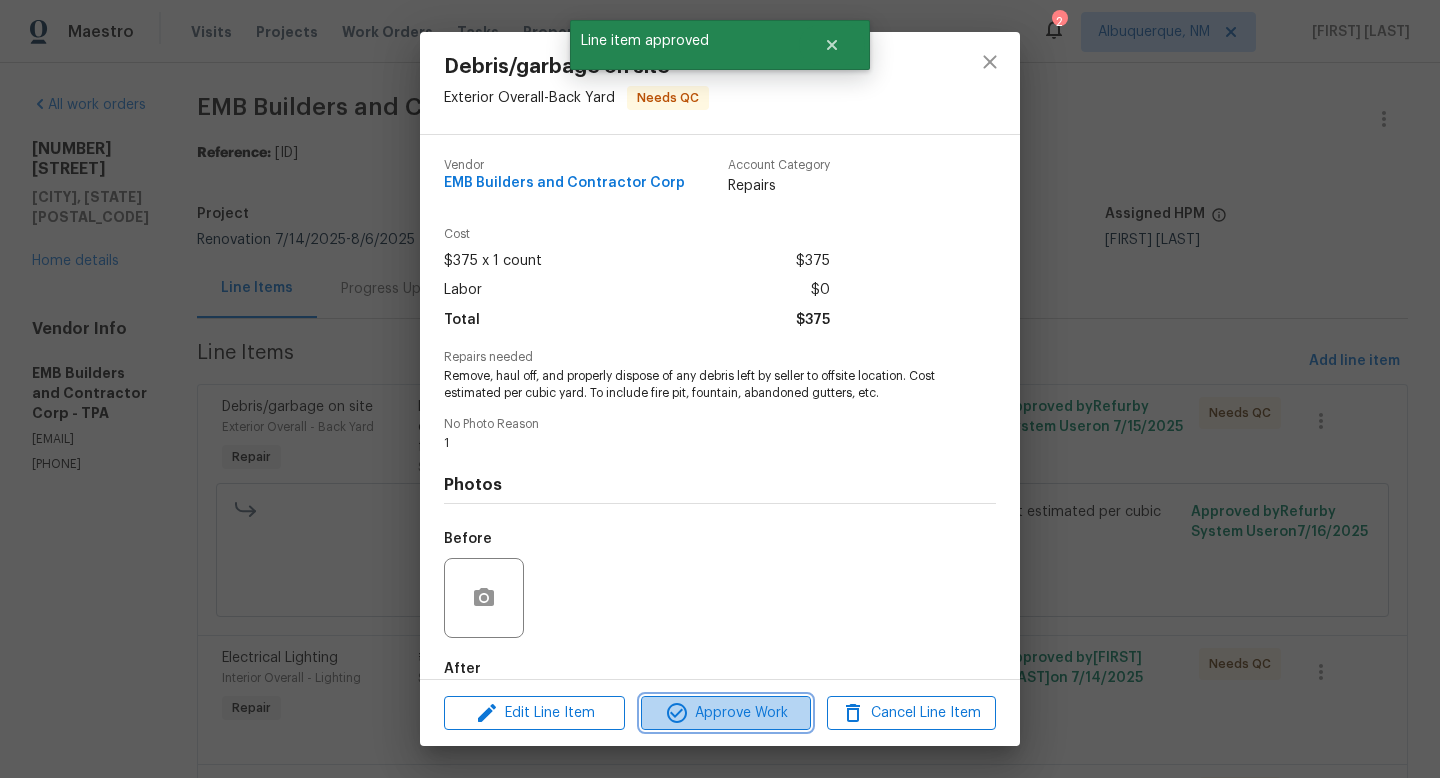 click 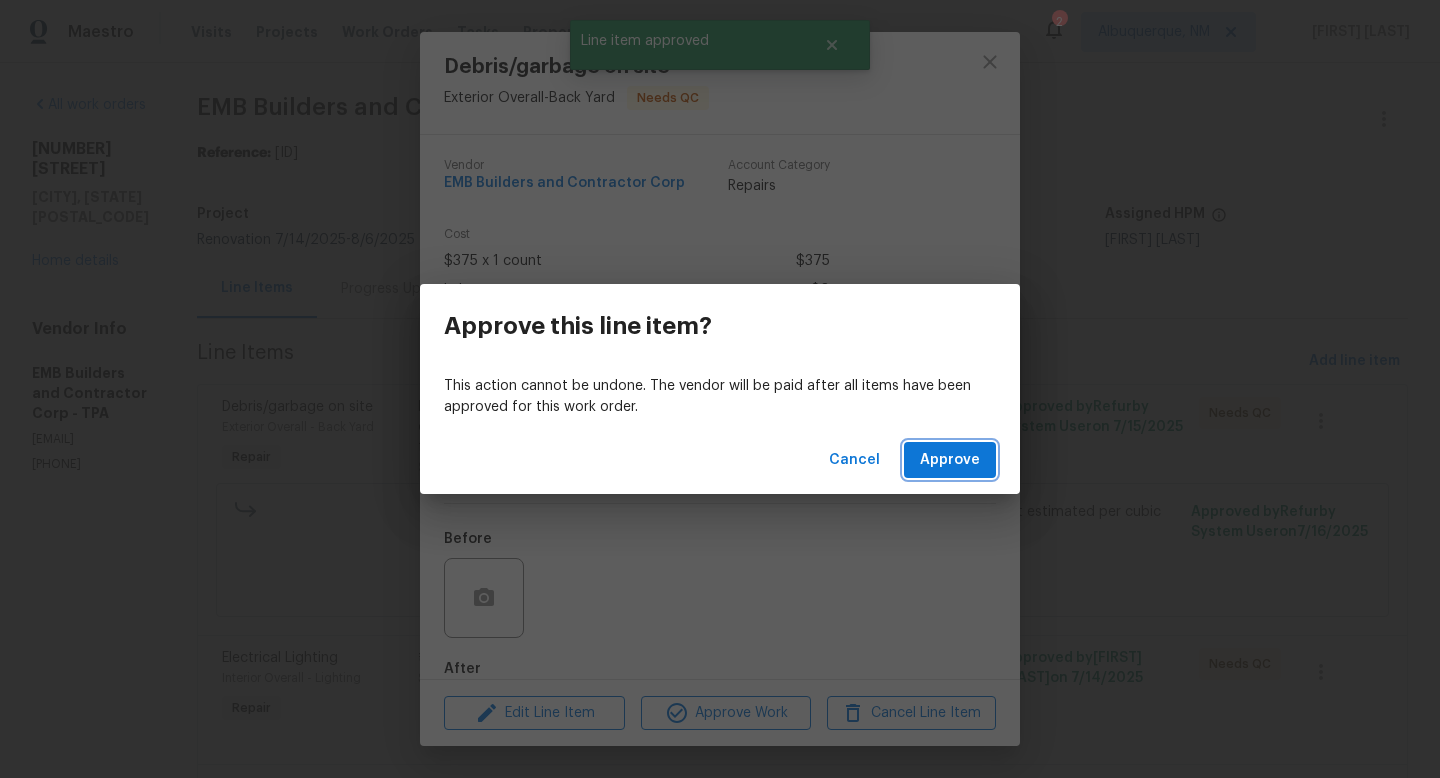 click on "Approve" at bounding box center [950, 460] 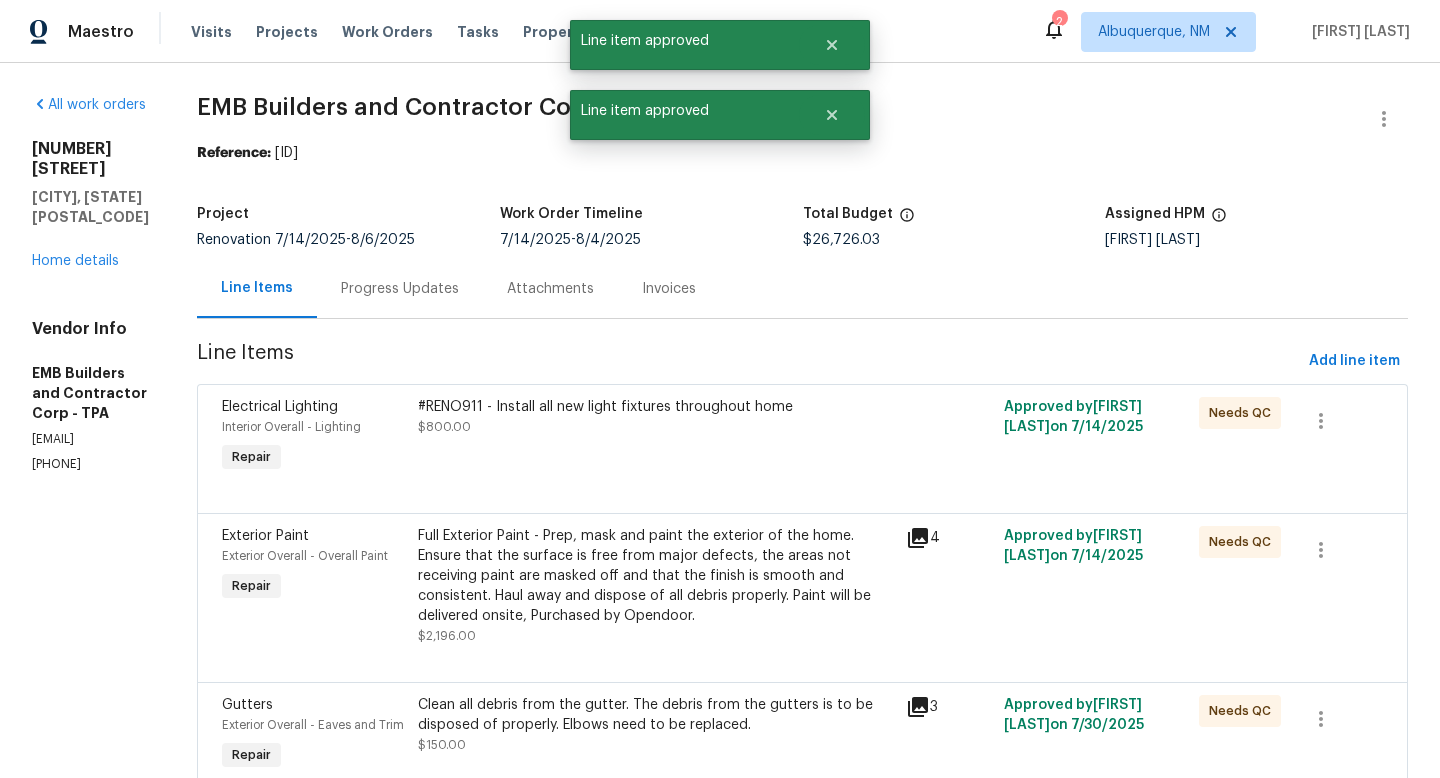 click on "#RENO911 - Install all new light fixtures throughout home" at bounding box center [656, 407] 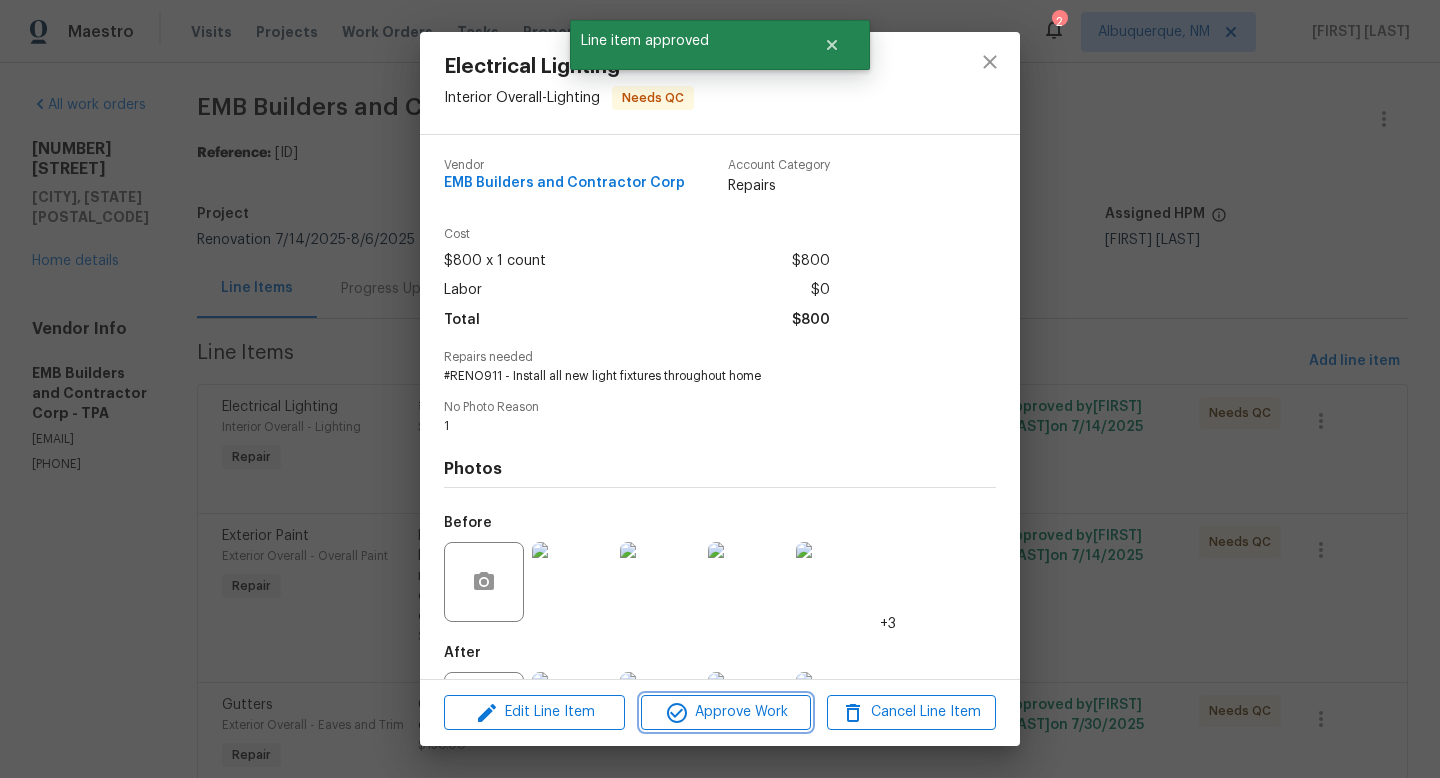 click on "Approve Work" at bounding box center [725, 712] 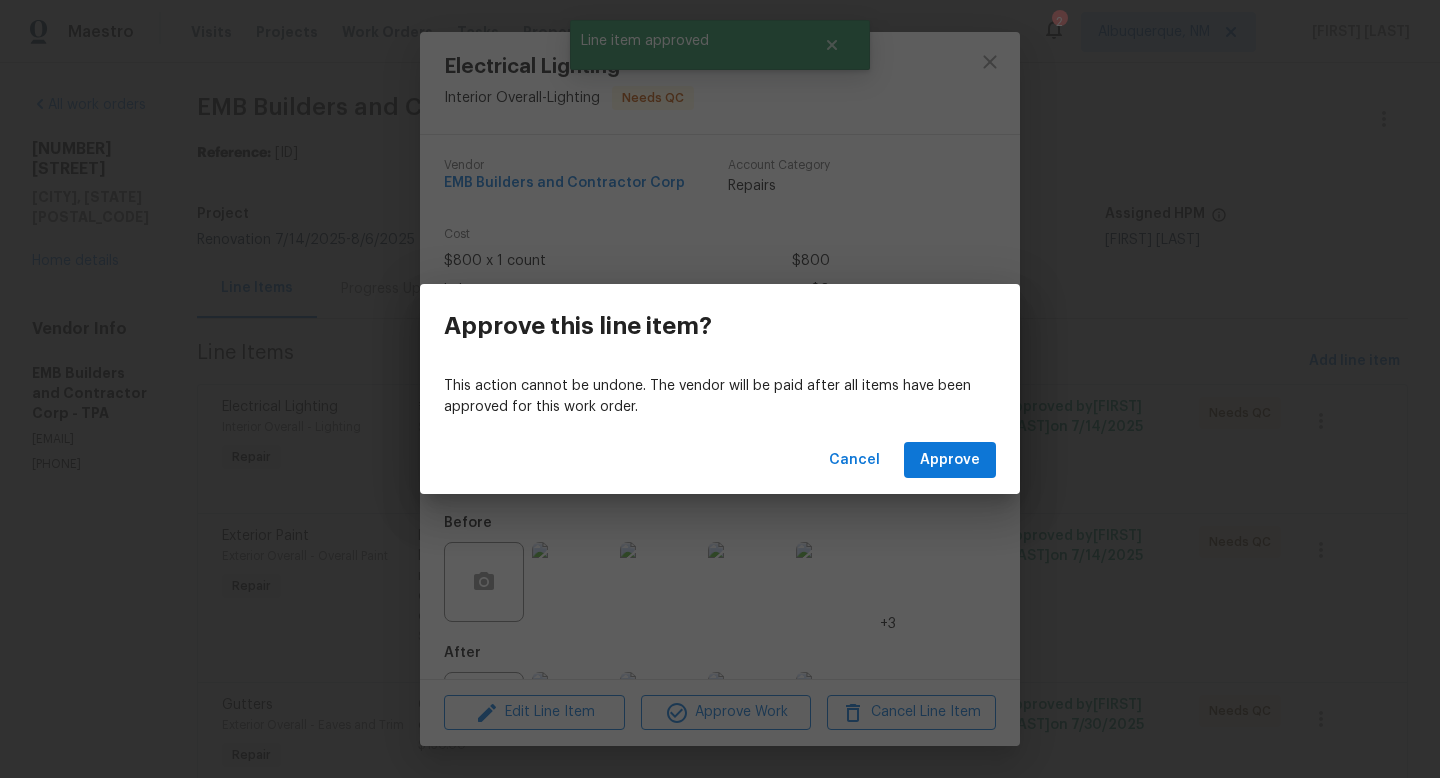 click on "This action cannot be undone. The vendor will be paid after all items have been approved for this work order." at bounding box center [720, 397] 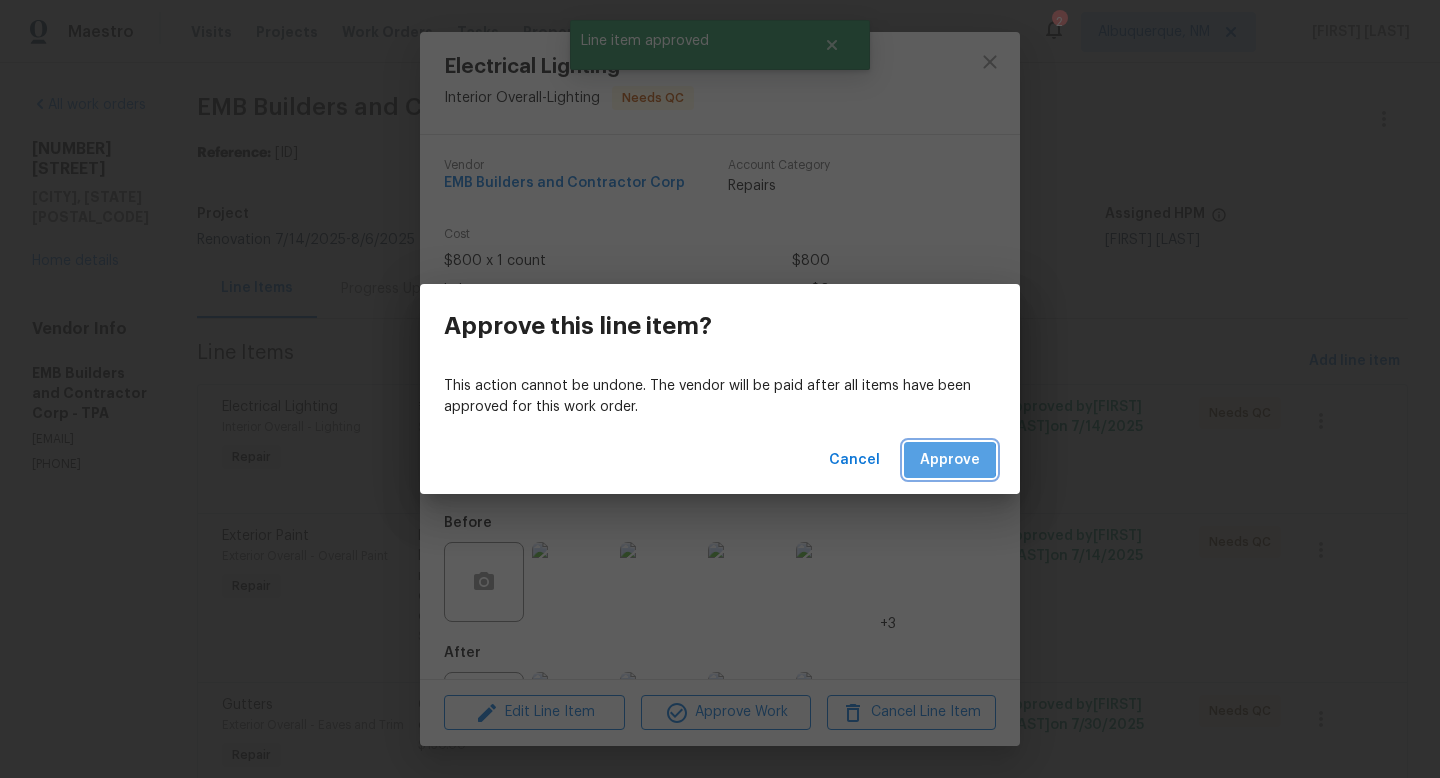click on "Approve" at bounding box center [950, 460] 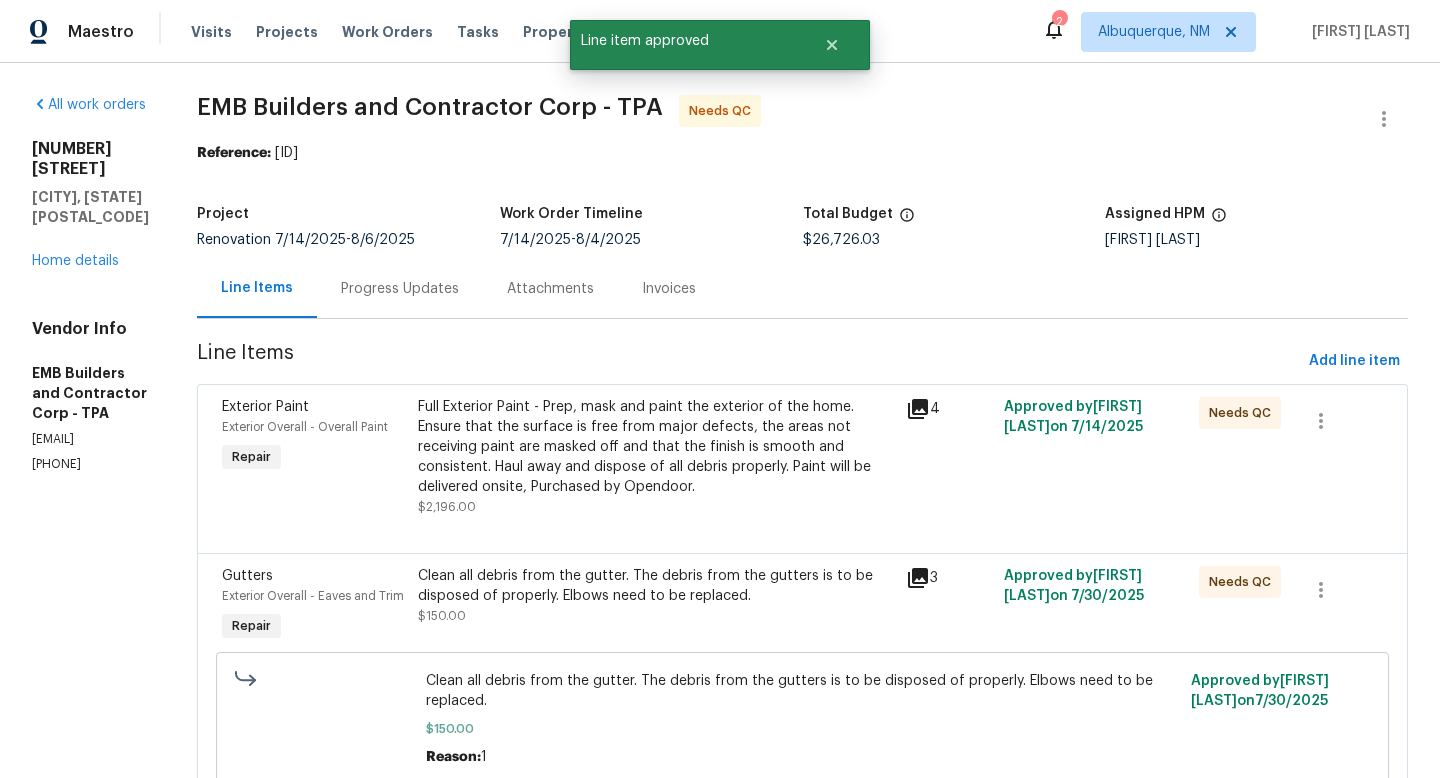 click on "Full Exterior Paint - Prep, mask and paint the exterior of the home. Ensure that the surface is free from major defects, the areas not receiving paint are masked off and that the finish is smooth and consistent. Haul away and dispose of all debris properly. Paint will be delivered onsite, Purchased by Opendoor." at bounding box center (656, 447) 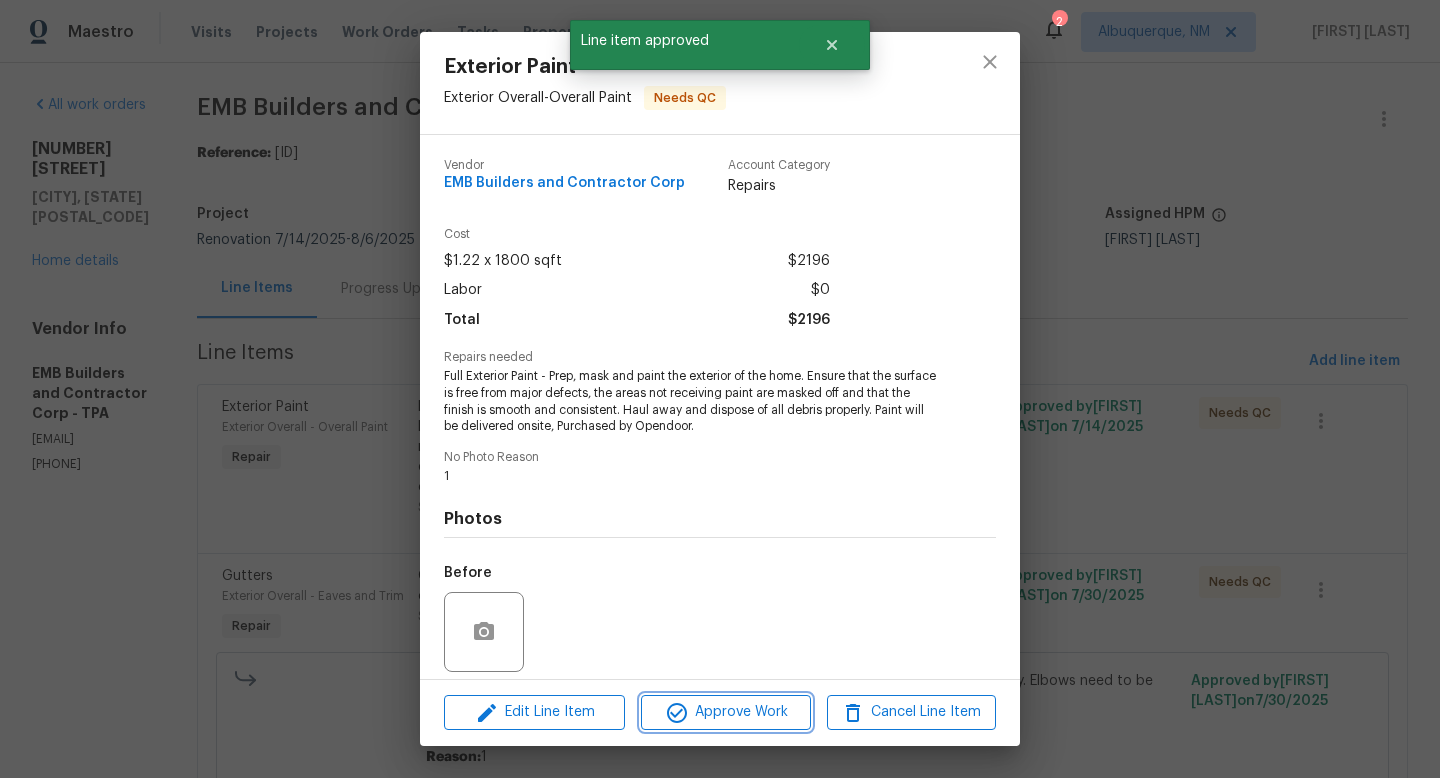 click 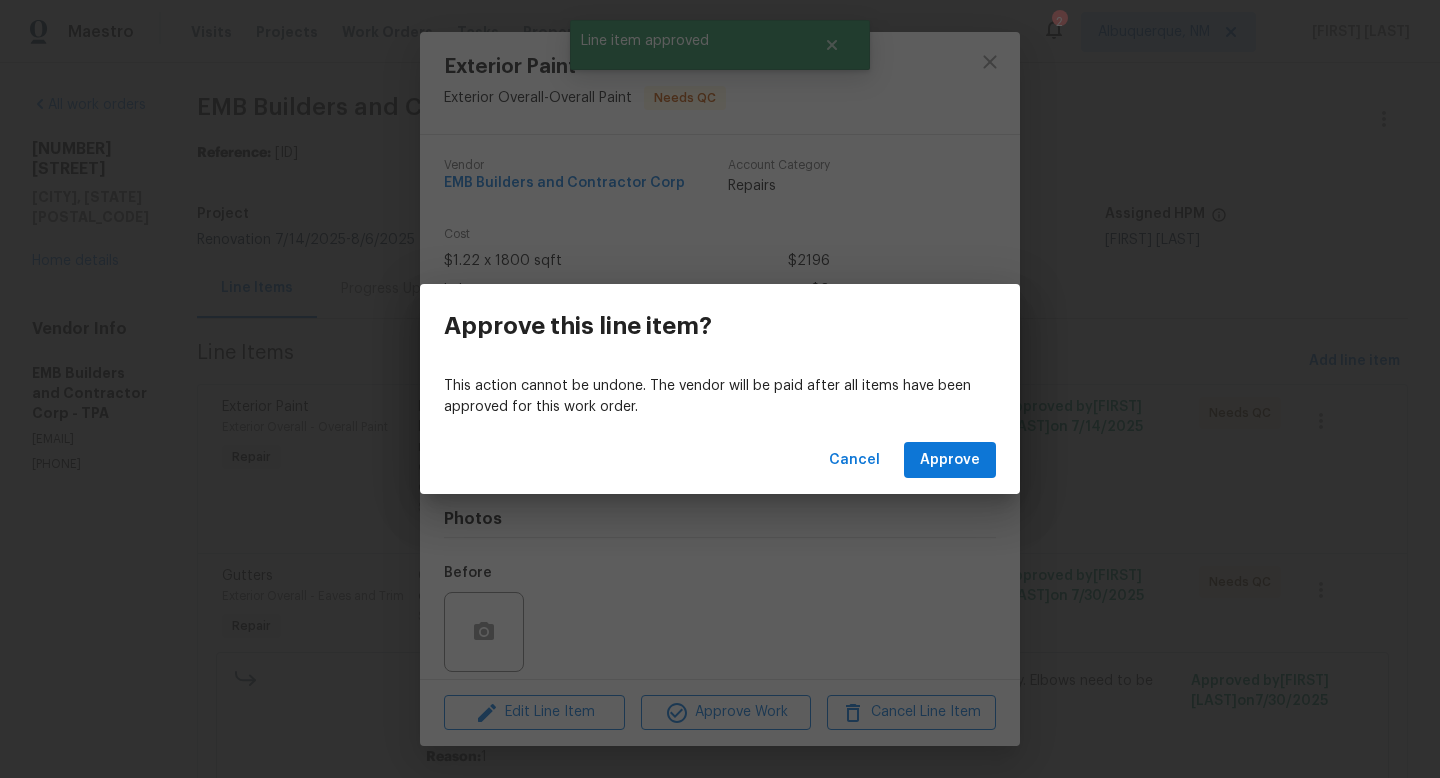 click on "Cancel Approve" at bounding box center (720, 460) 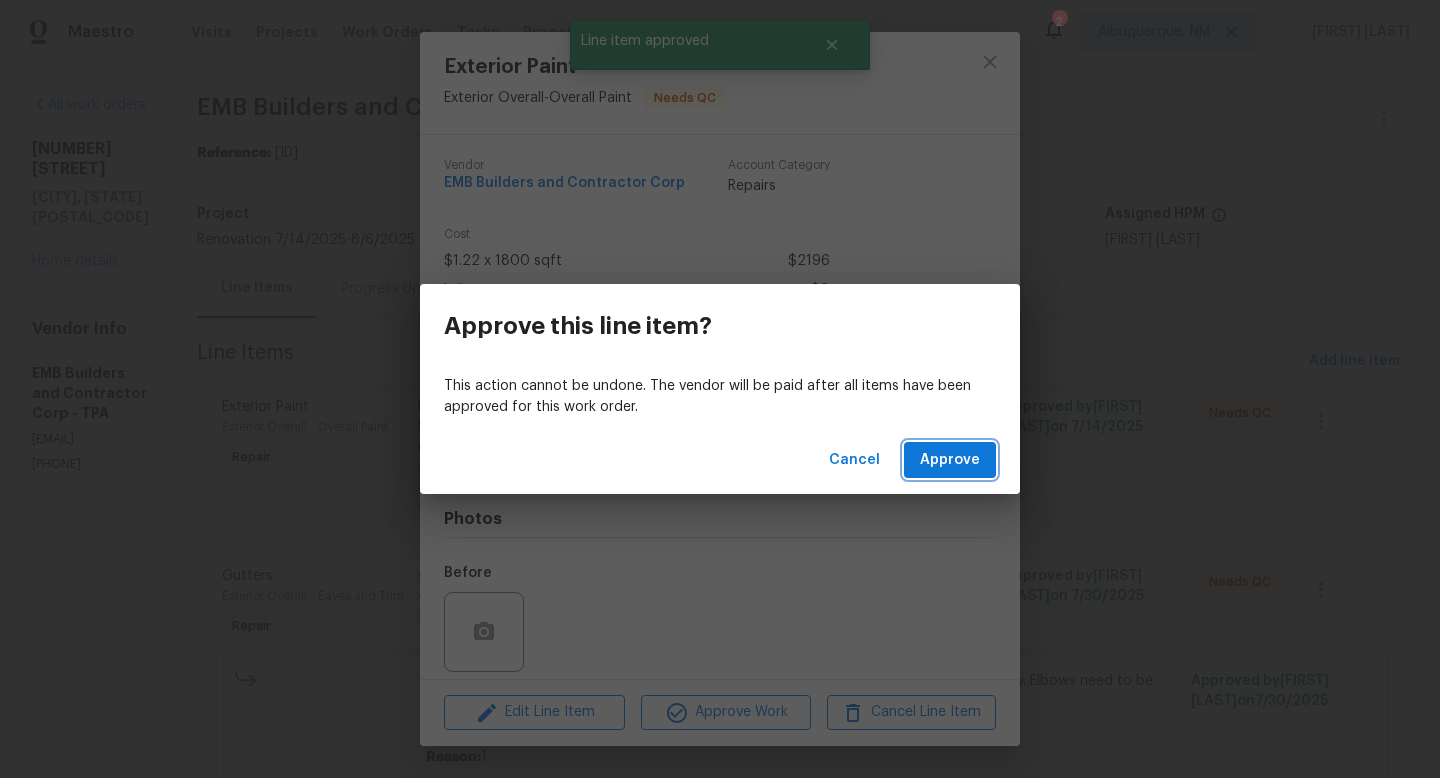 click on "Approve" at bounding box center (950, 460) 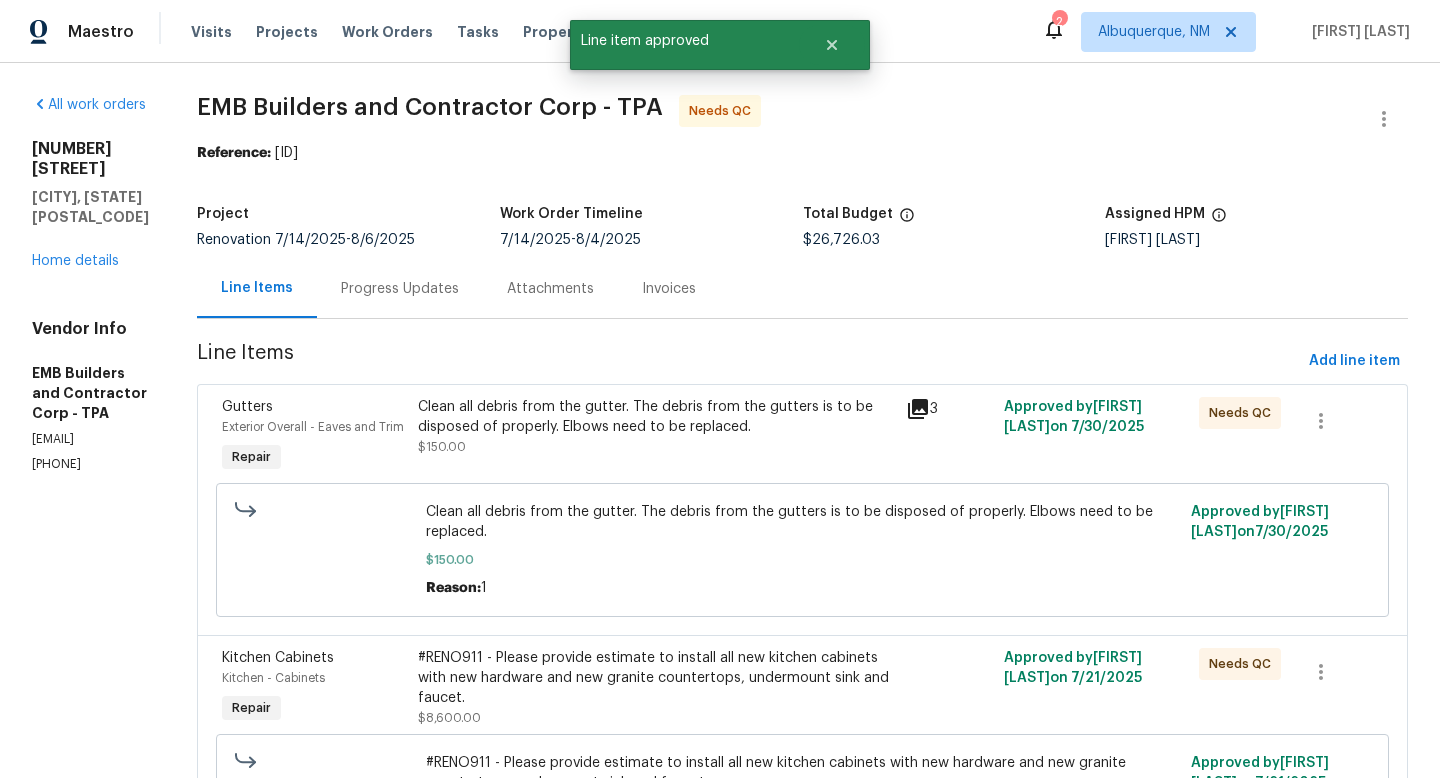 click on "Clean all debris from the gutter. The debris from the gutters is to be disposed of properly. Elbows need to be replaced." at bounding box center [656, 417] 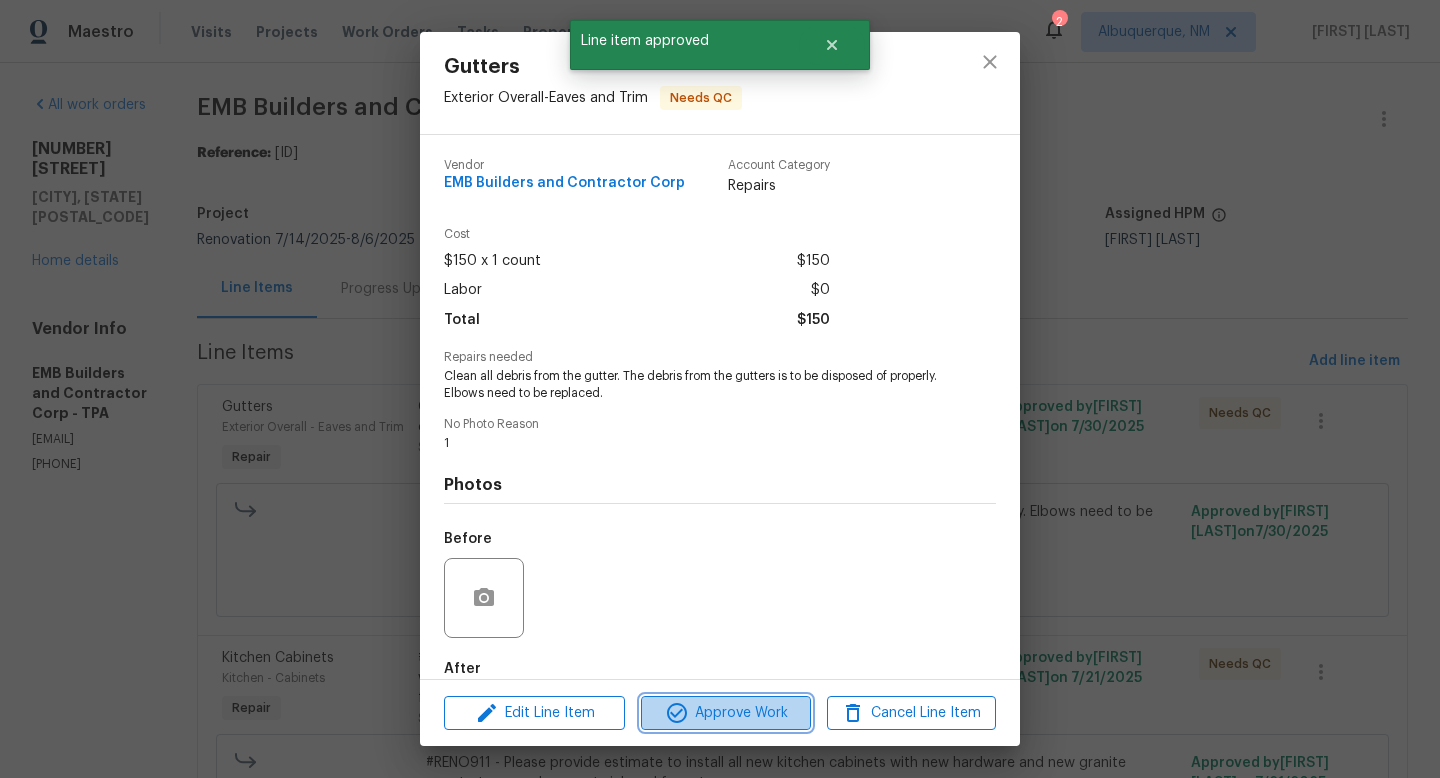 click on "Approve Work" at bounding box center (725, 713) 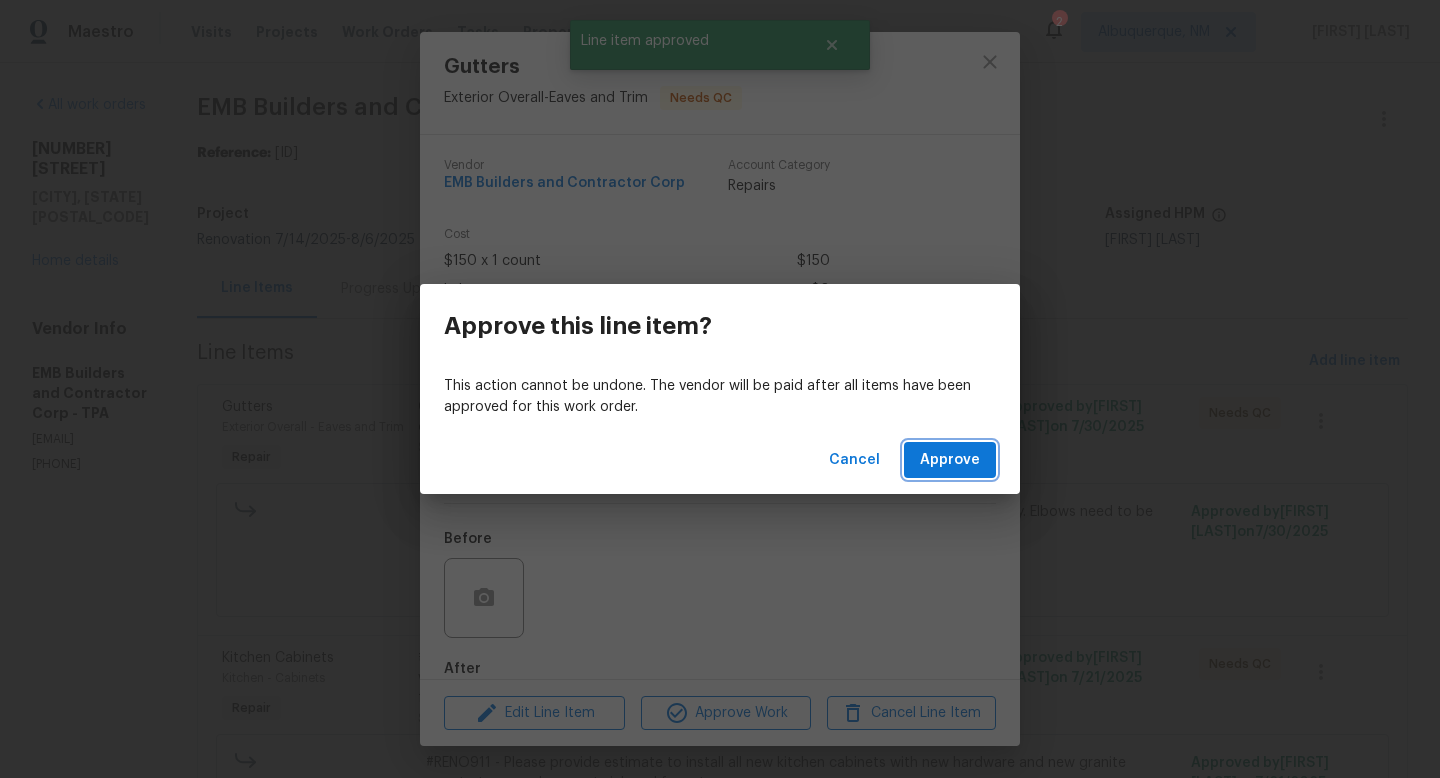 click on "Approve" at bounding box center [950, 460] 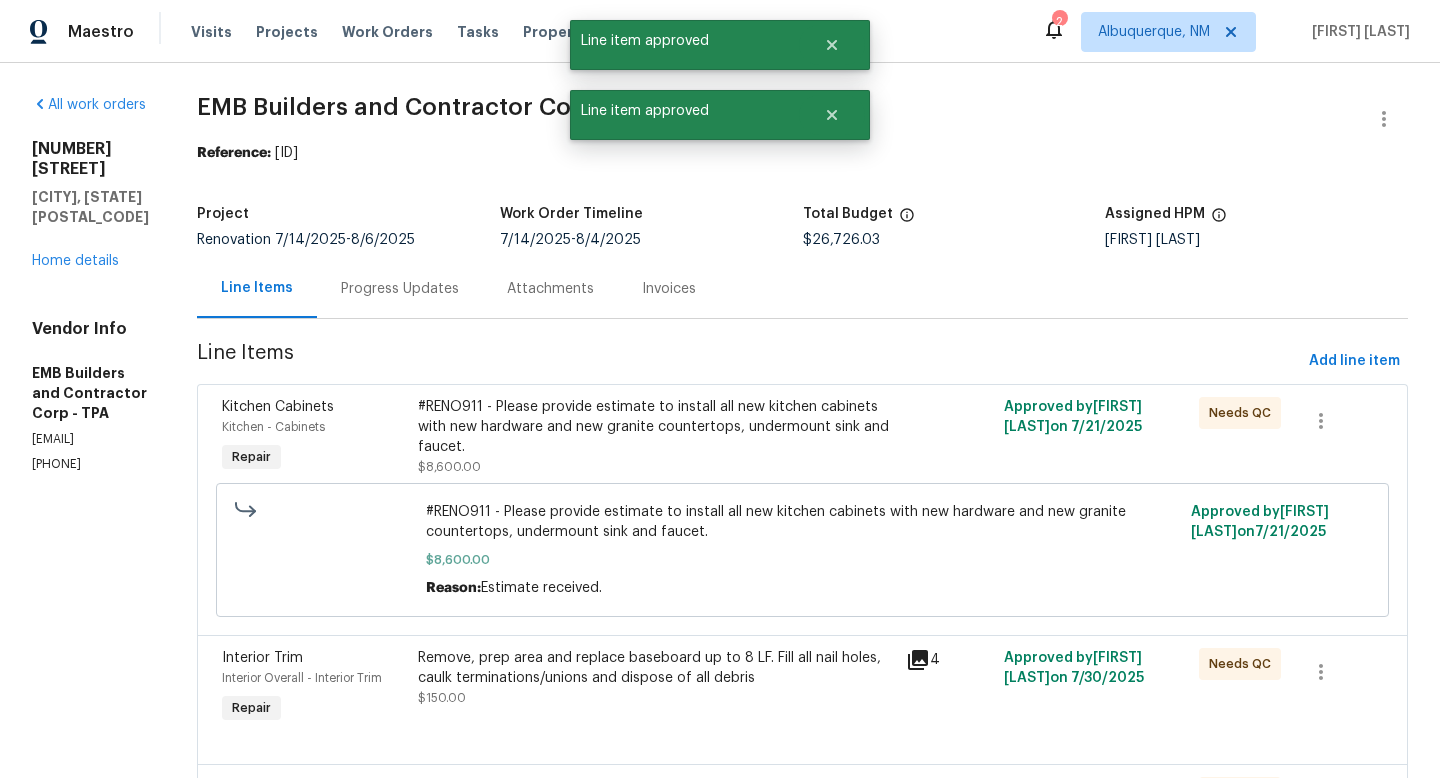 click on "#RENO911 - Please provide estimate to install all new kitchen cabinets with new hardware and new granite countertops, undermount sink and faucet." at bounding box center (656, 427) 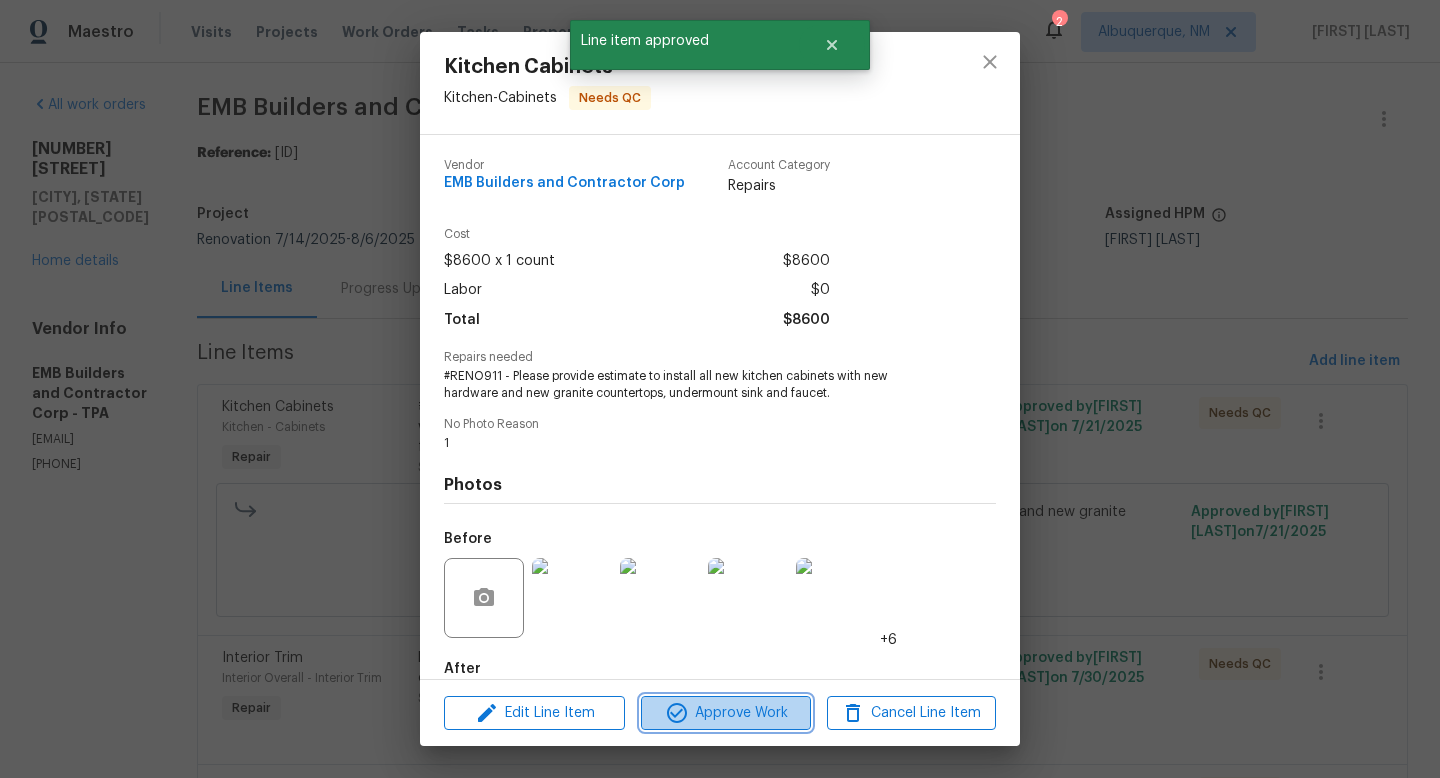 click on "Approve Work" at bounding box center (725, 713) 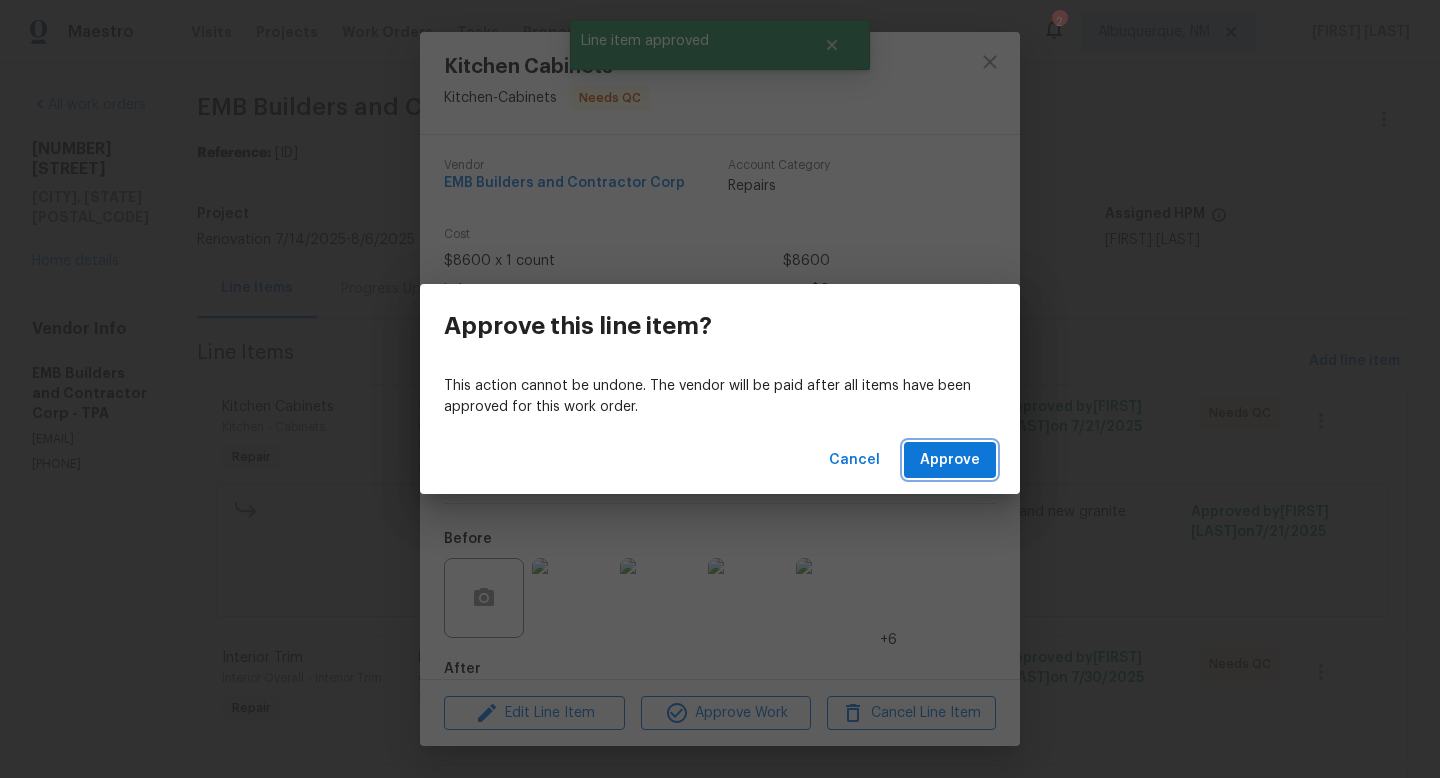click on "Approve" at bounding box center (950, 460) 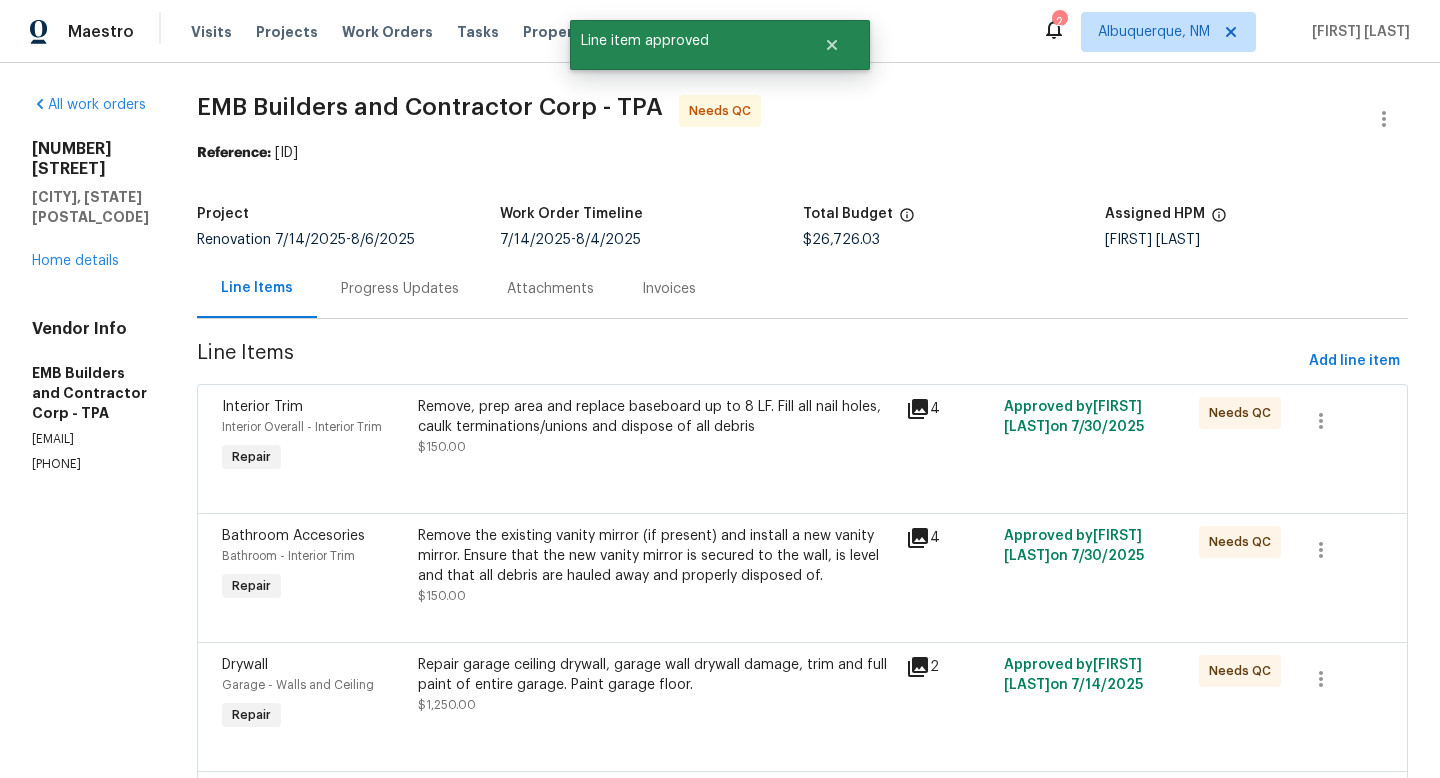 click on "Remove, prep area and replace baseboard up to 8 LF. Fill all nail holes, caulk terminations/unions and dispose of all debris" at bounding box center (656, 417) 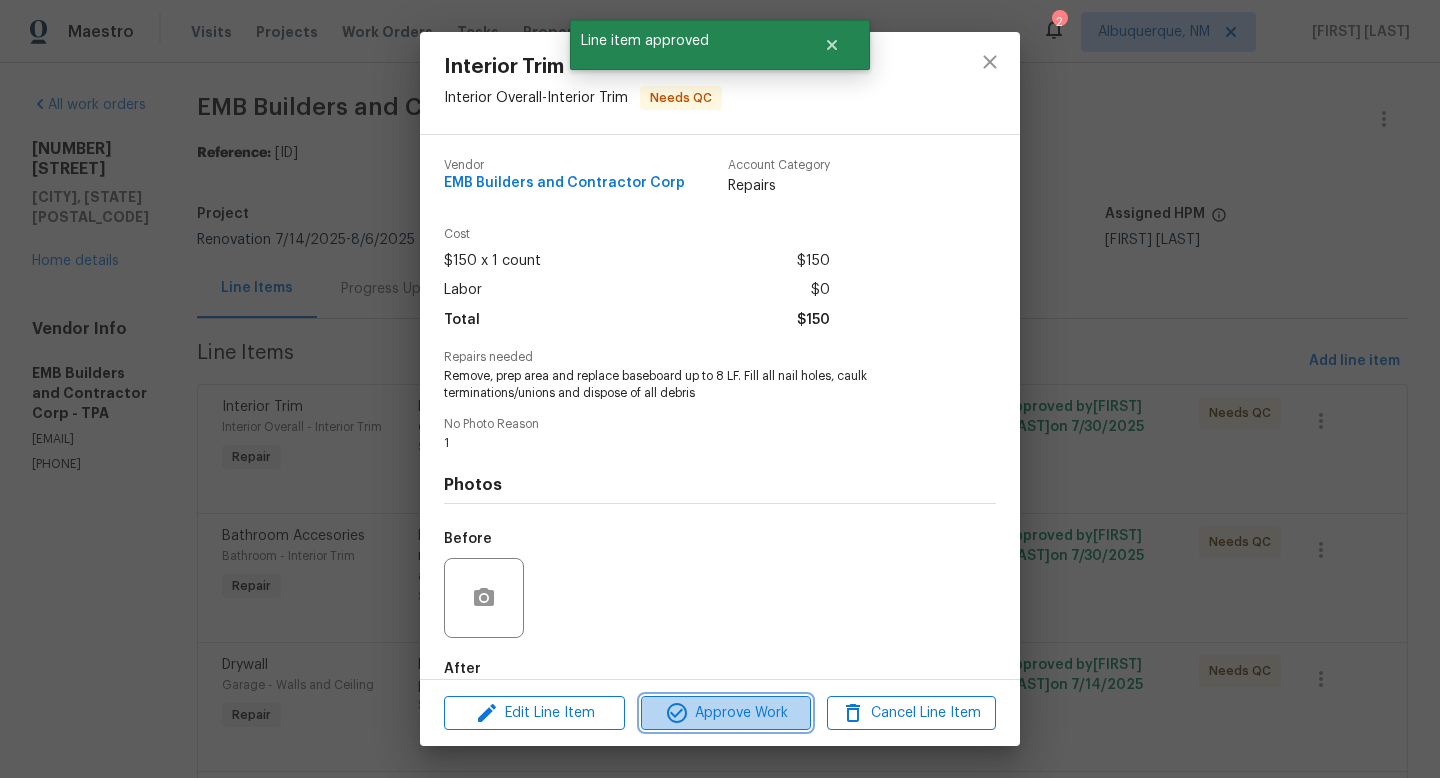 click 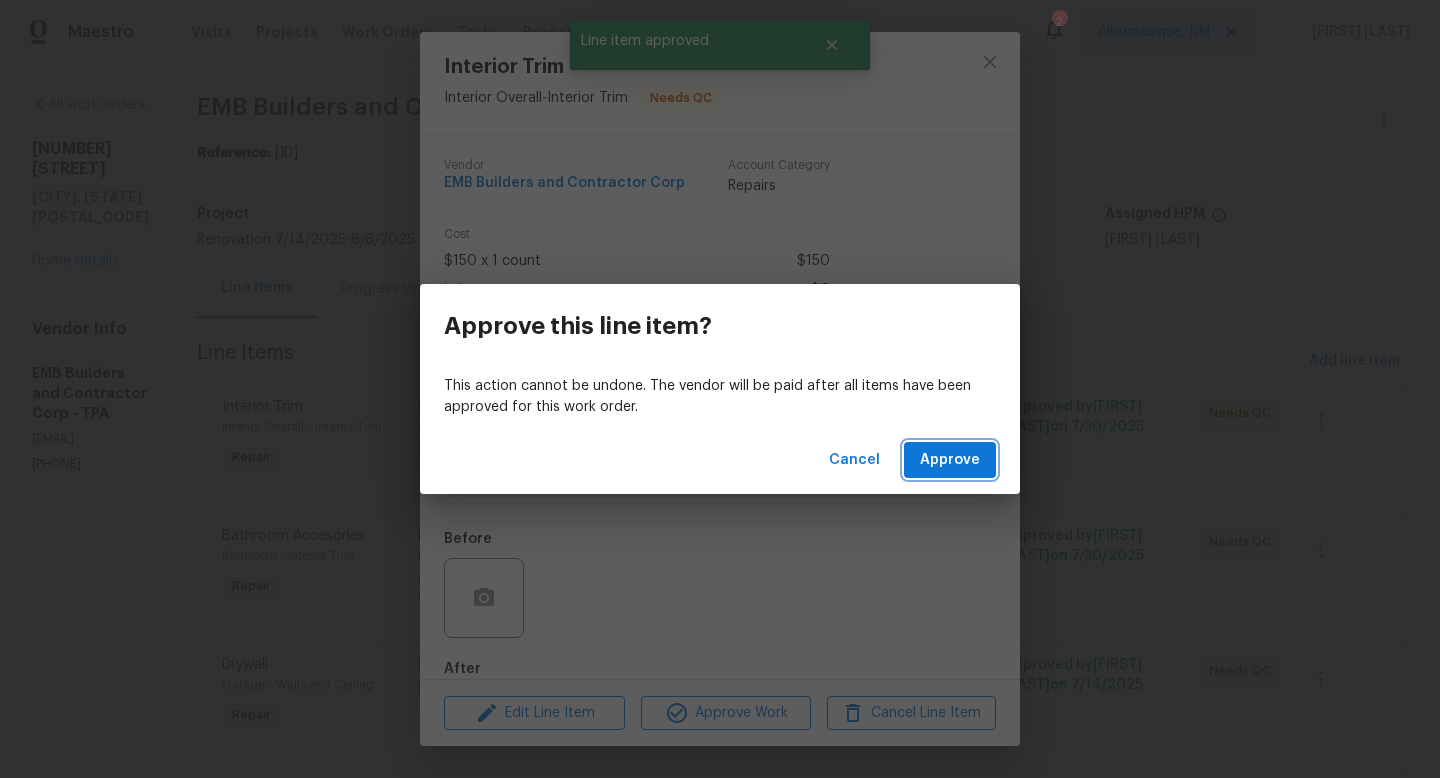 click on "Approve" at bounding box center (950, 460) 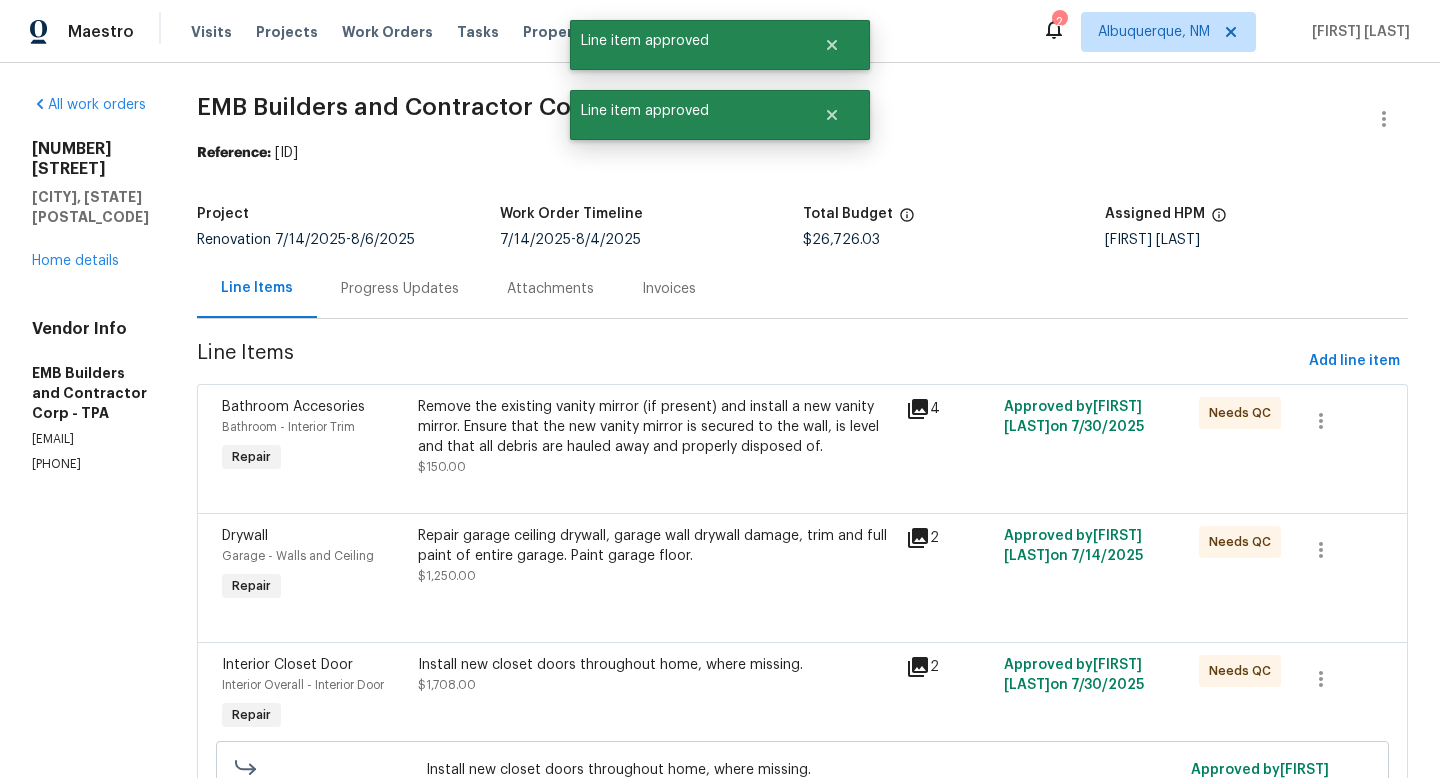 click on "Remove the existing vanity mirror (if present) and install a new vanity mirror. Ensure that the new vanity mirror is secured to the wall, is level and that all debris are hauled away and properly disposed of. $150.00" at bounding box center (656, 437) 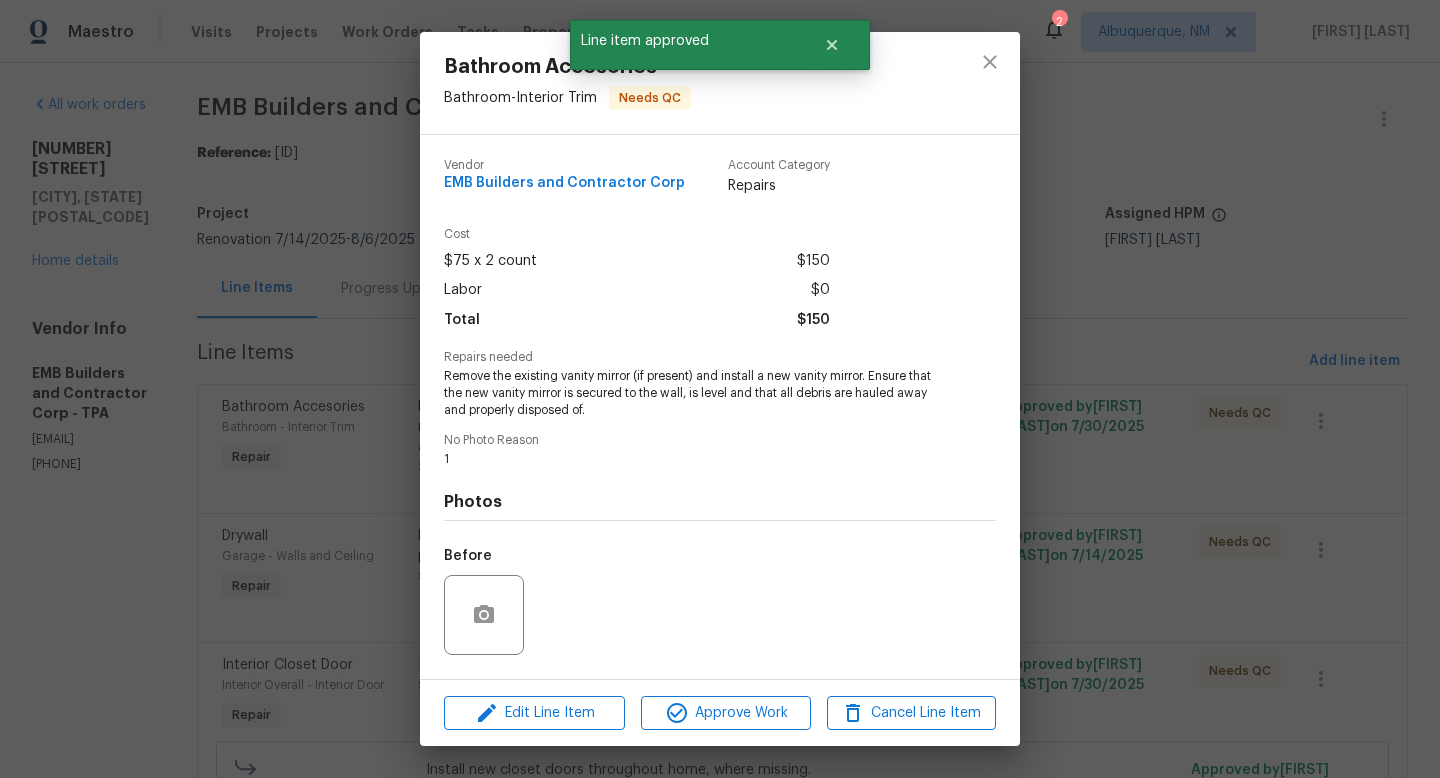 click on "Edit Line Item  Approve Work  Cancel Line Item" at bounding box center (720, 713) 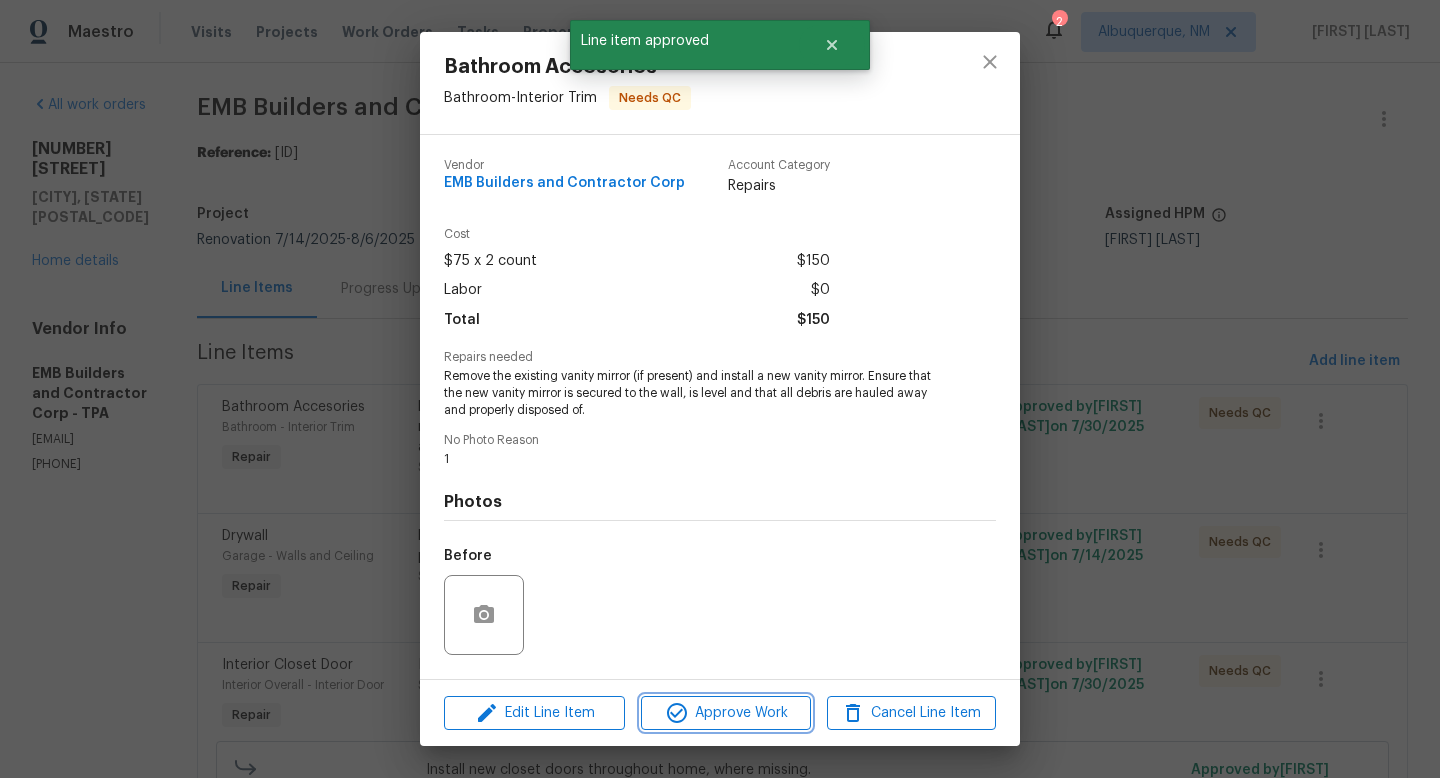 click on "Approve Work" at bounding box center (725, 713) 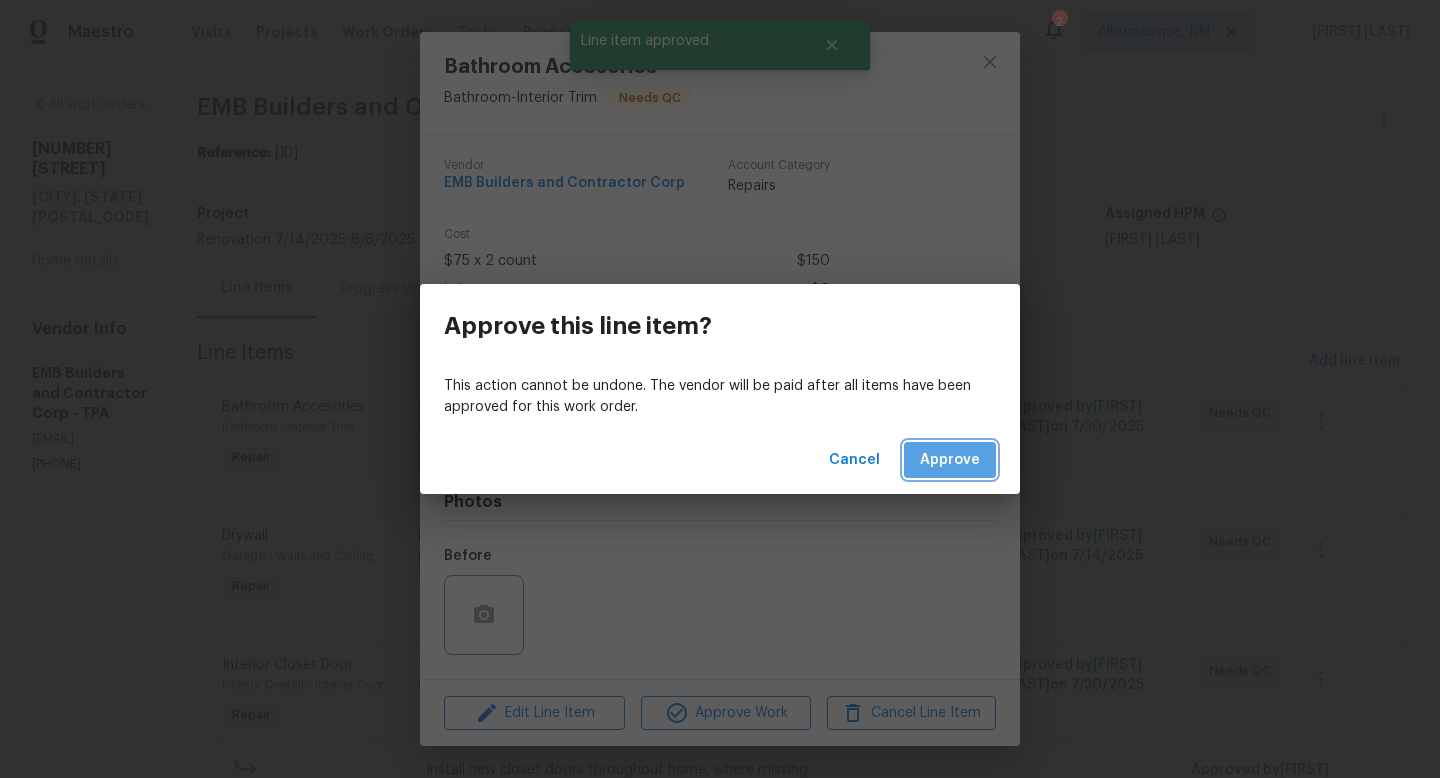 click on "Approve" at bounding box center [950, 460] 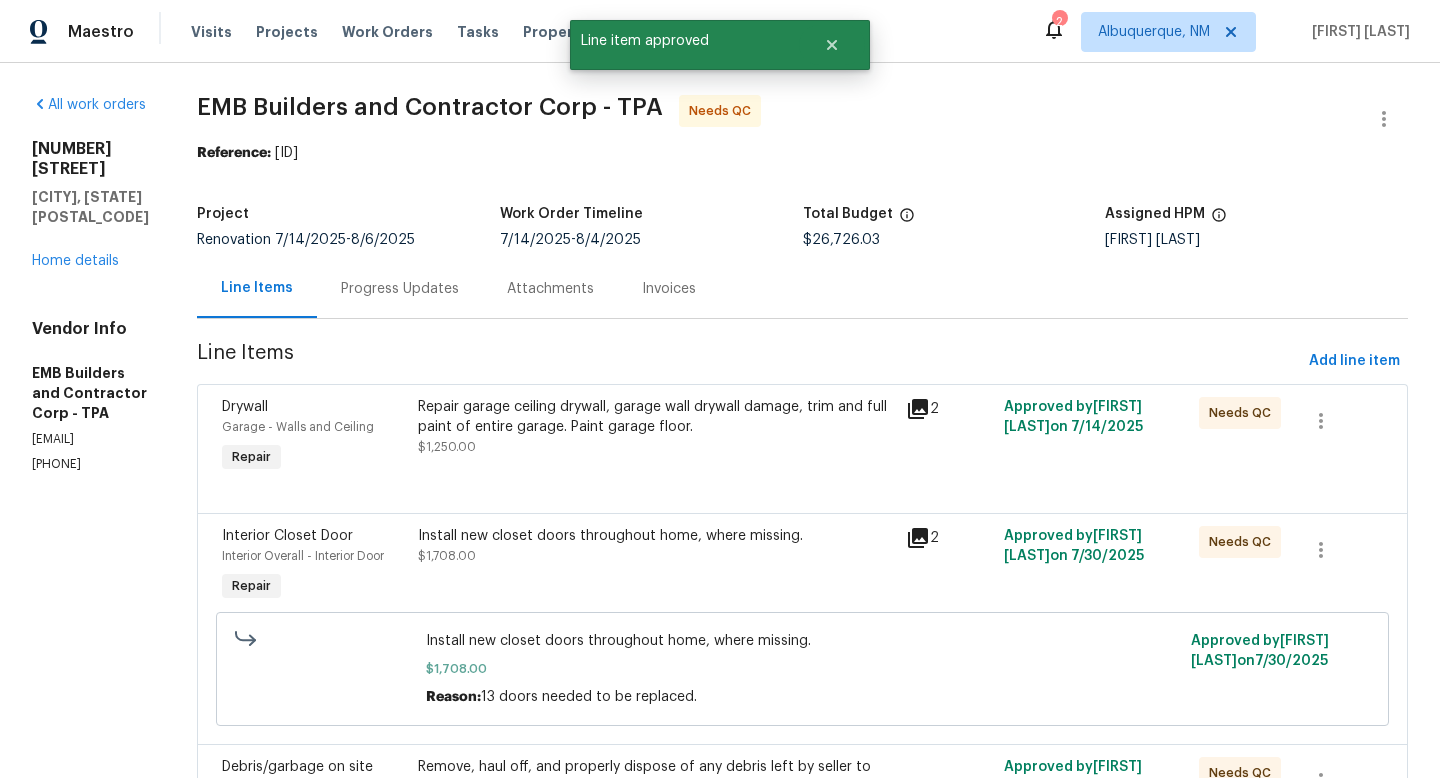 click on "Repair garage ceiling drywall, garage wall drywall damage, trim and full paint of entire garage. Paint garage floor." at bounding box center [656, 417] 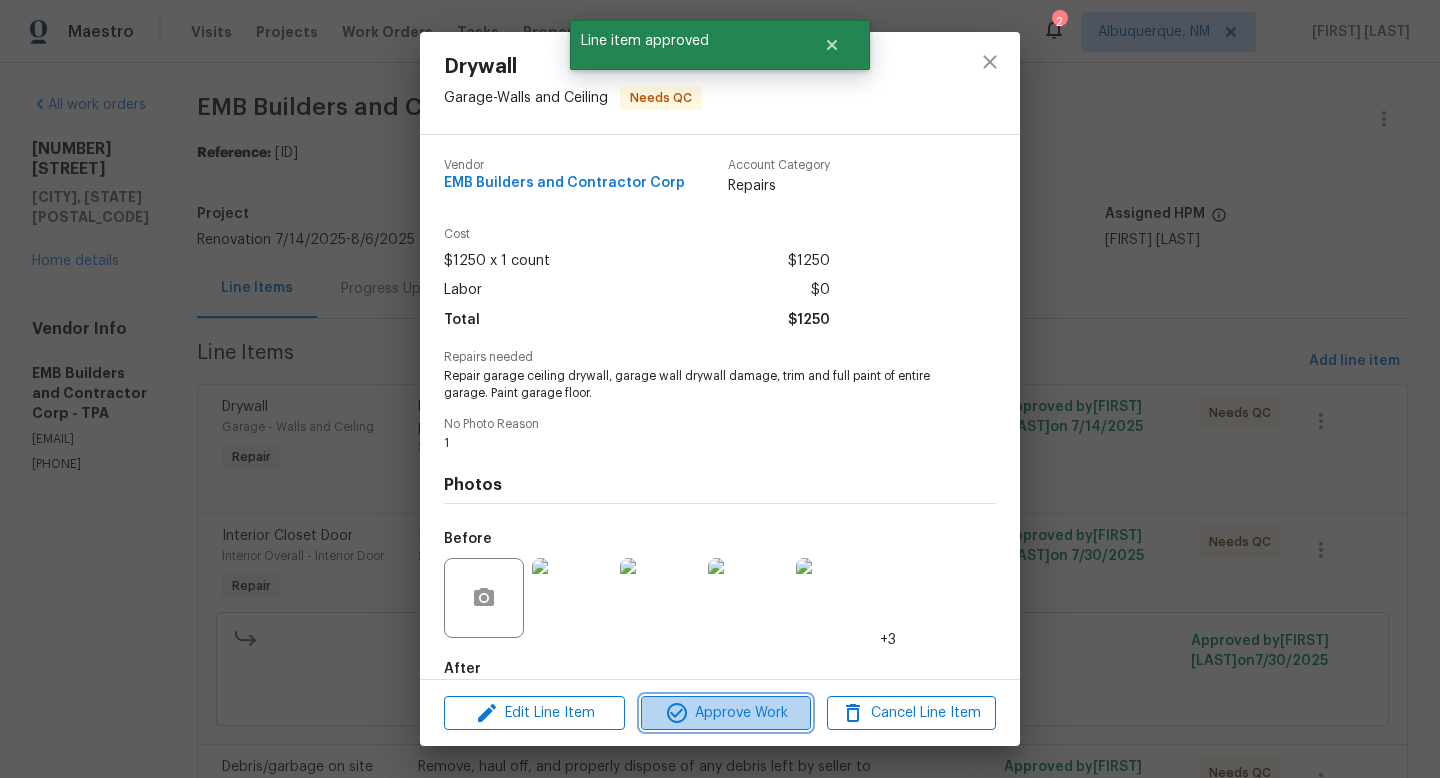 click on "Approve Work" at bounding box center [725, 713] 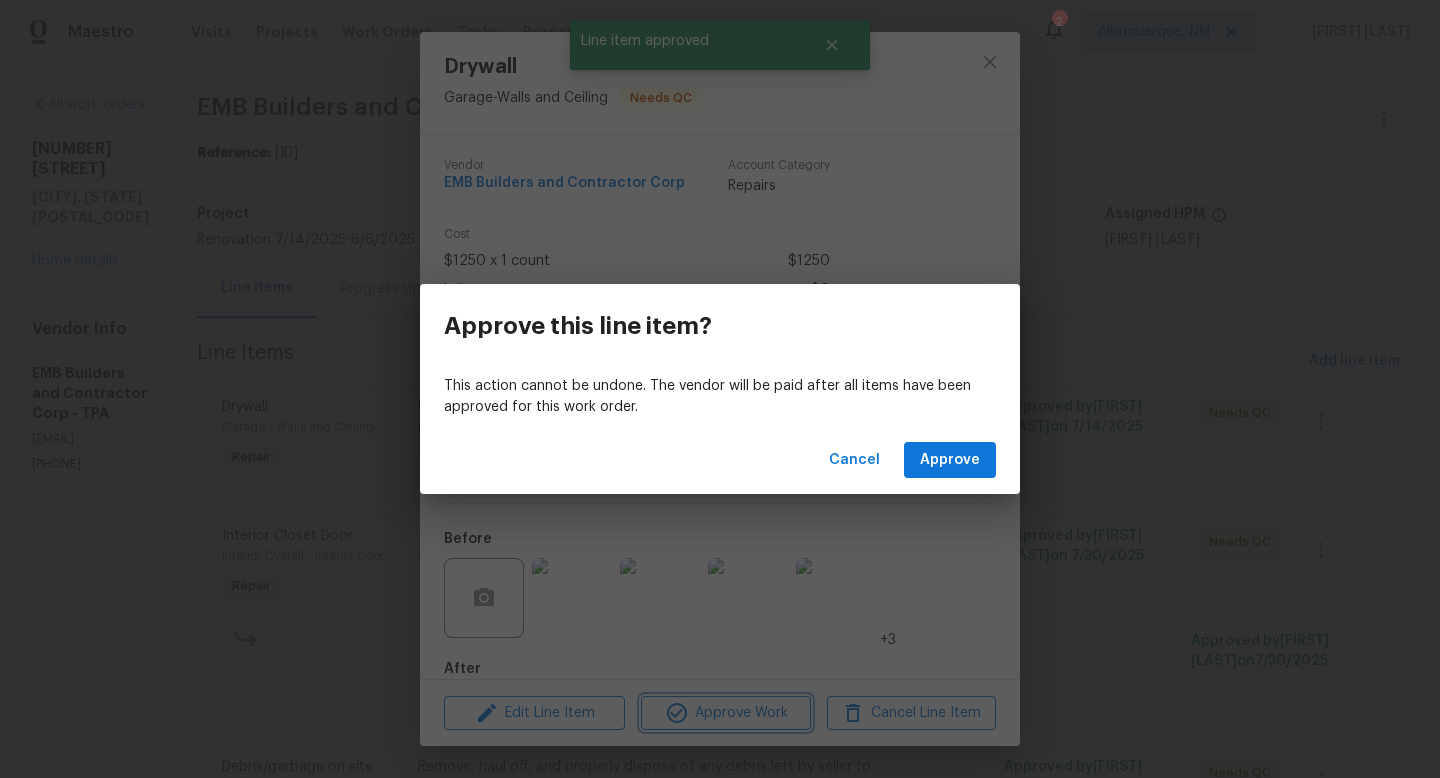 click on "Approve this line item? This action cannot be undone. The vendor will be paid after all items have been approved for this work order. Cancel Approve" at bounding box center [720, 389] 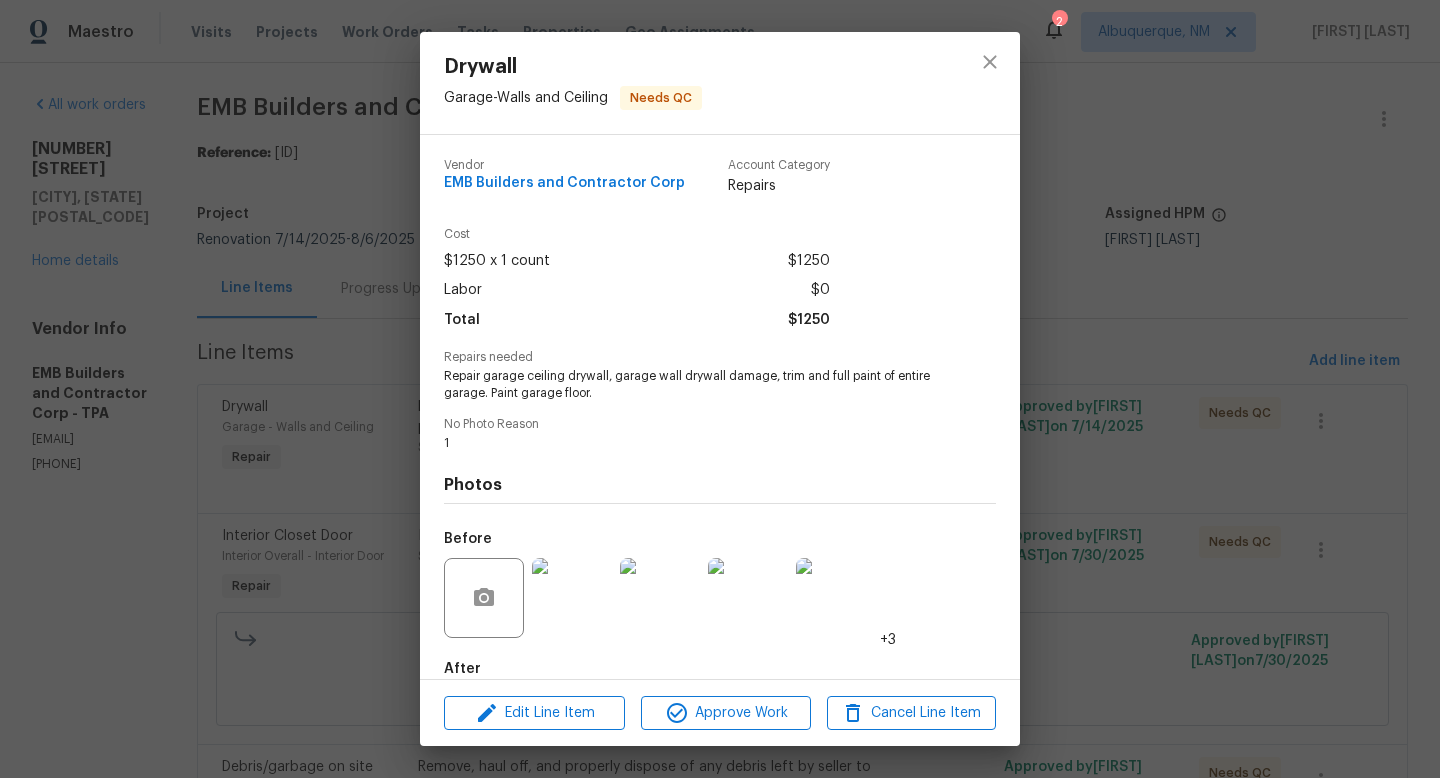 click on "Edit Line Item  Approve Work  Cancel Line Item" at bounding box center (720, 713) 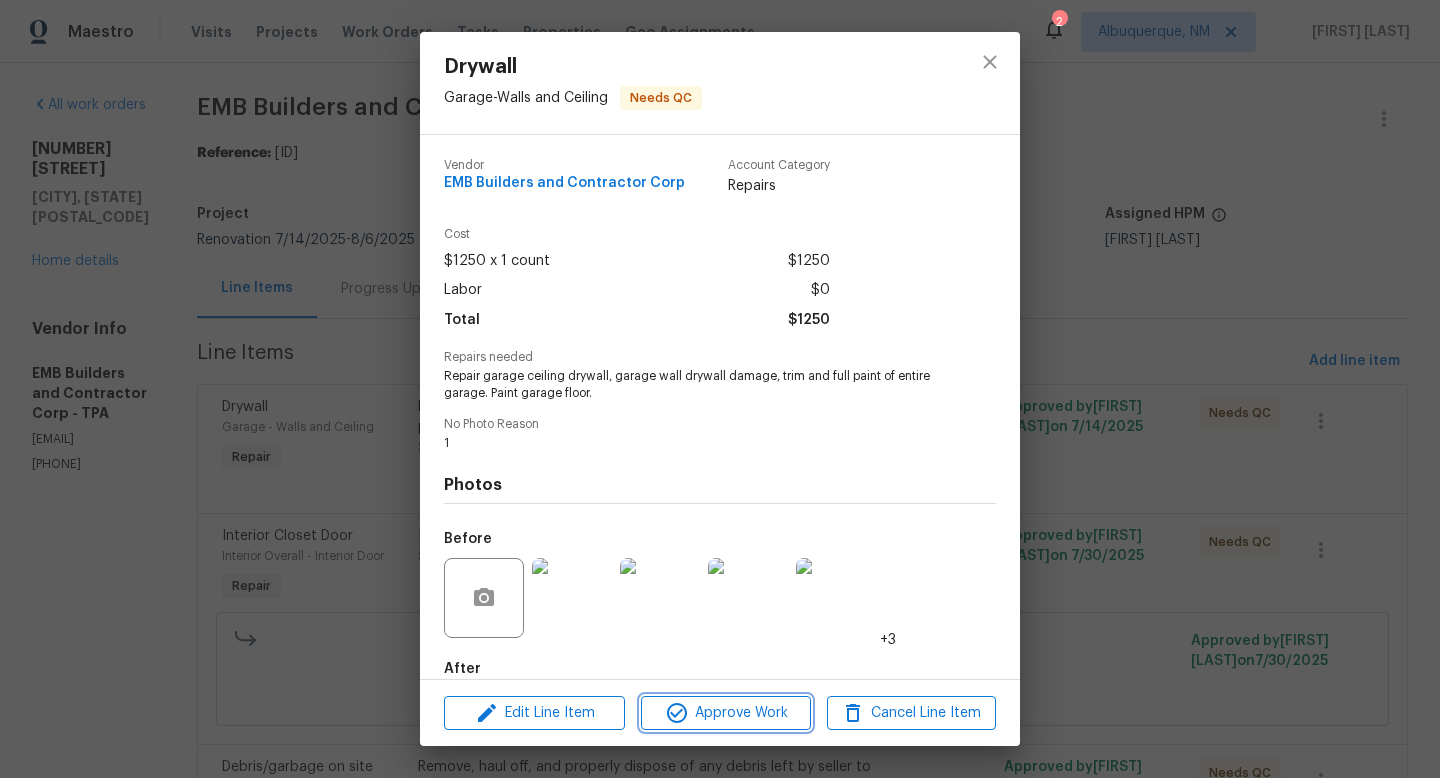 click on "Approve Work" at bounding box center [725, 713] 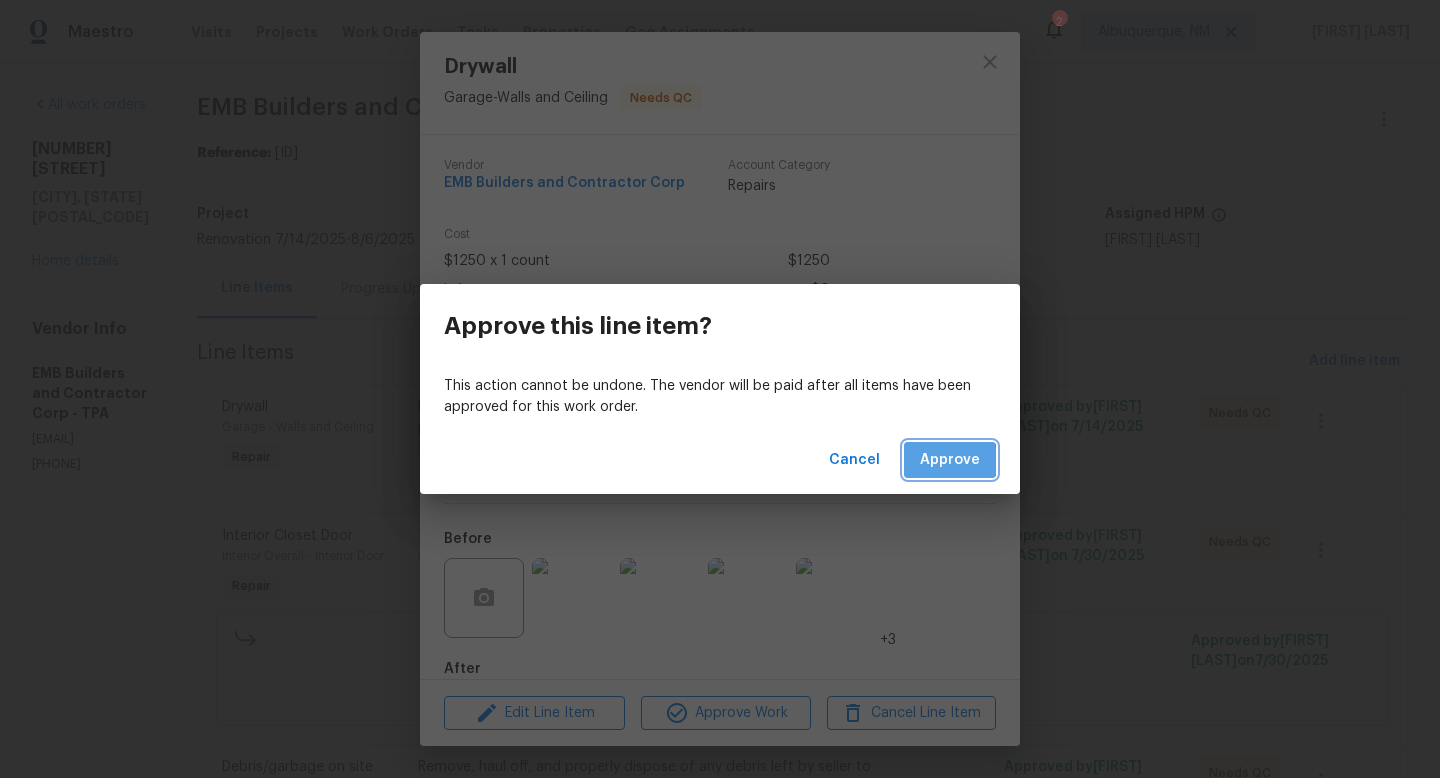click on "Approve" at bounding box center (950, 460) 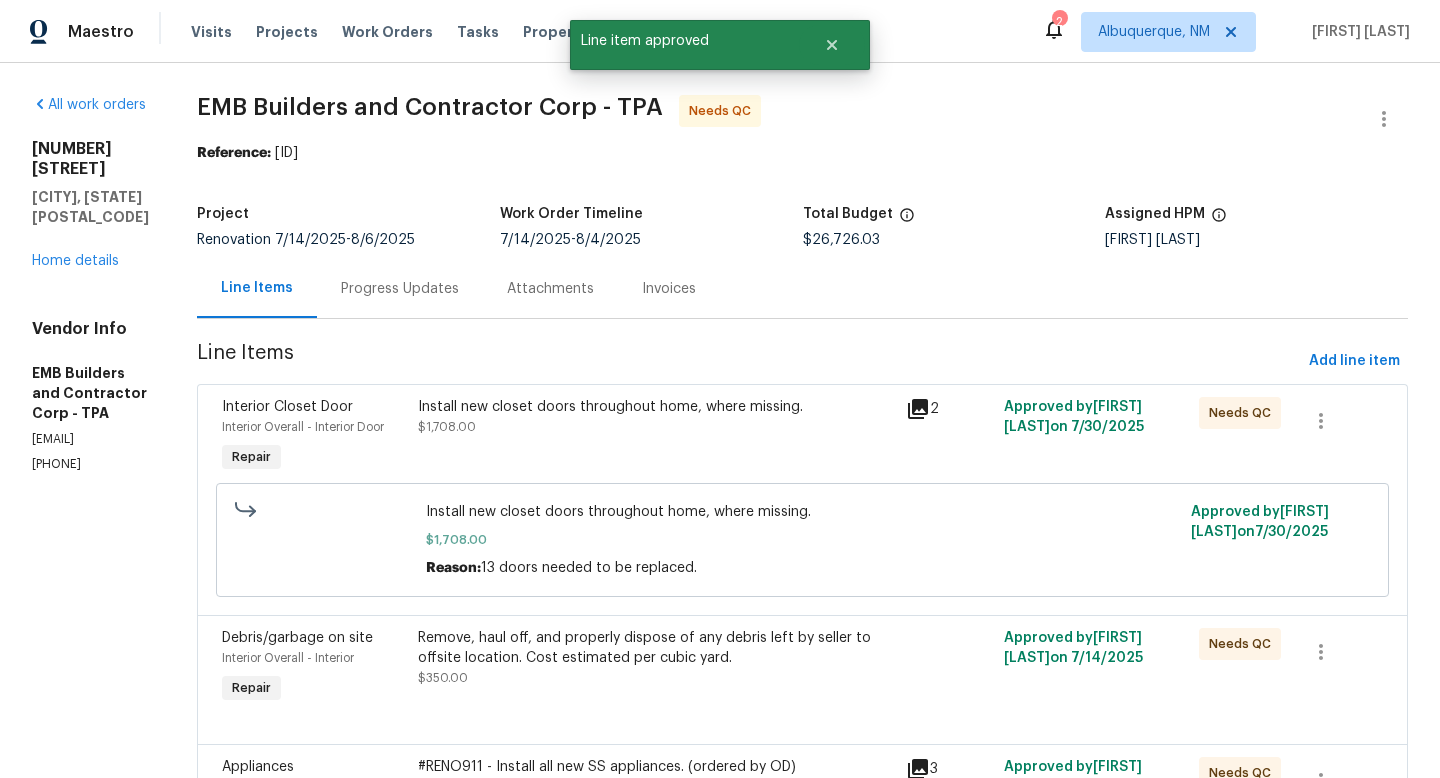 click on "Install new closet doors throughout home, where missing. $1,708.00" at bounding box center (656, 417) 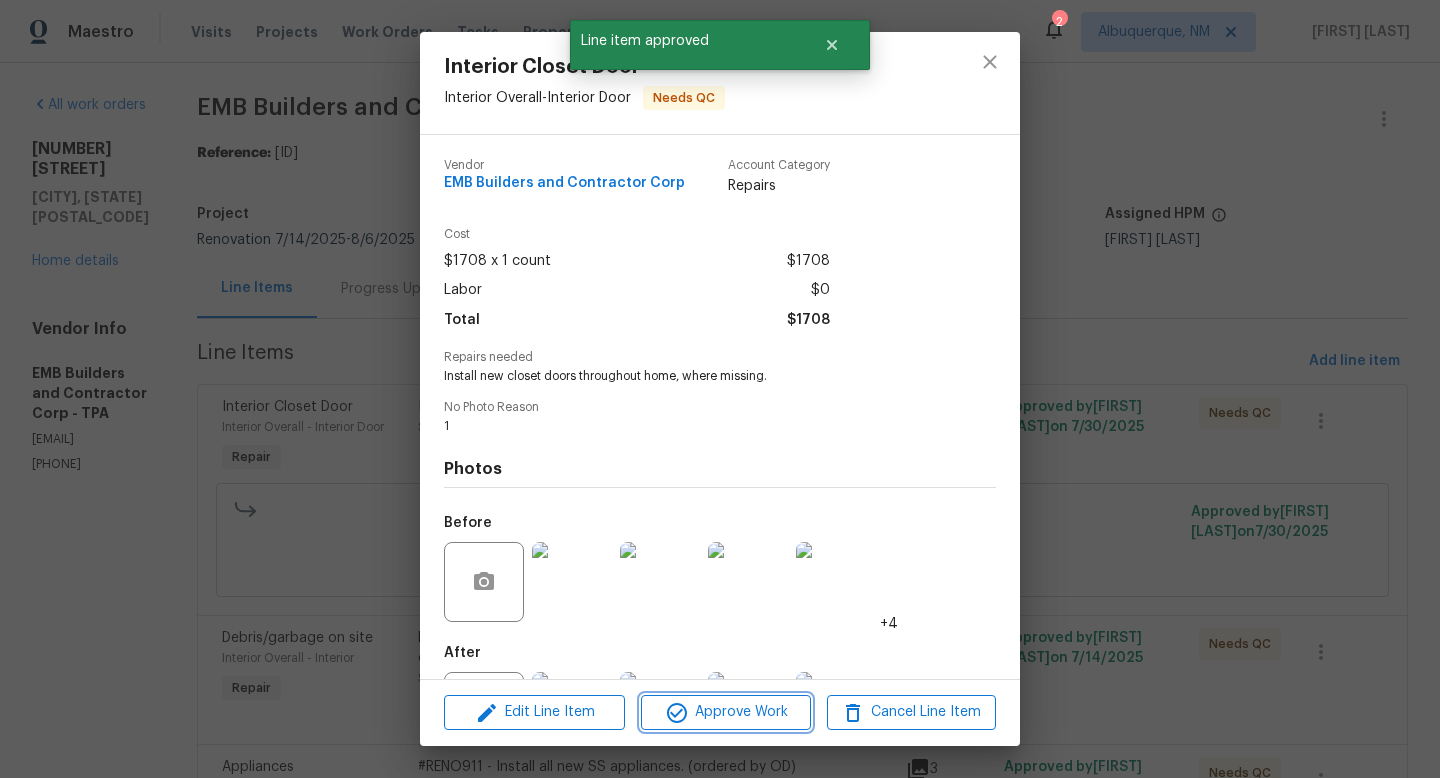 click 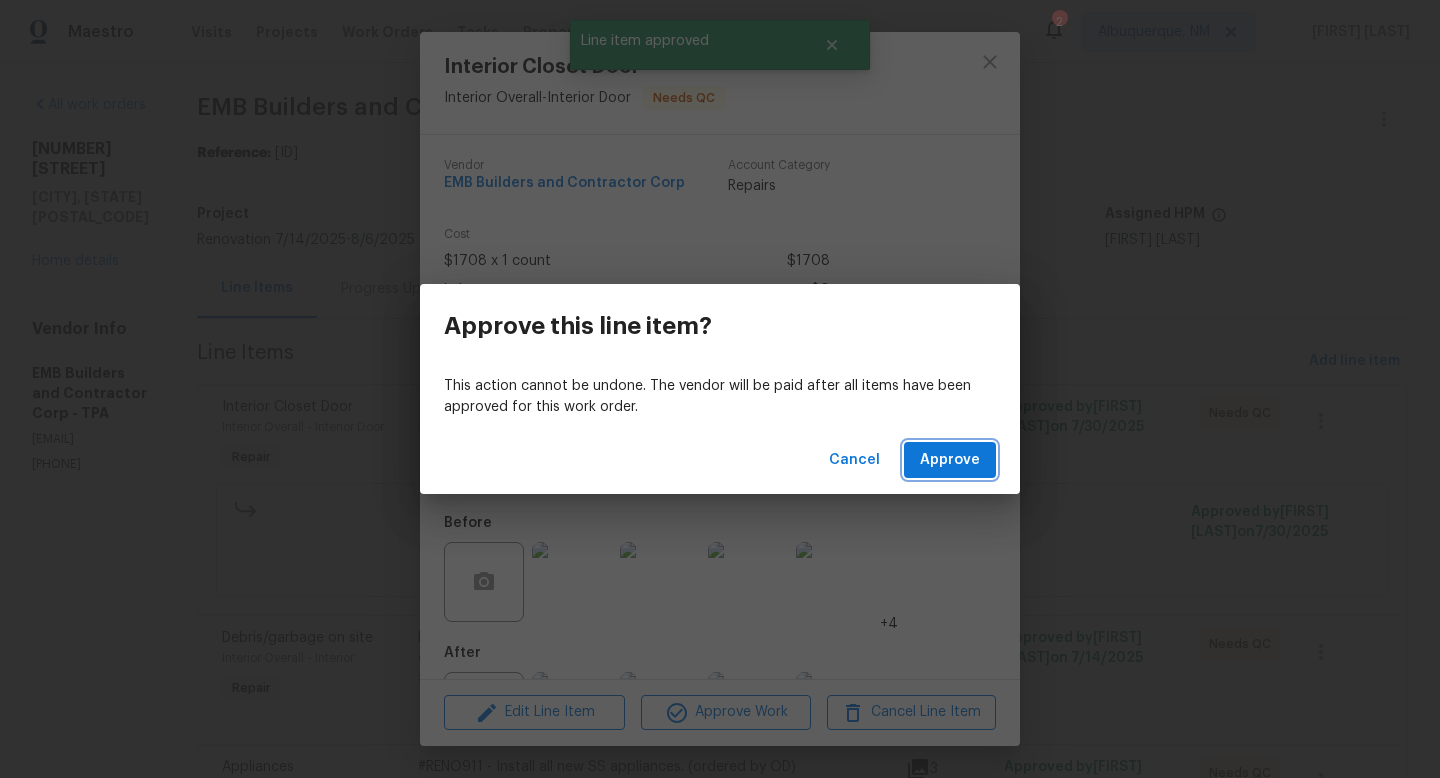 click on "Approve" at bounding box center [950, 460] 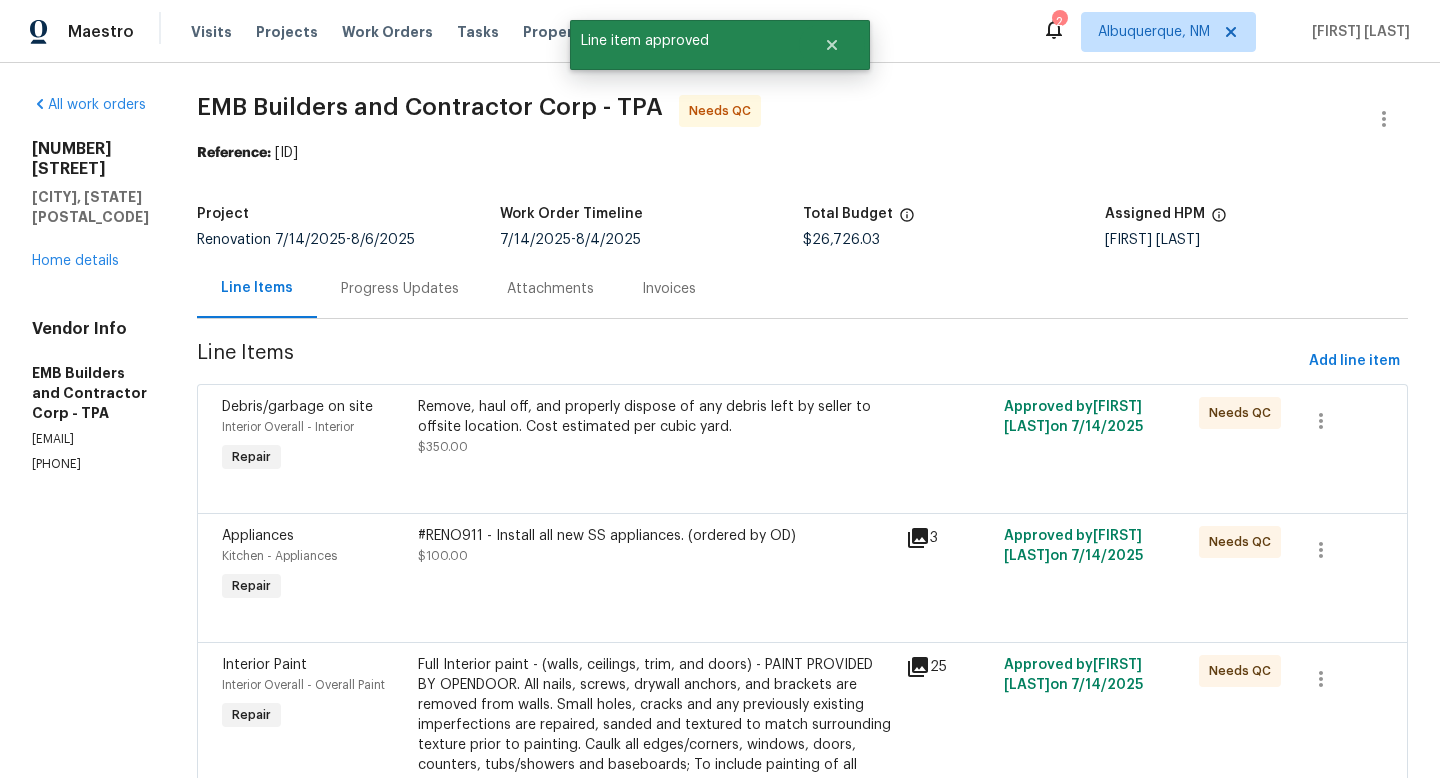 click on "Remove, haul off, and properly dispose of any debris left by seller to offsite location. Cost estimated per cubic yard." at bounding box center (656, 417) 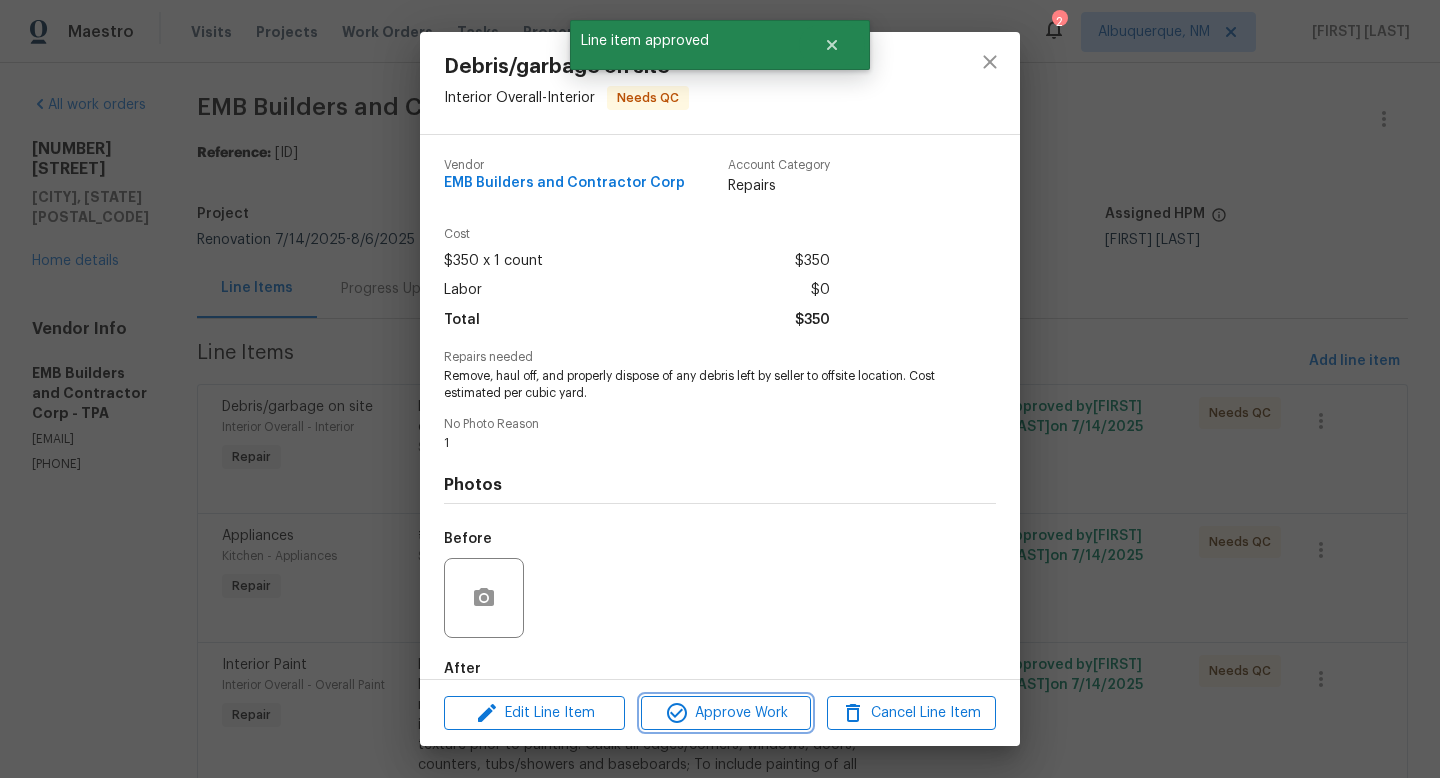 click on "Approve Work" at bounding box center (725, 713) 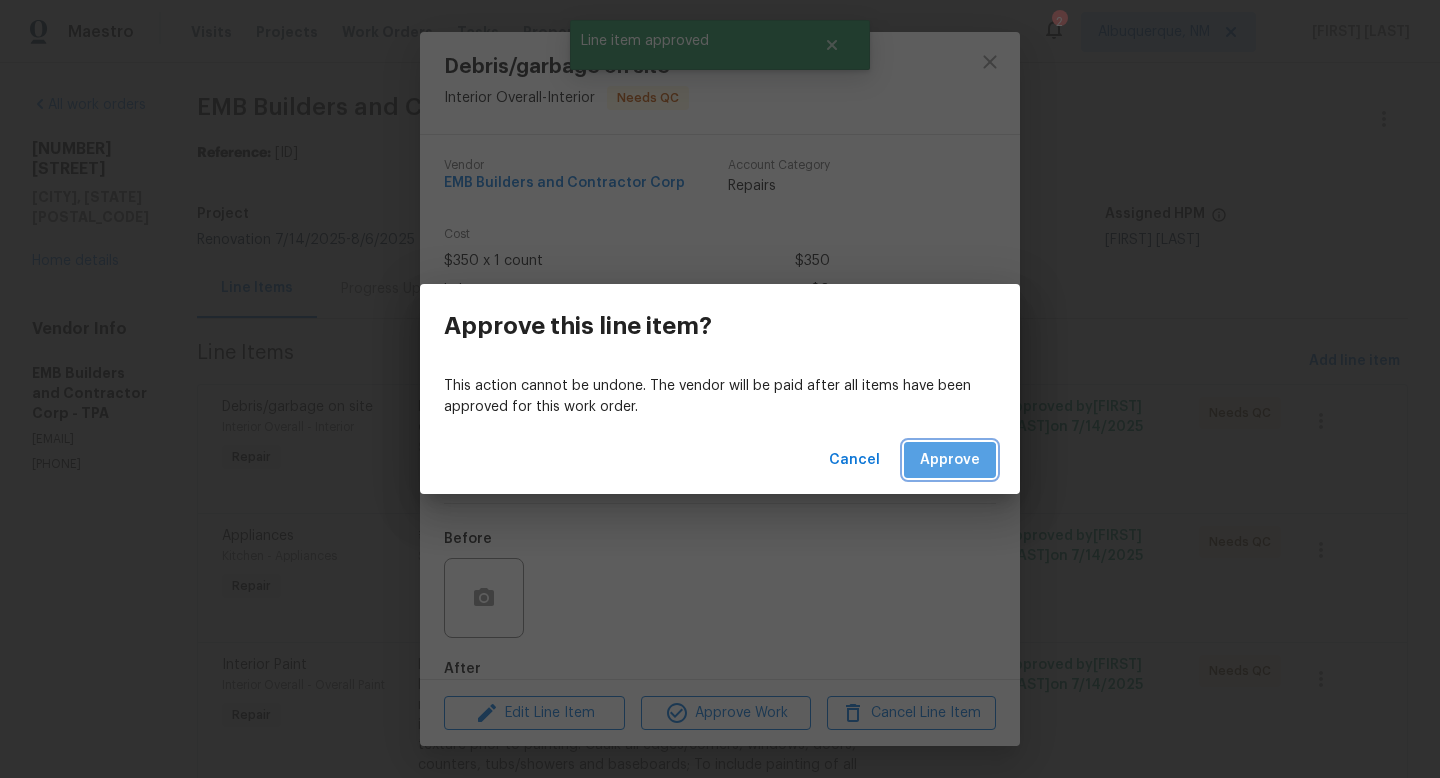 click on "Approve" at bounding box center (950, 460) 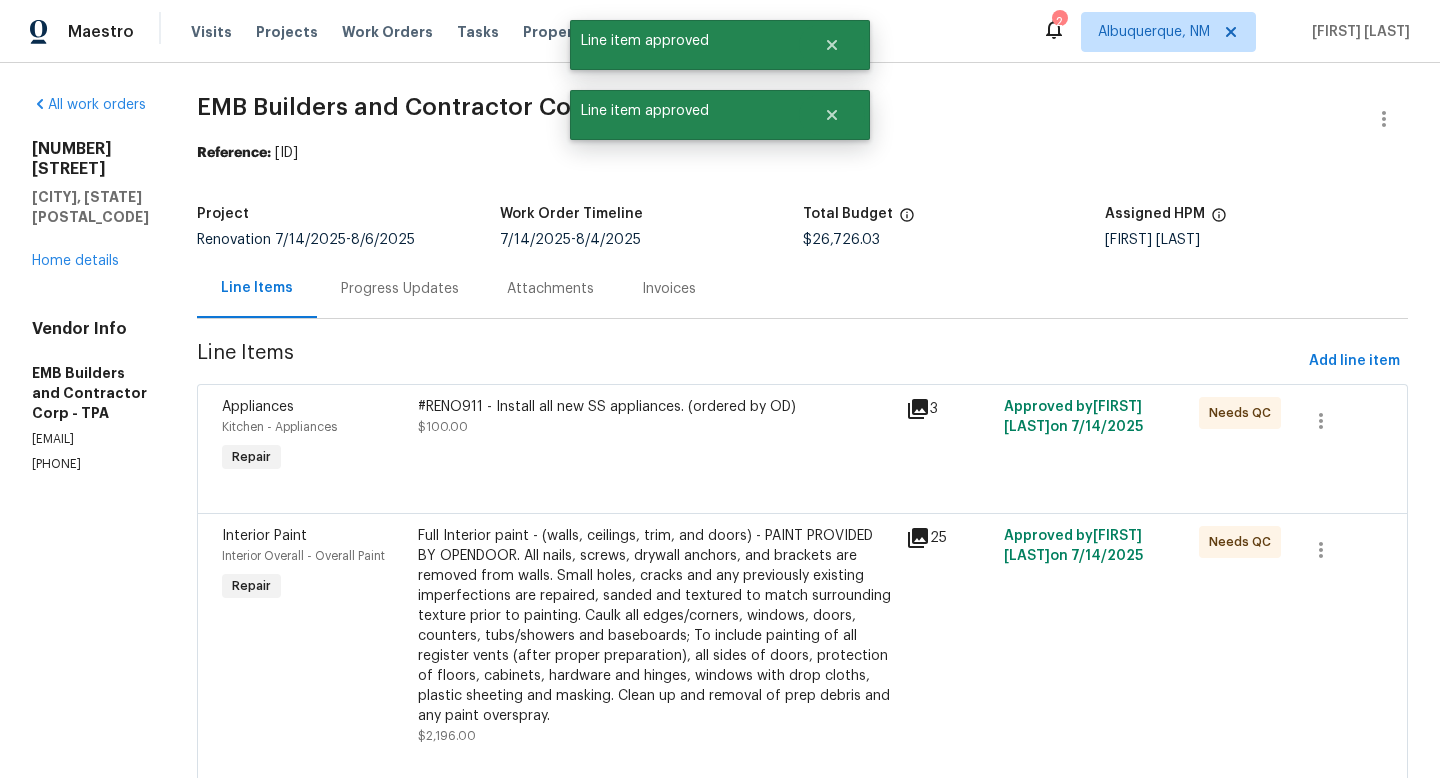click on "#RENO911 - Install all new SS appliances. (ordered by OD) $100.00" at bounding box center [656, 417] 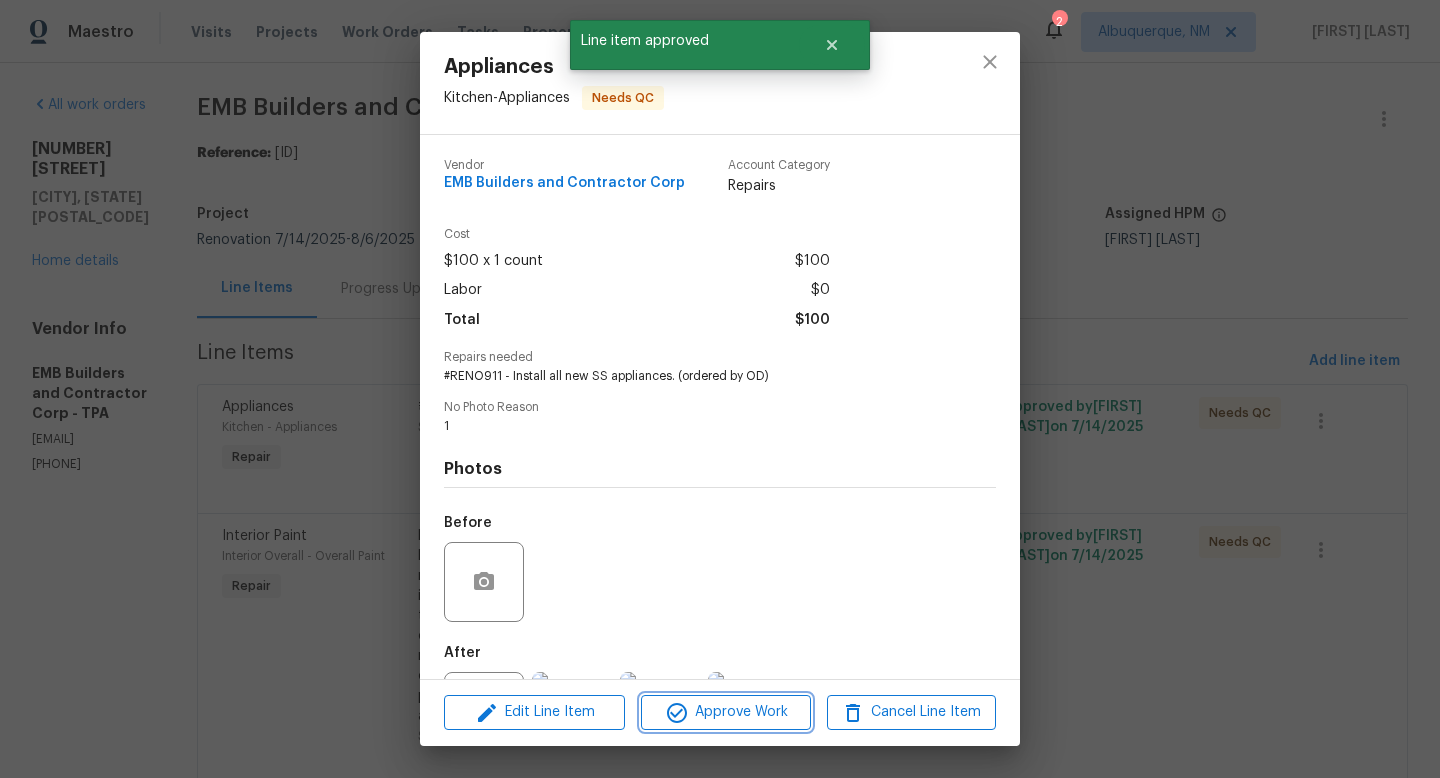 click 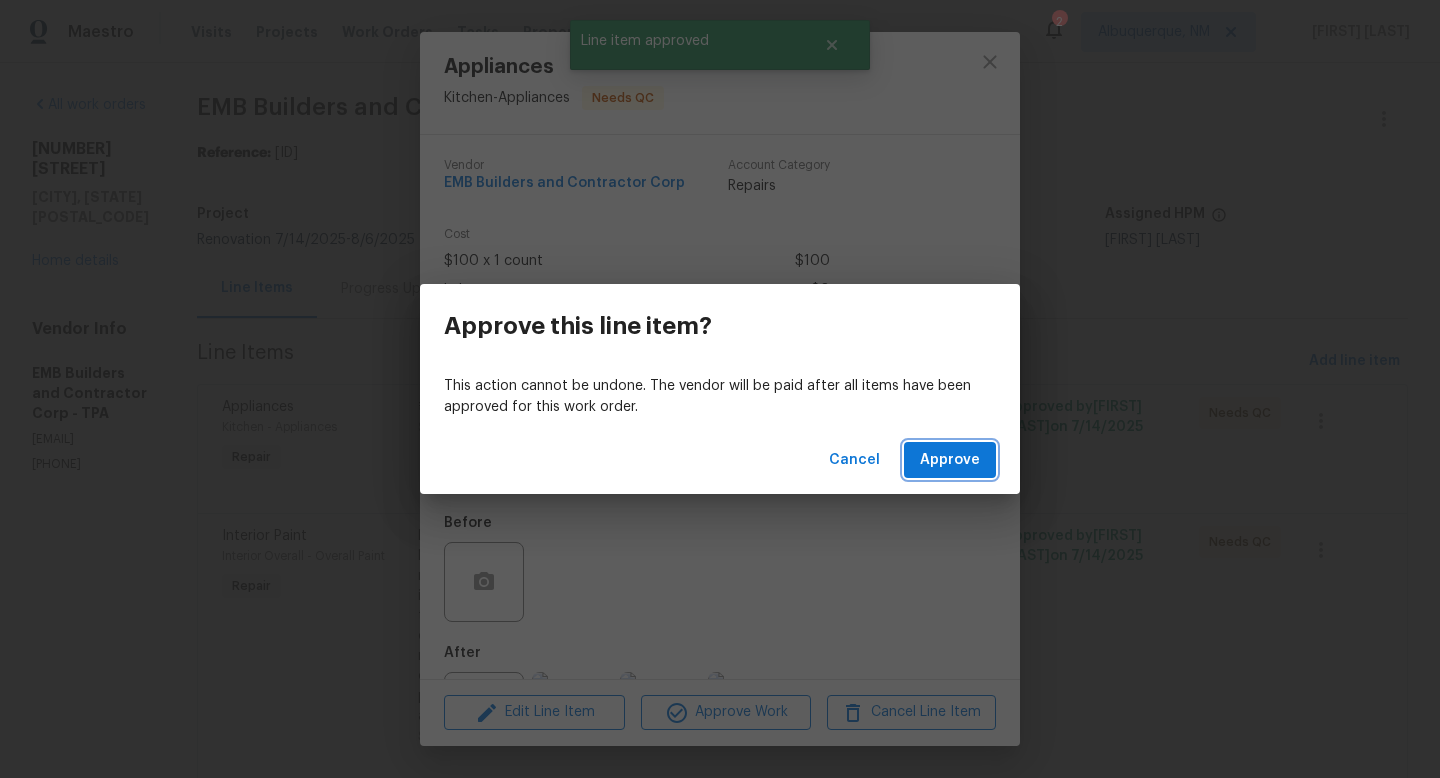 click on "Approve" at bounding box center (950, 460) 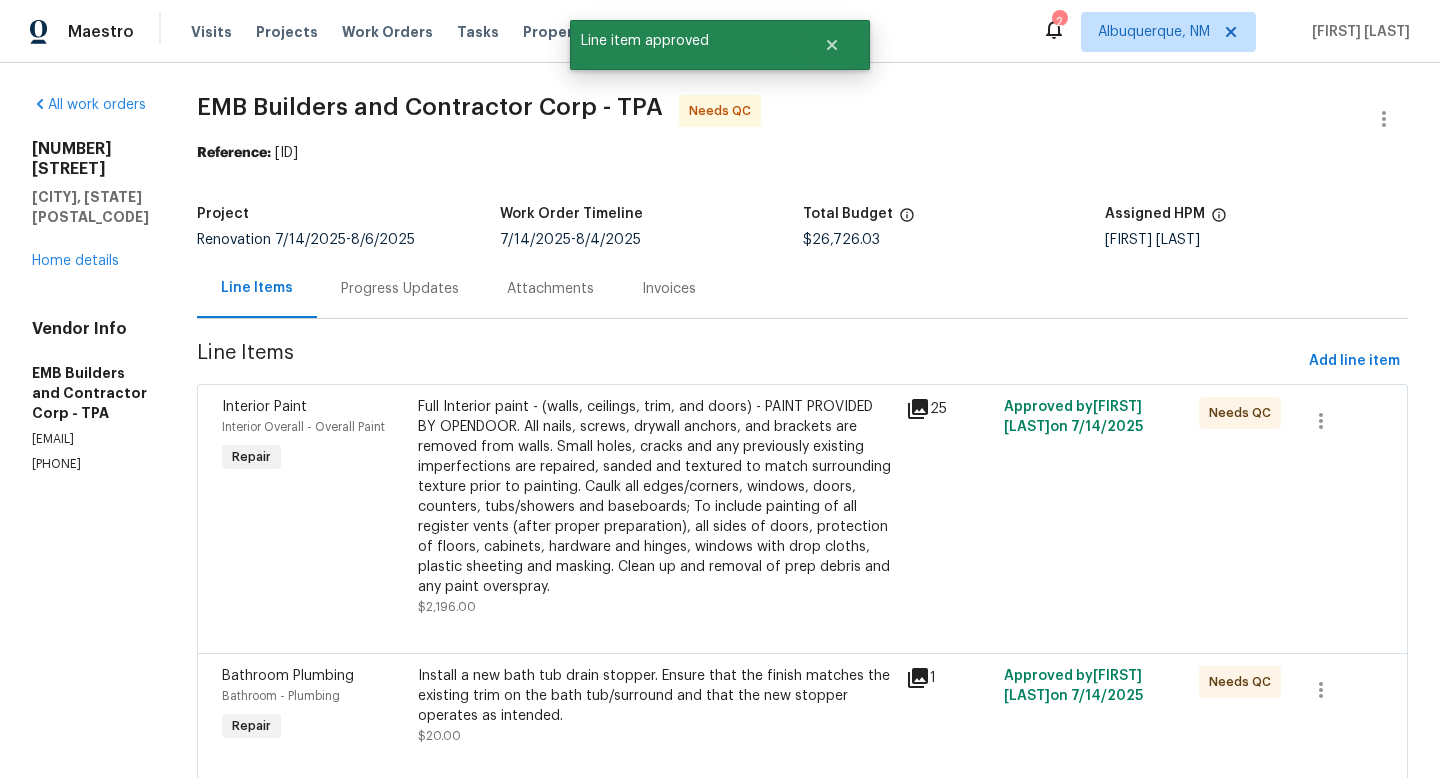 click on "Full Interior paint - (walls, ceilings, trim, and doors) - PAINT PROVIDED BY OPENDOOR. All nails, screws, drywall anchors, and brackets are removed from walls. Small holes, cracks and any previously existing imperfections are repaired, sanded and textured to match surrounding texture prior to painting. Caulk all edges/corners, windows, doors, counters, tubs/showers and baseboards; To include painting of all register vents (after proper preparation), all sides of doors, protection of floors, cabinets, hardware and hinges, windows with drop cloths, plastic sheeting and masking. Clean up and removal of prep debris and any paint overspray." at bounding box center (656, 497) 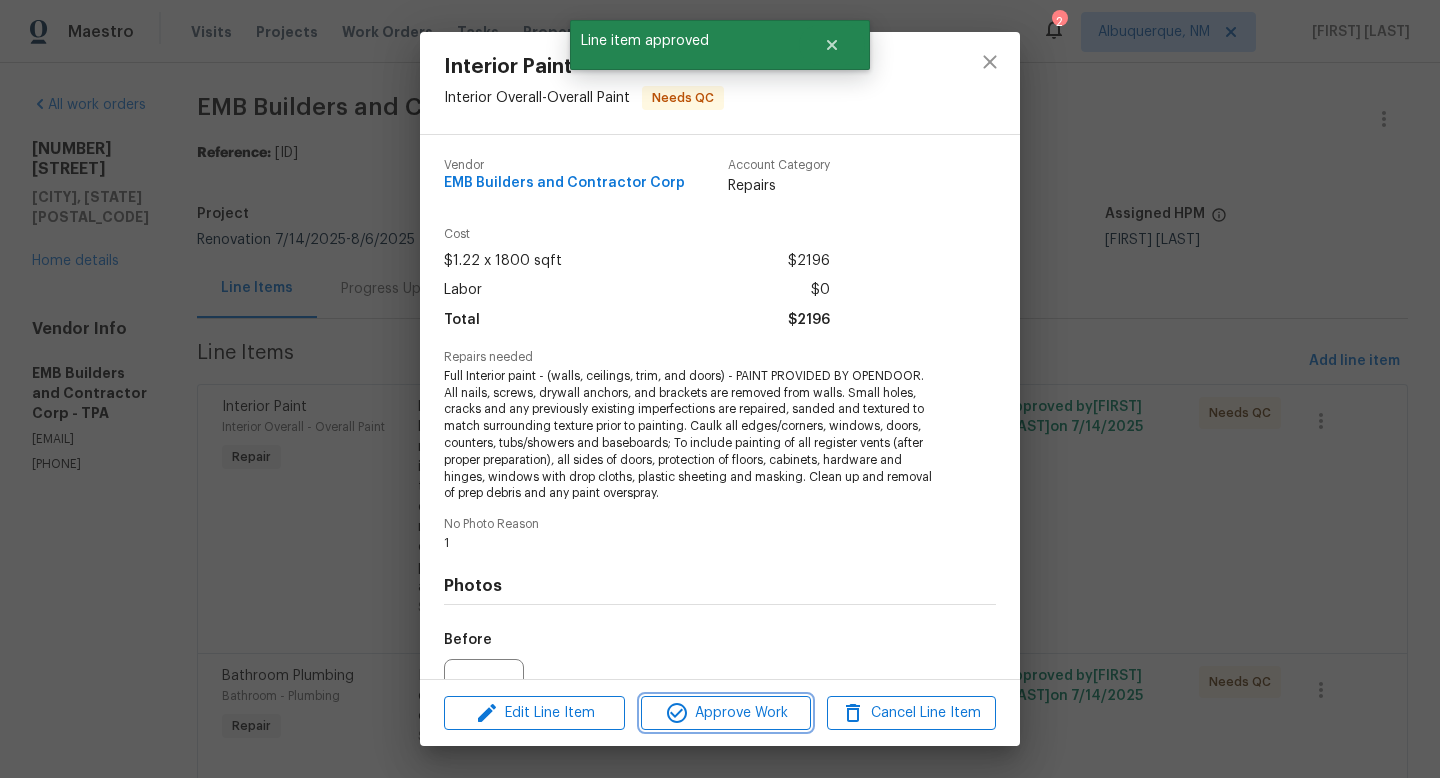 click 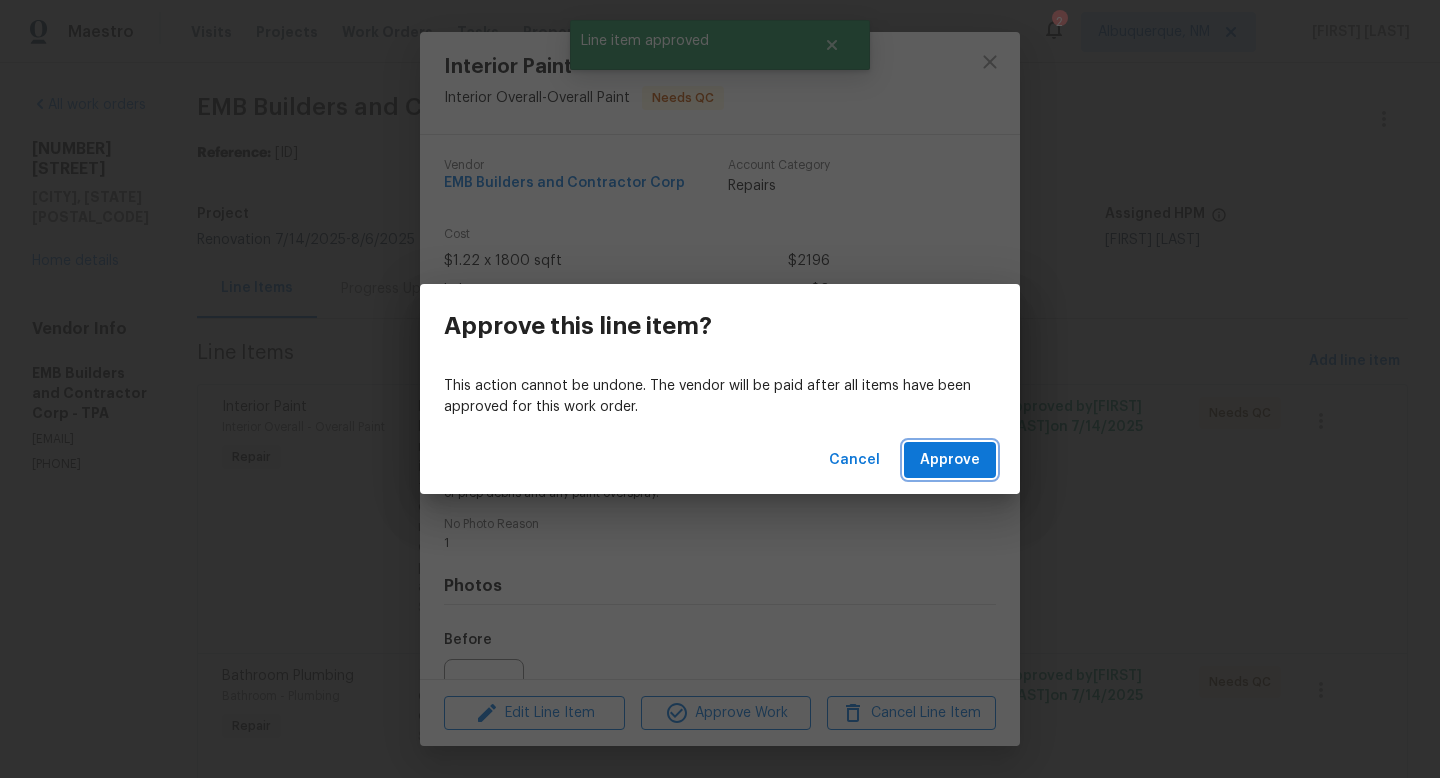 click on "Approve" at bounding box center [950, 460] 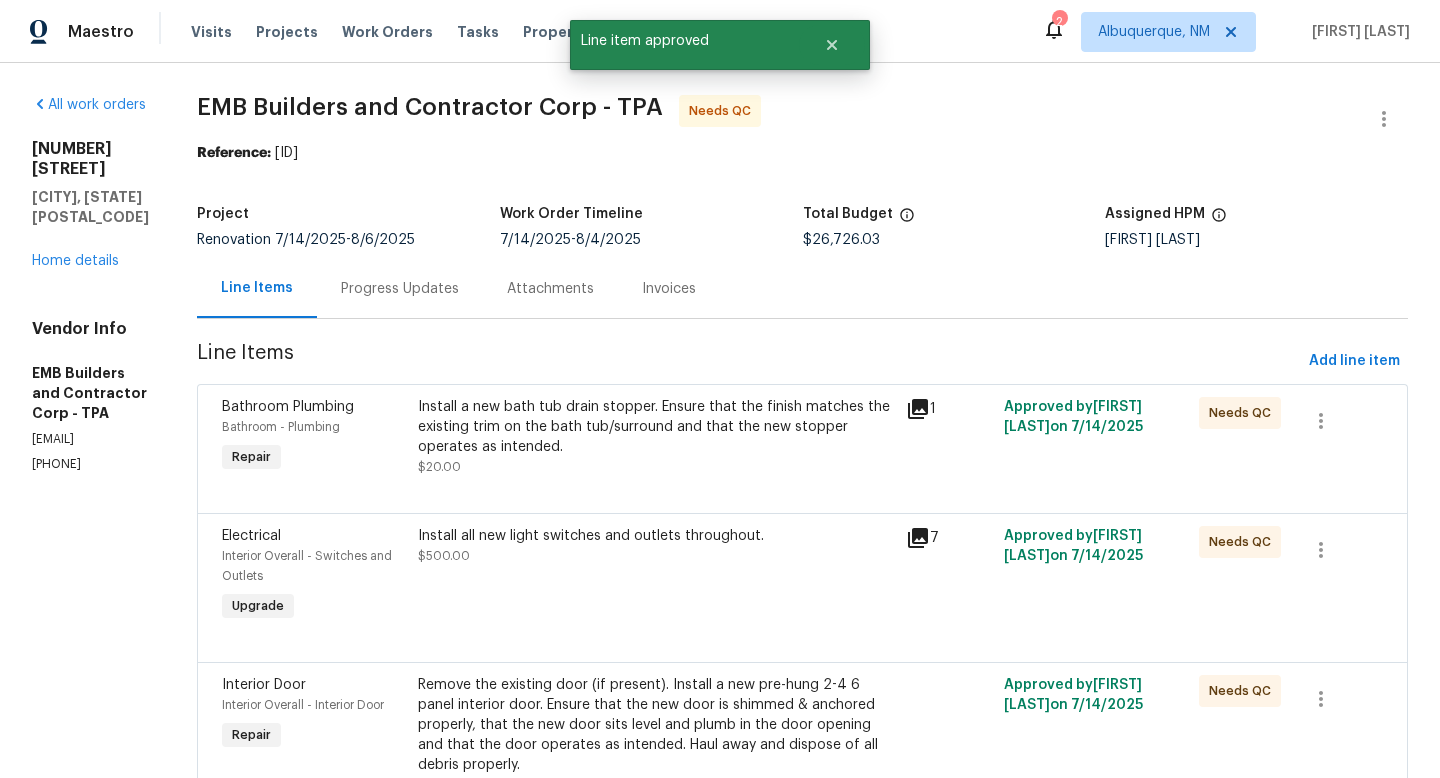 click on "Install a new bath tub drain stopper. Ensure that the finish matches the existing trim on the bath tub/surround and that the new stopper operates as intended." at bounding box center [656, 427] 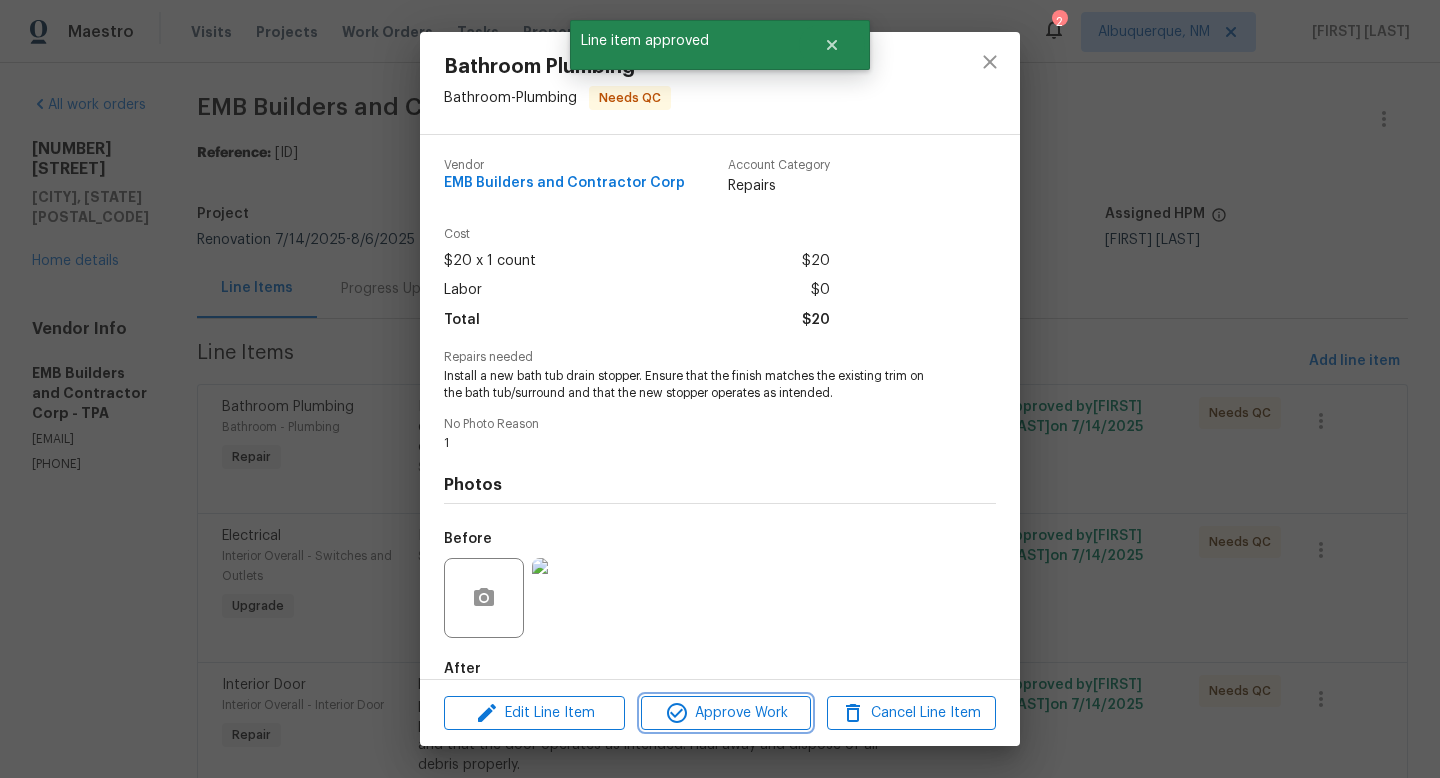 click 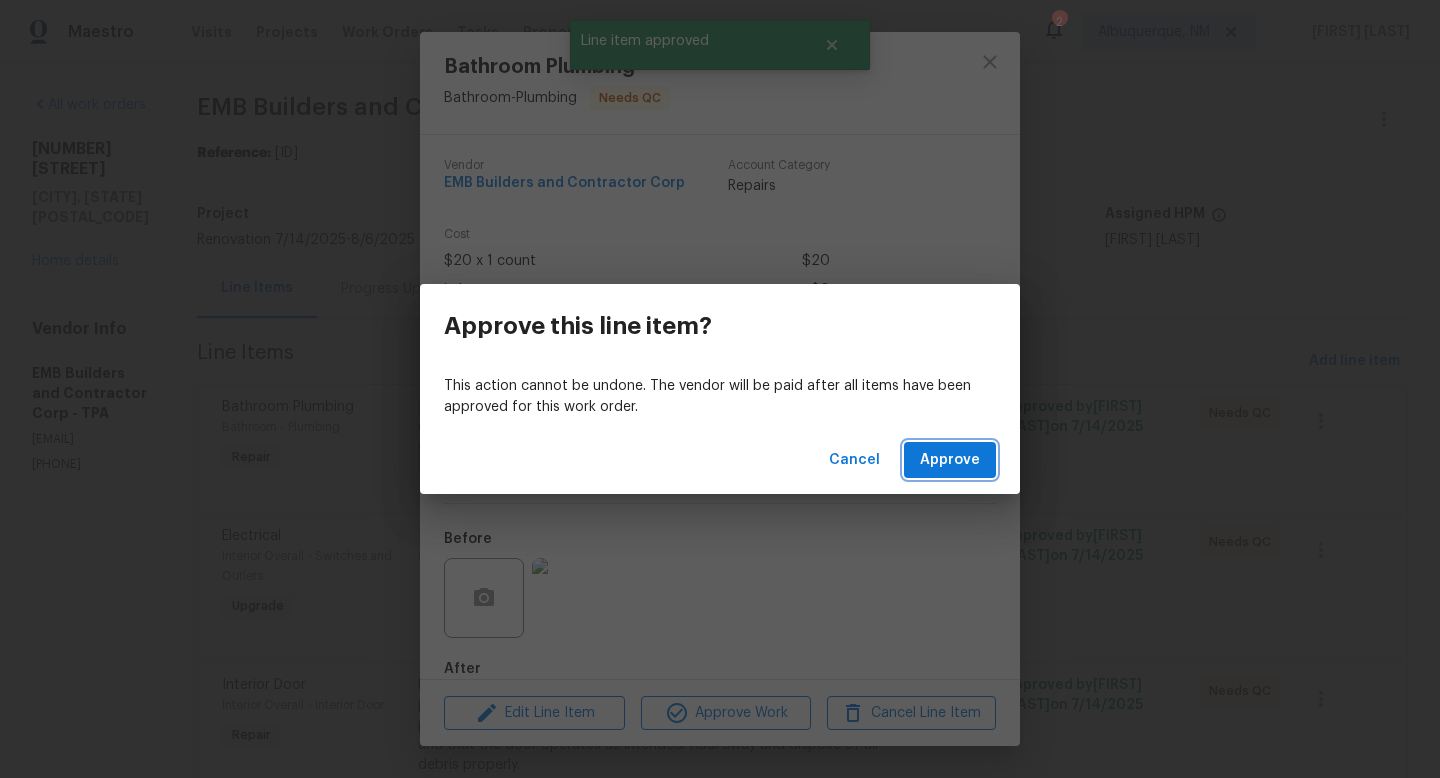 click on "Approve" at bounding box center (950, 460) 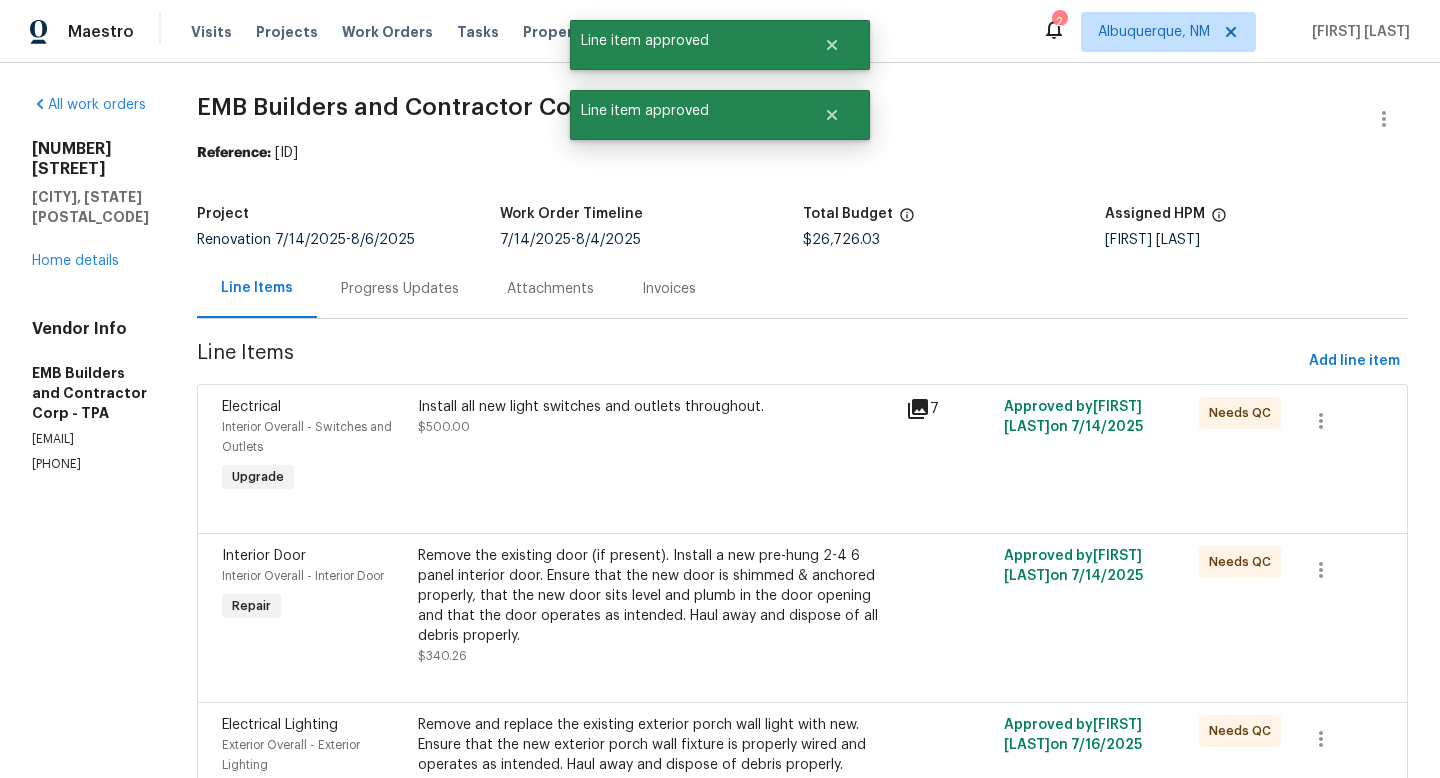 click on "Install all new light switches and outlets throughout. $500.00" at bounding box center (656, 417) 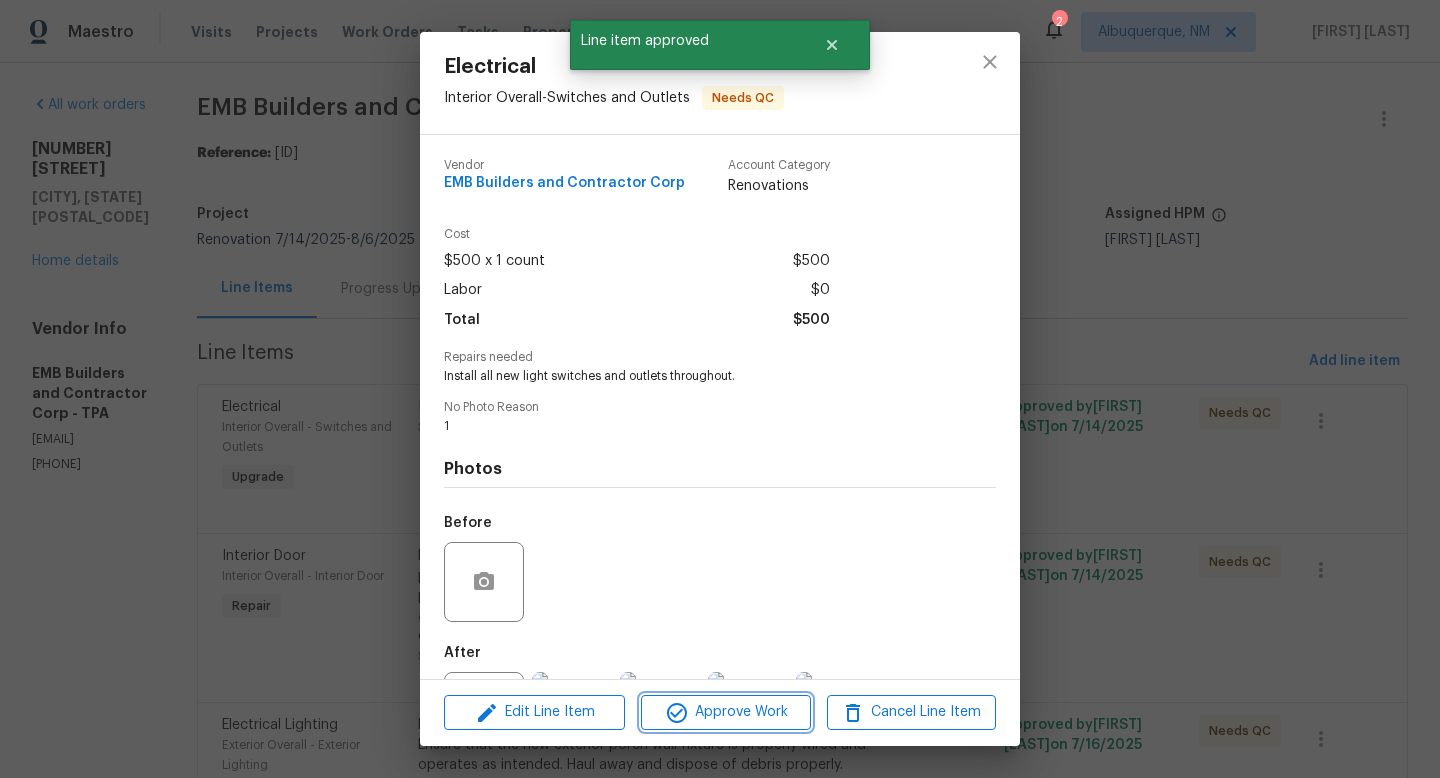click 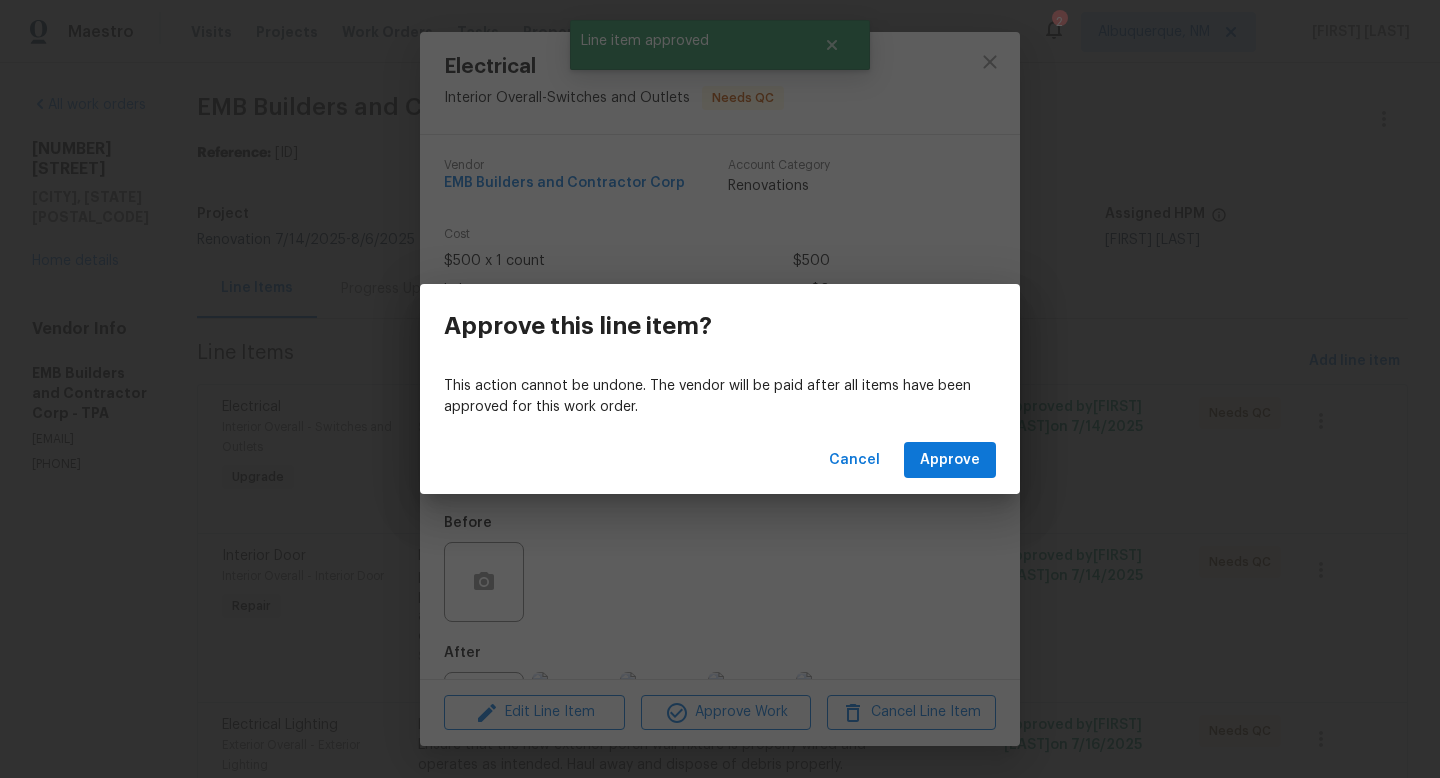 click on "Cancel Approve" at bounding box center (720, 460) 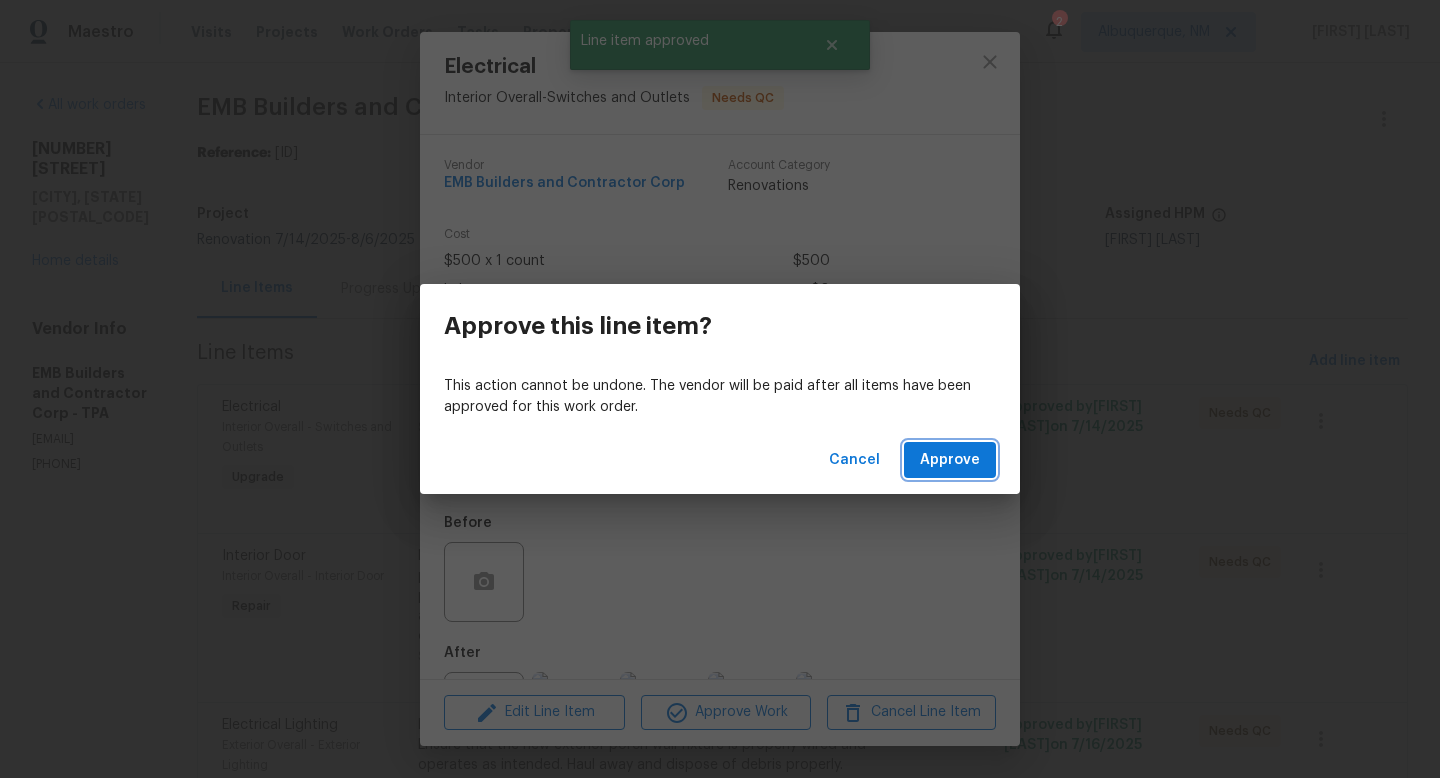 click on "Approve" at bounding box center [950, 460] 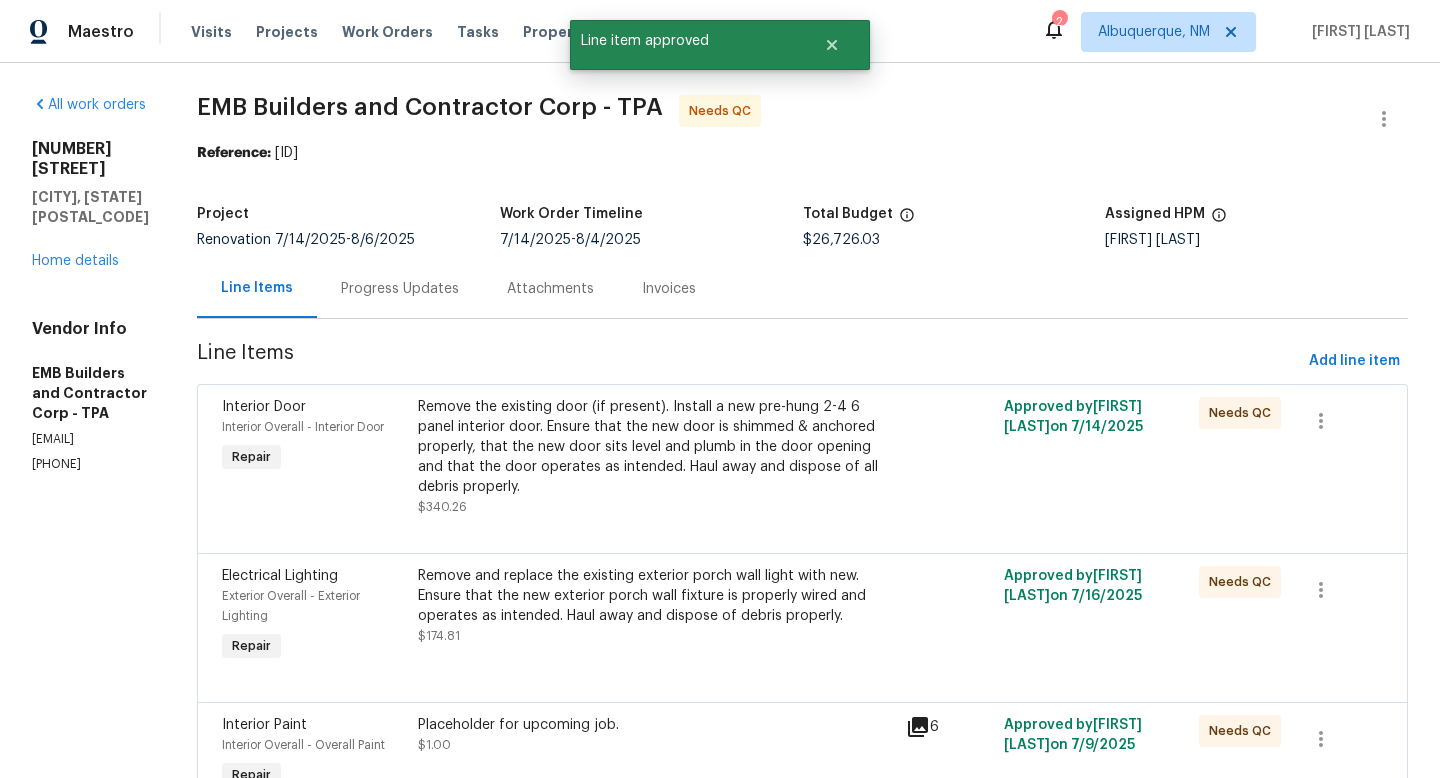 click on "Remove the existing door (if present). Install a new pre-hung 2-4 6 panel interior door. Ensure that the new door is shimmed & anchored properly, that the new door sits level and plumb in the door opening and that the door operates as intended. Haul away and dispose of all debris properly." at bounding box center (656, 447) 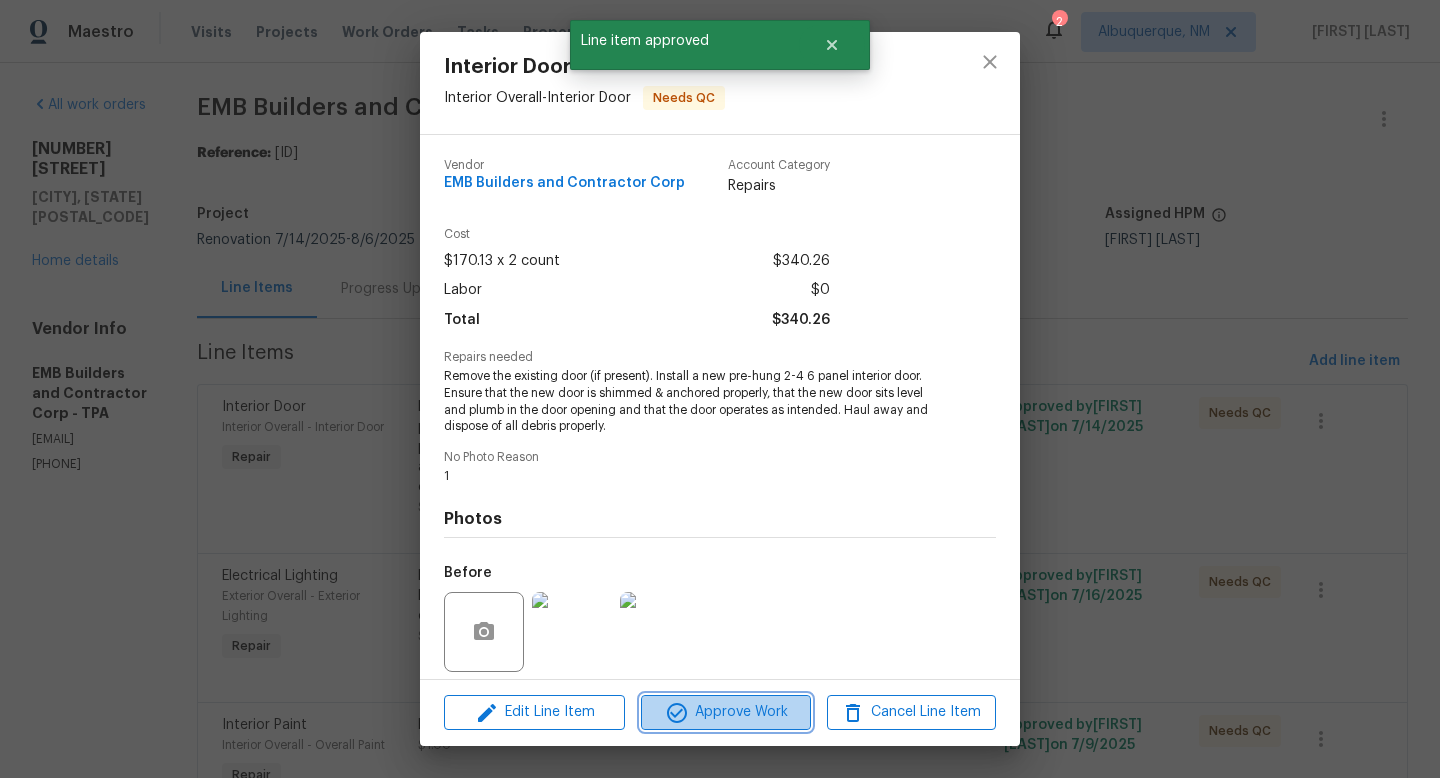 click on "Approve Work" at bounding box center [725, 712] 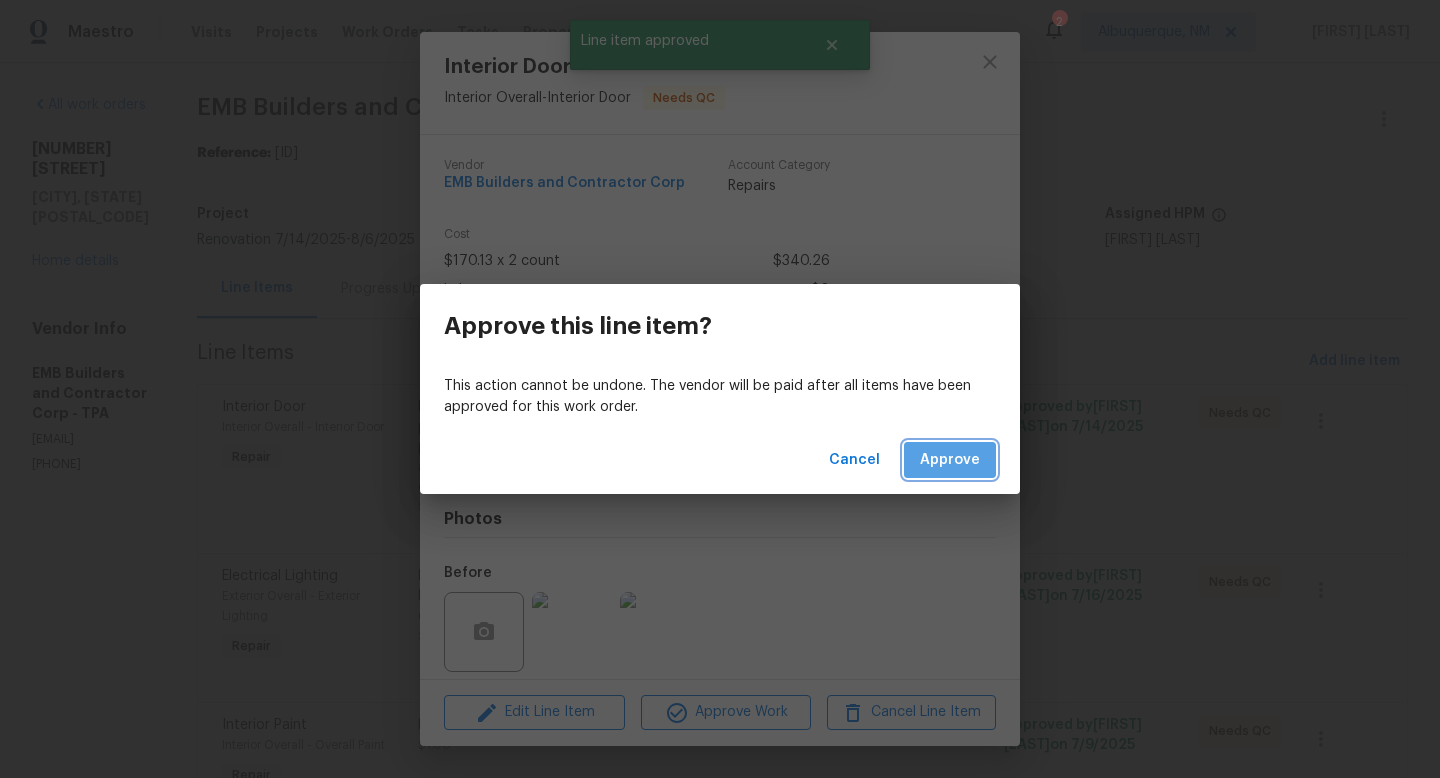 click on "Approve" at bounding box center [950, 460] 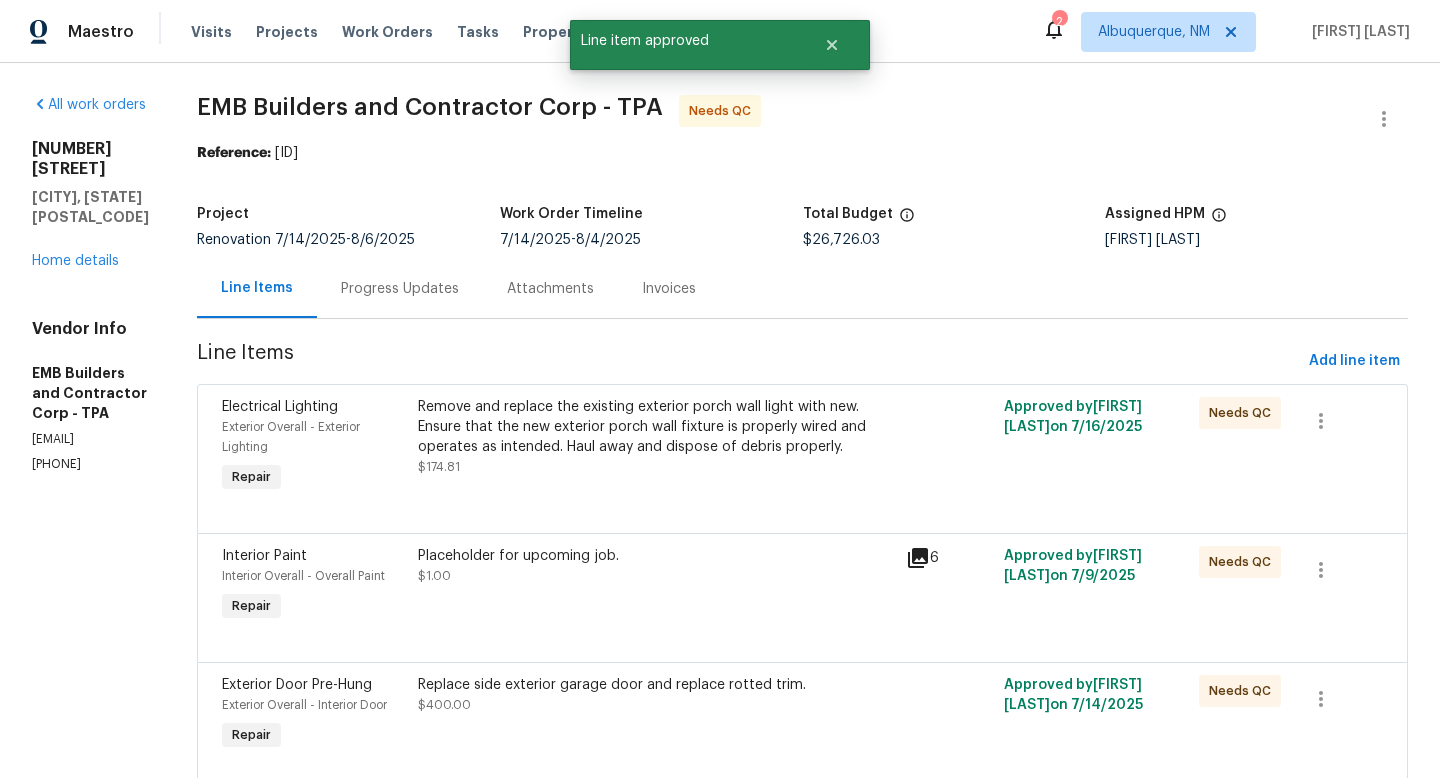 click on "Remove and replace the existing exterior porch wall light with new. Ensure that the new exterior porch wall fixture is properly wired and operates as intended. Haul away and dispose of debris properly." at bounding box center (656, 427) 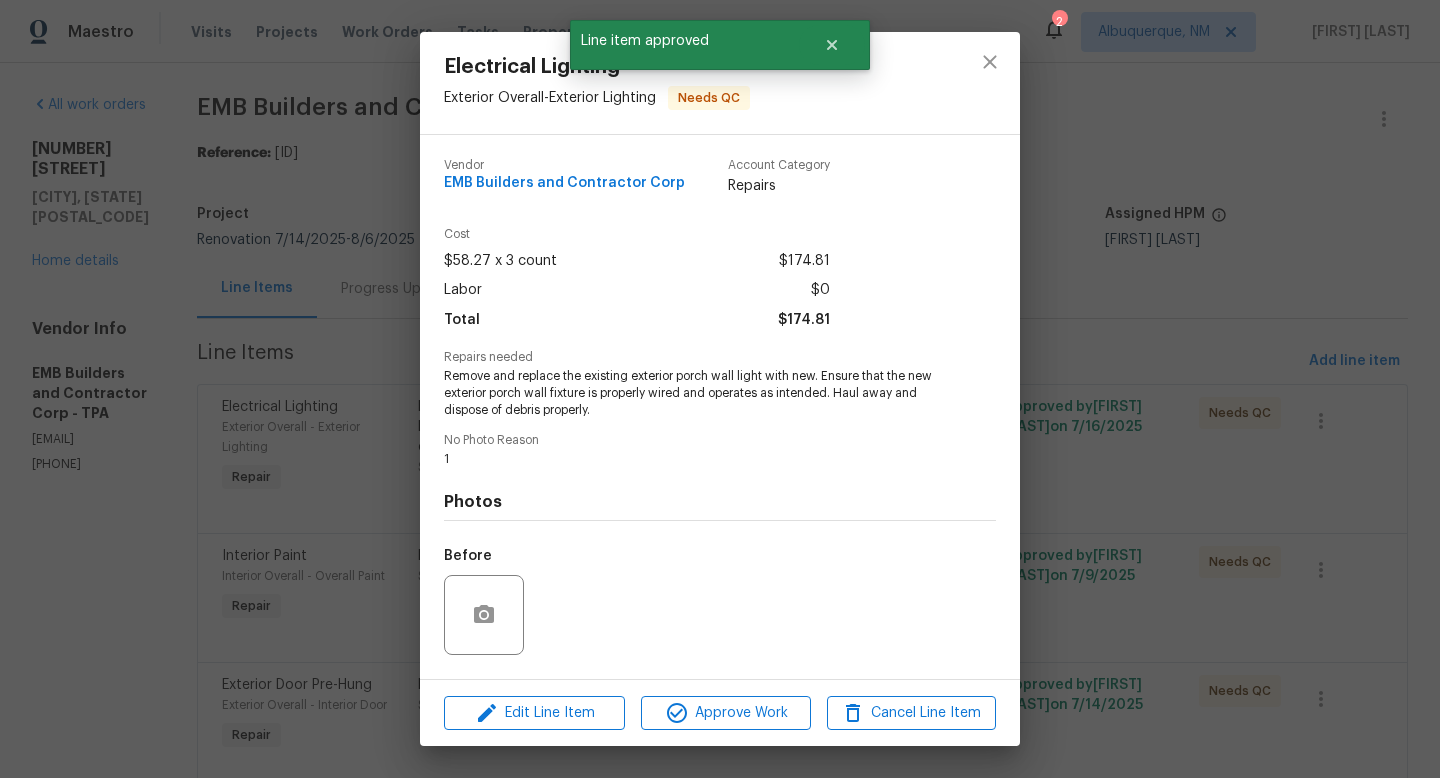 click on "Edit Line Item  Approve Work  Cancel Line Item" at bounding box center (720, 713) 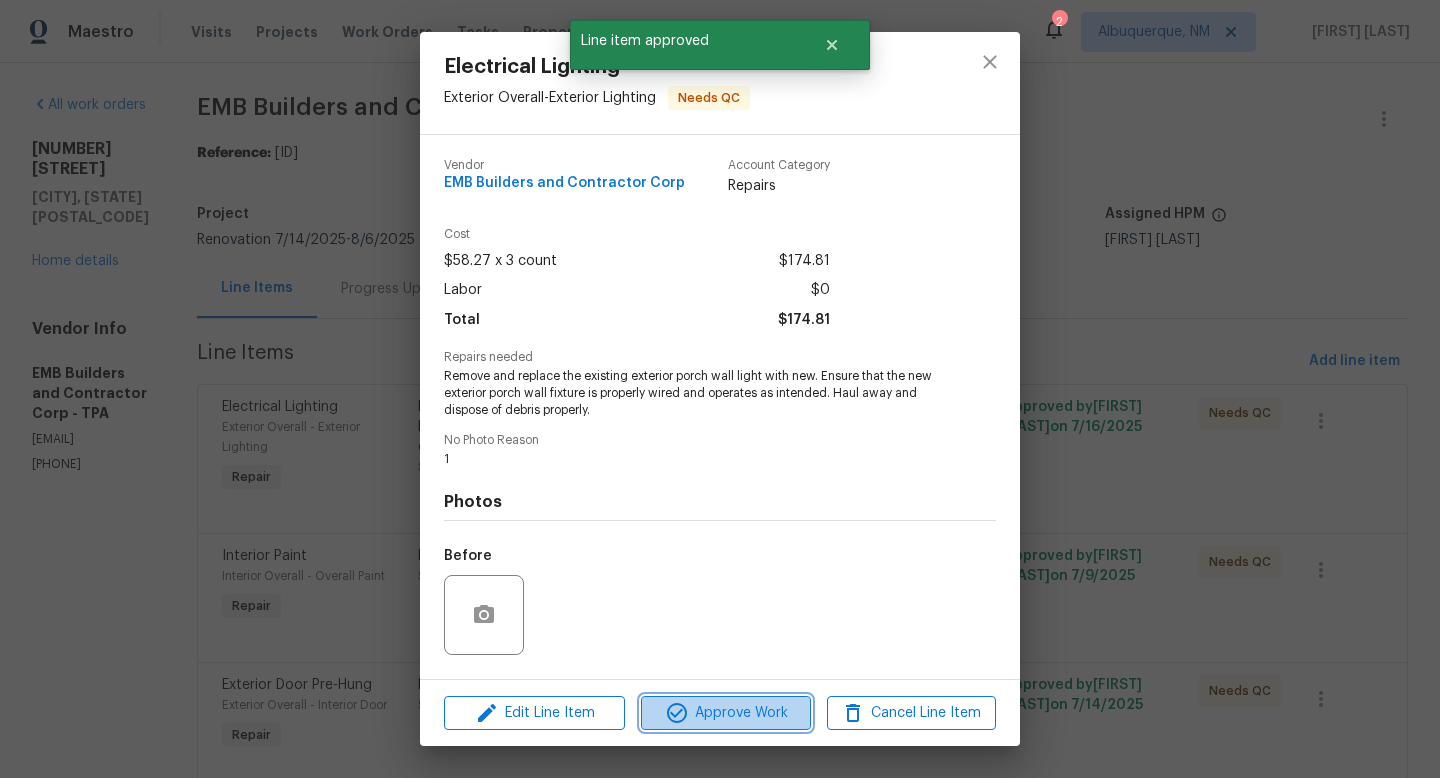 click on "Approve Work" at bounding box center (725, 713) 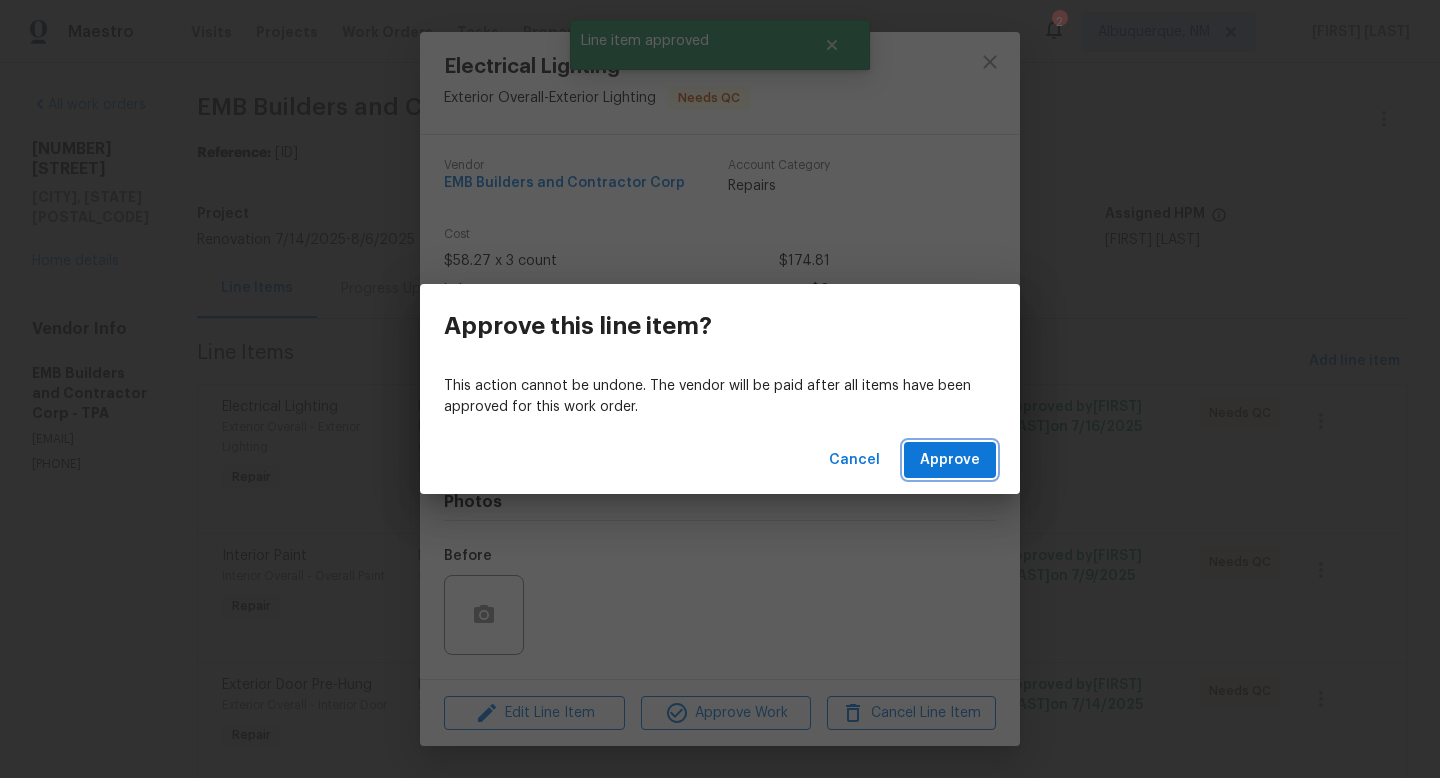 click on "Approve" at bounding box center [950, 460] 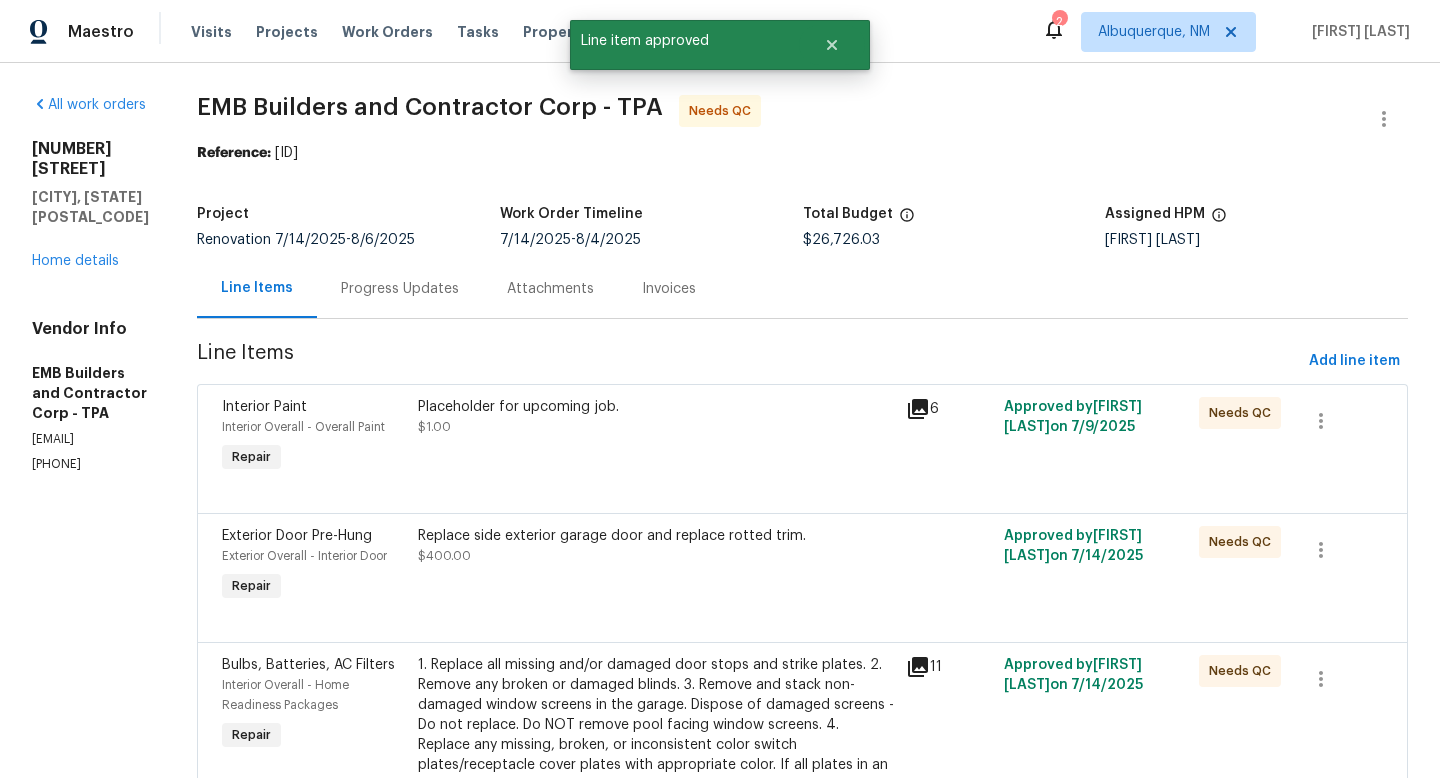 click on "Placeholder for upcoming job. $1.00" at bounding box center (656, 417) 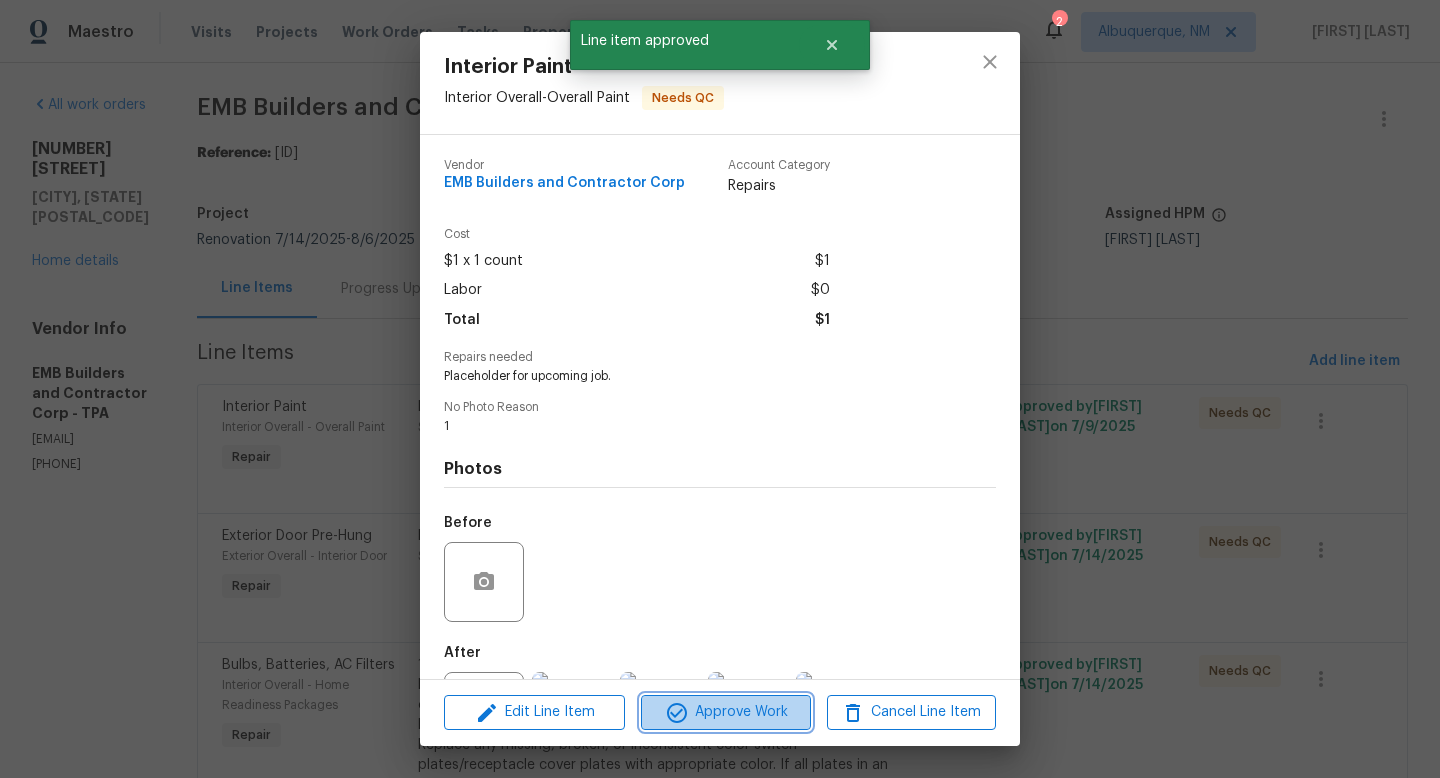 click 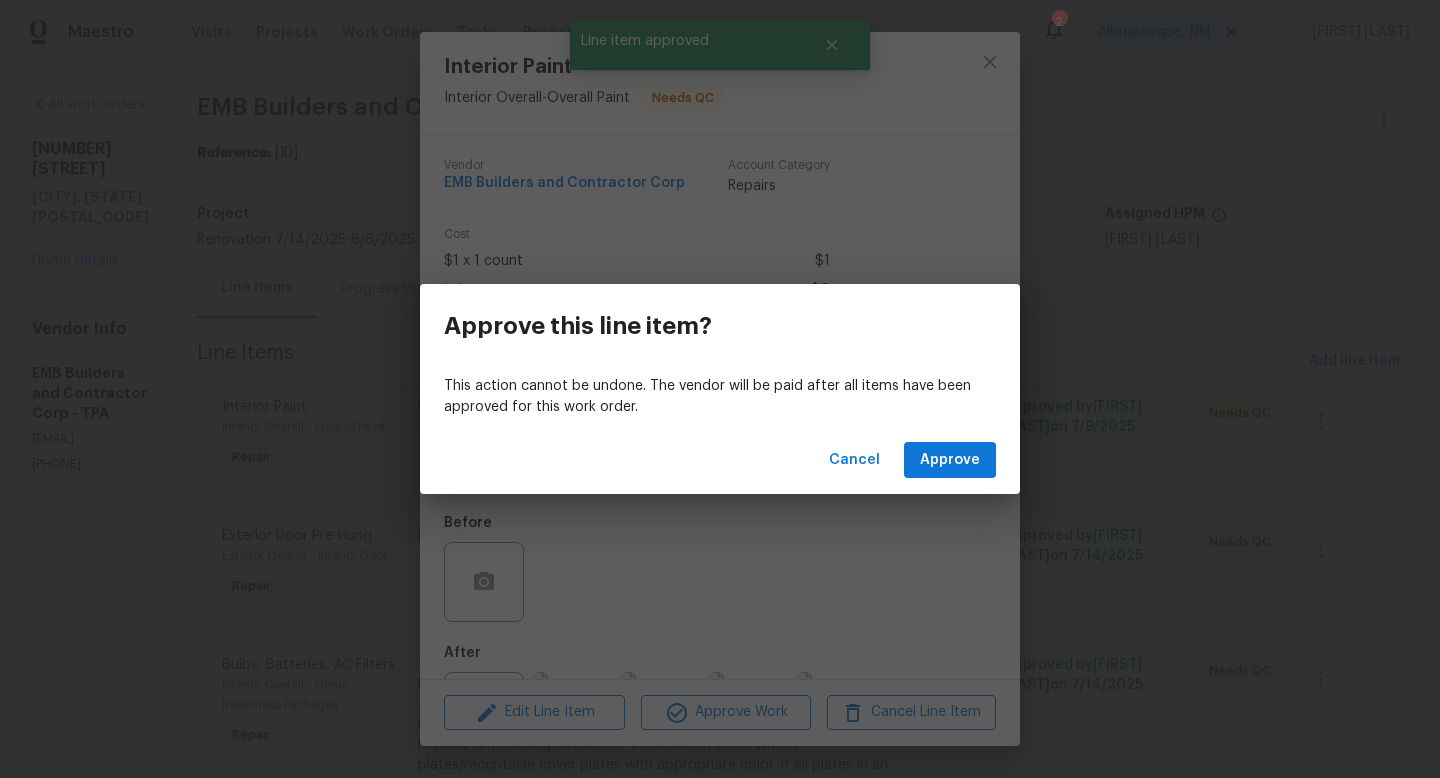 click on "Cancel Approve" at bounding box center [720, 460] 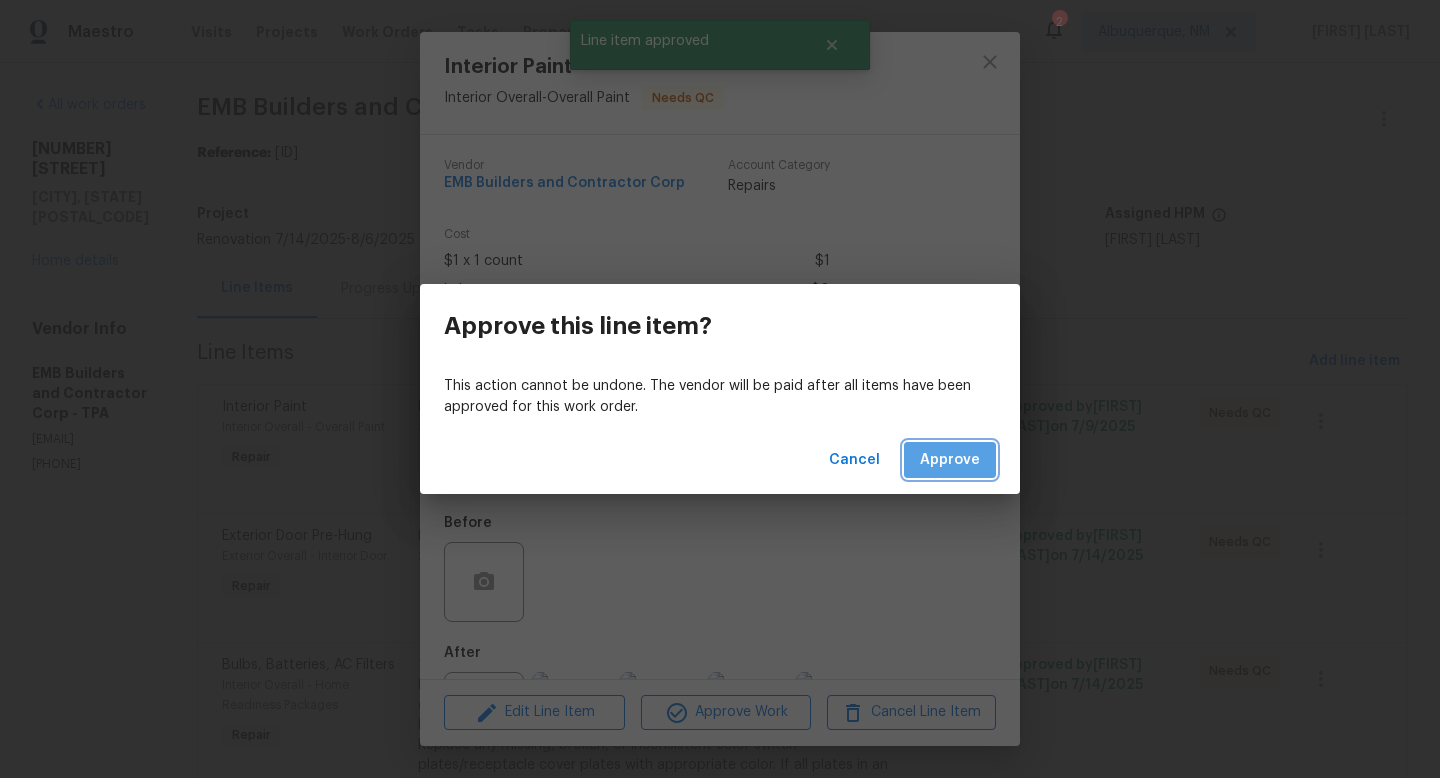 click on "Approve" at bounding box center (950, 460) 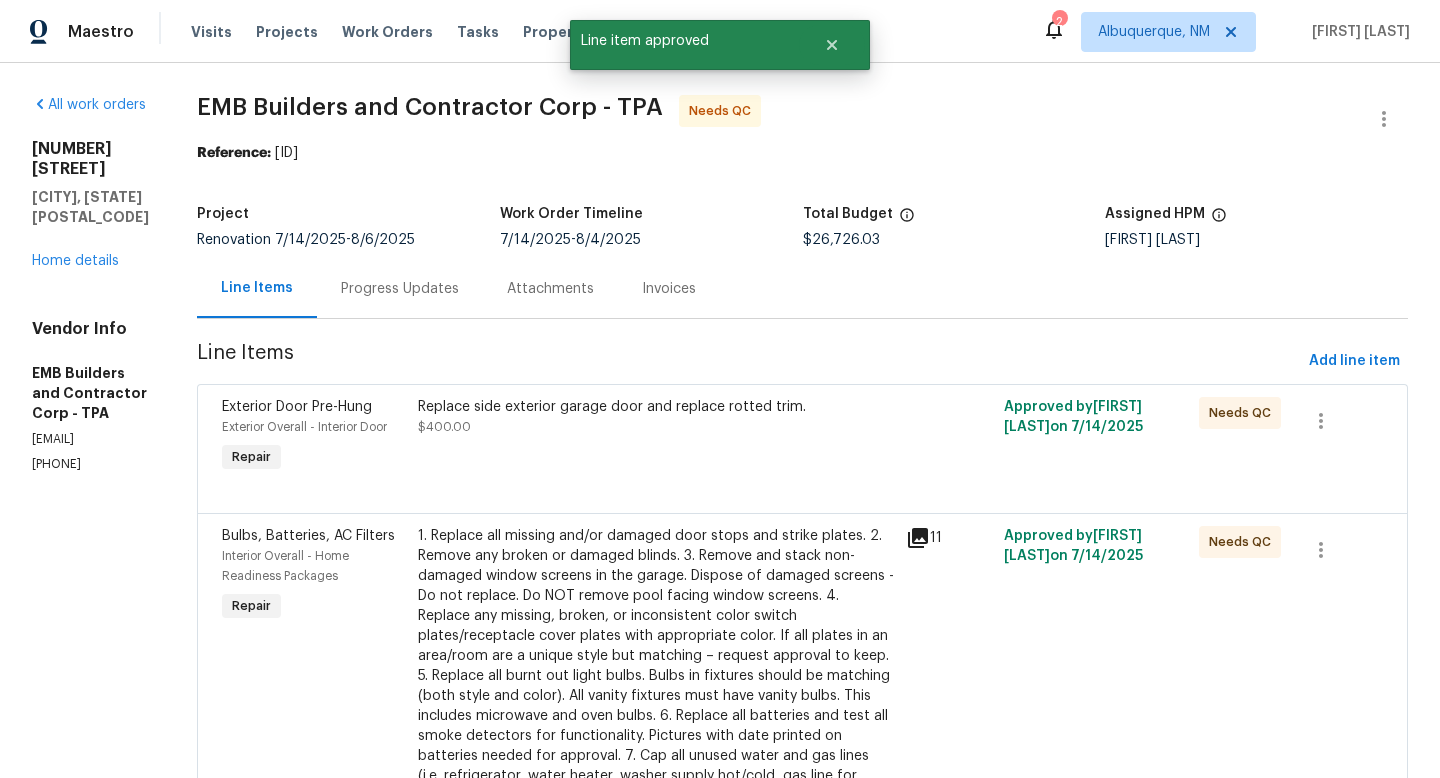 click on "Replace side exterior garage door and replace rotted trim. $400.00" at bounding box center [656, 417] 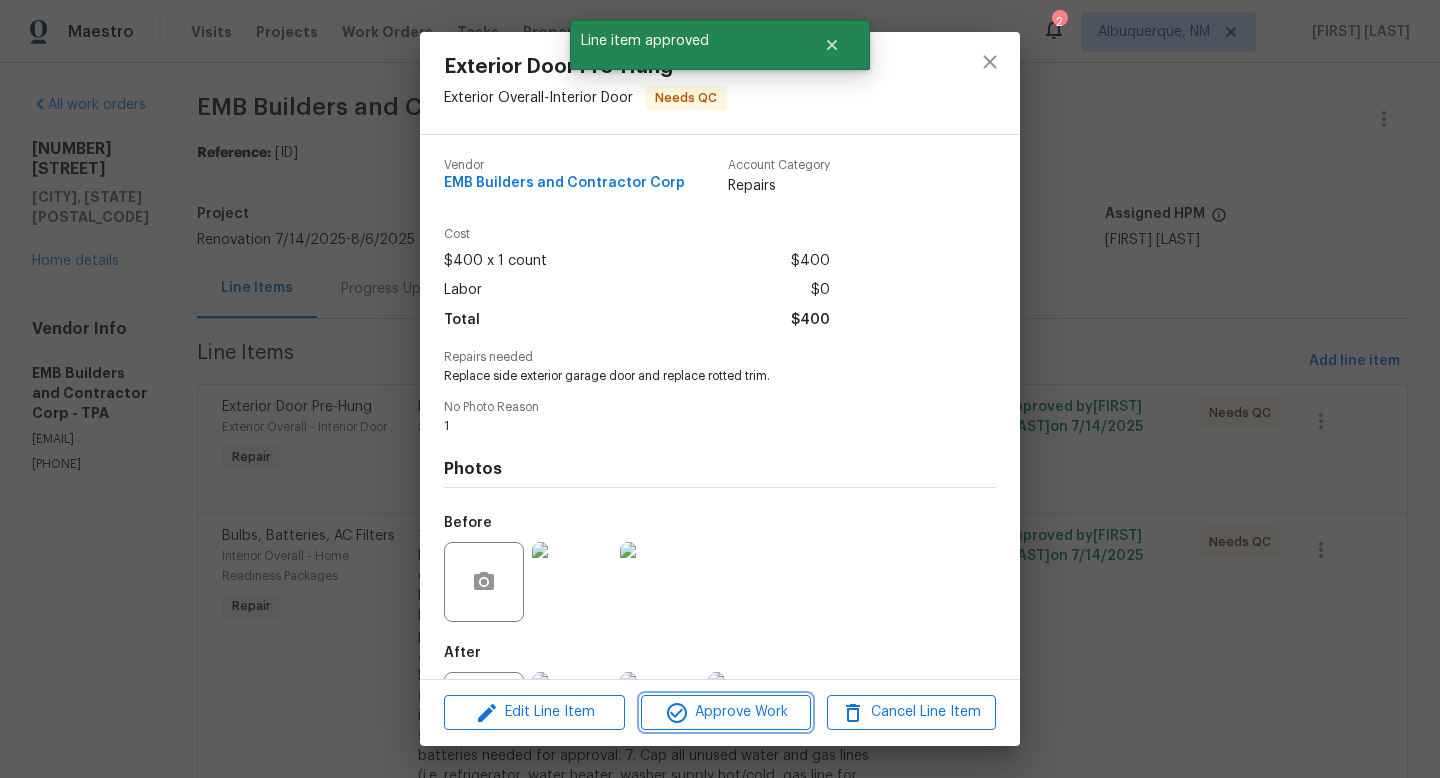 click on "Approve Work" at bounding box center (725, 712) 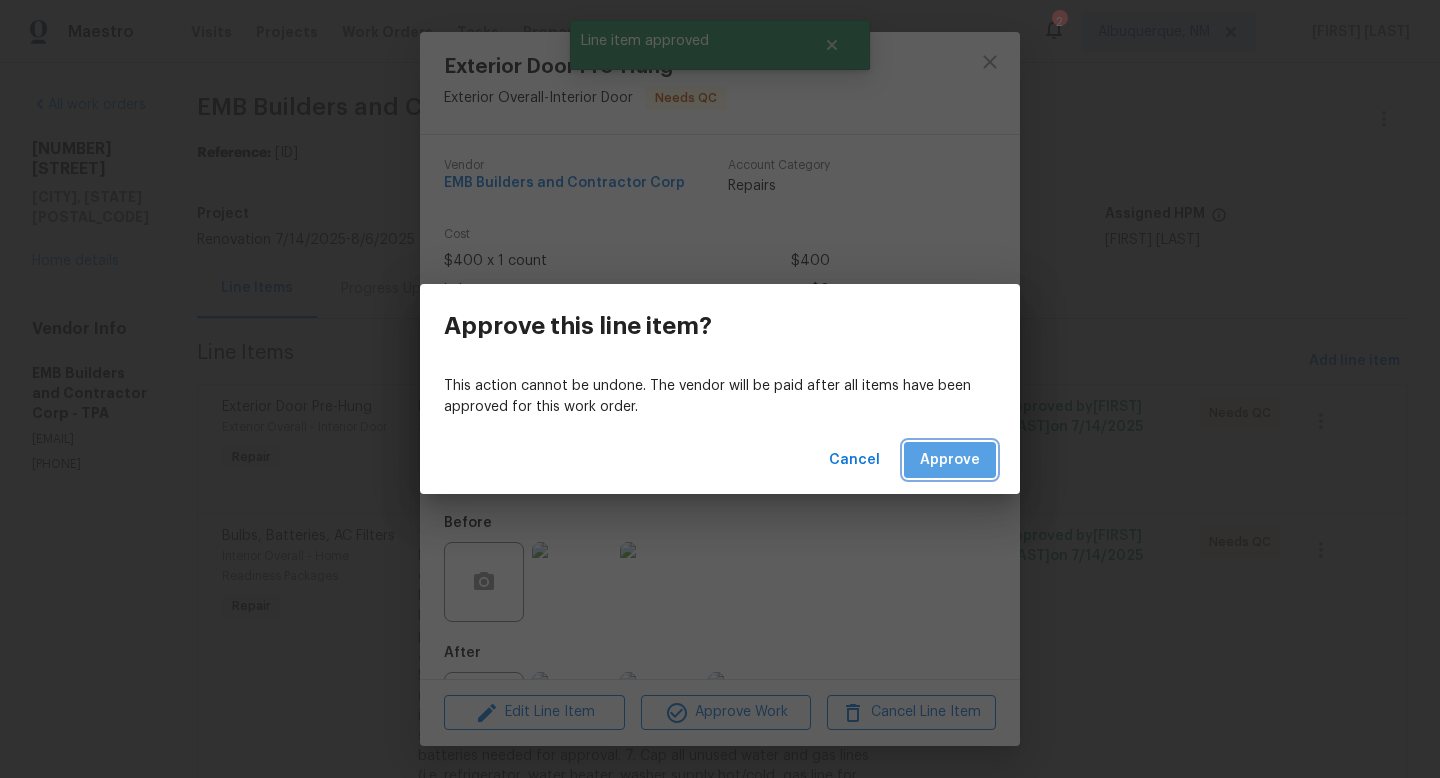 click on "Approve" at bounding box center (950, 460) 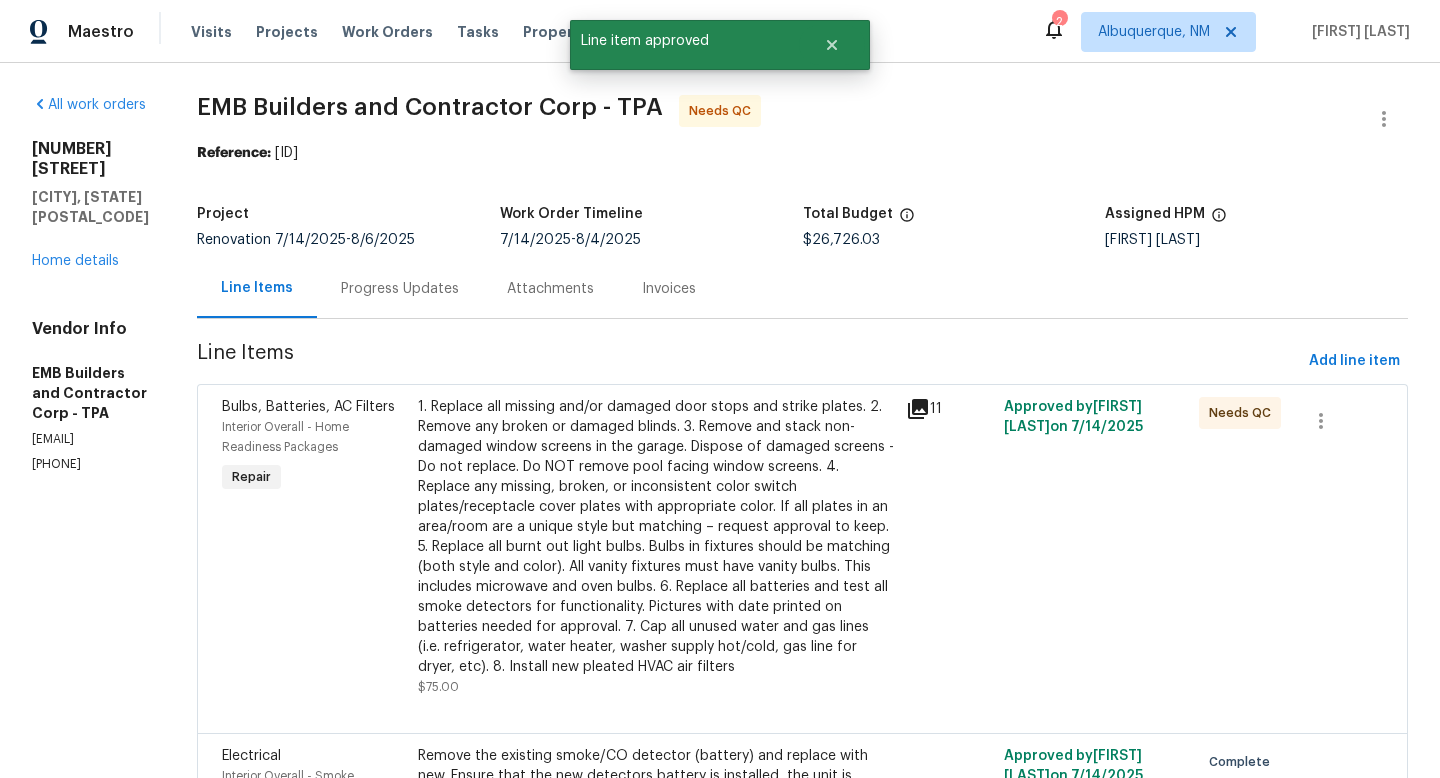 click on "1. Replace all missing and/or damaged door stops and strike plates.  2. Remove any broken or damaged blinds.  3. Remove and stack non-damaged window screens in the garage. Dispose of damaged screens - Do not replace. Do NOT remove pool facing window screens.  4. Replace any missing, broken, or inconsistent color switch plates/receptacle cover plates with appropriate color. If all plates in an area/room are a unique style but matching – request approval to keep.  5. Replace all burnt out light bulbs. Bulbs in fixtures should be matching (both style and color). All vanity fixtures must have vanity bulbs. This includes microwave and oven bulbs.  6. Replace all batteries and test all smoke detectors for functionality. Pictures with date printed on batteries needed for approval.  7. Cap all unused water and gas lines (i.e. refrigerator, water heater, washer supply hot/cold, gas line for dryer, etc).  8. Install new pleated HVAC air filters" at bounding box center [656, 537] 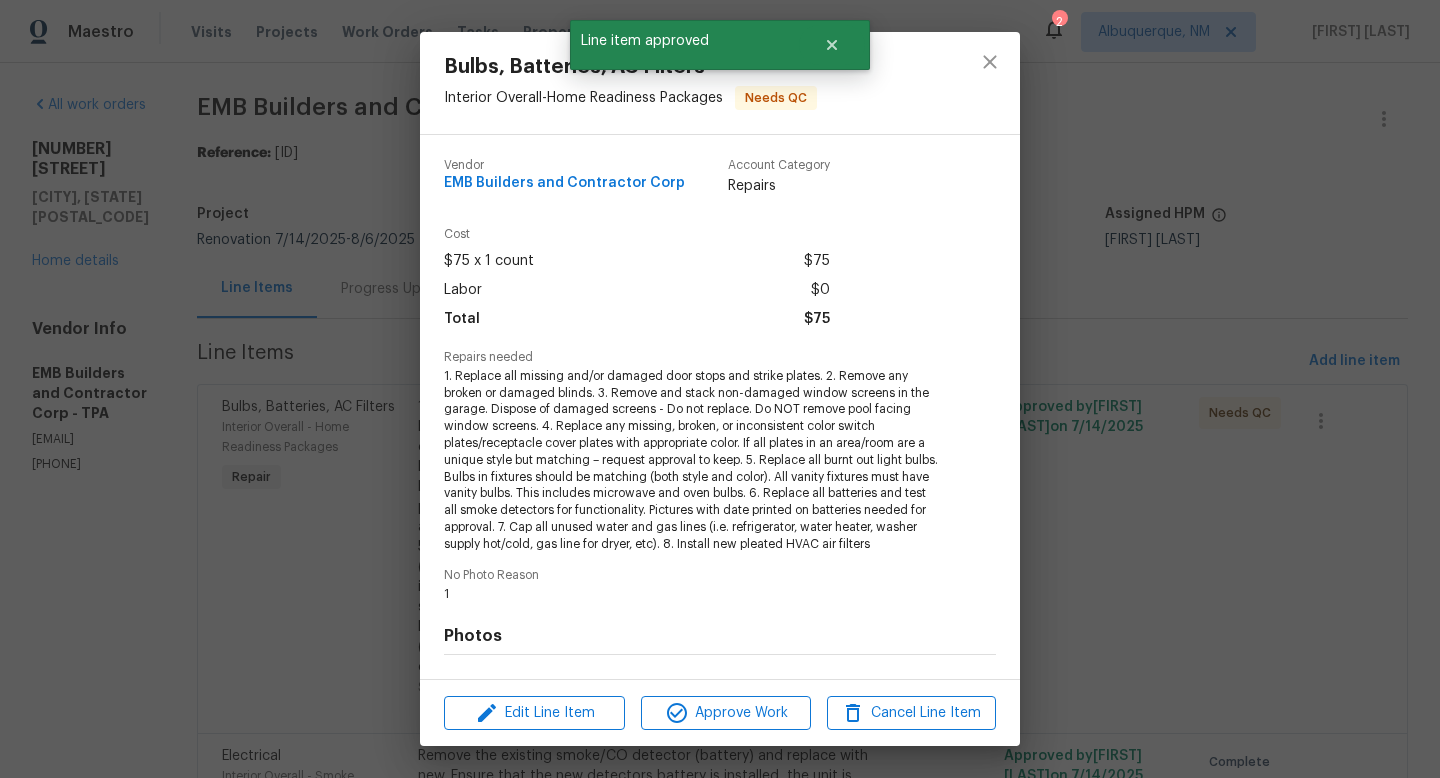 click on "Edit Line Item  Approve Work  Cancel Line Item" at bounding box center [720, 713] 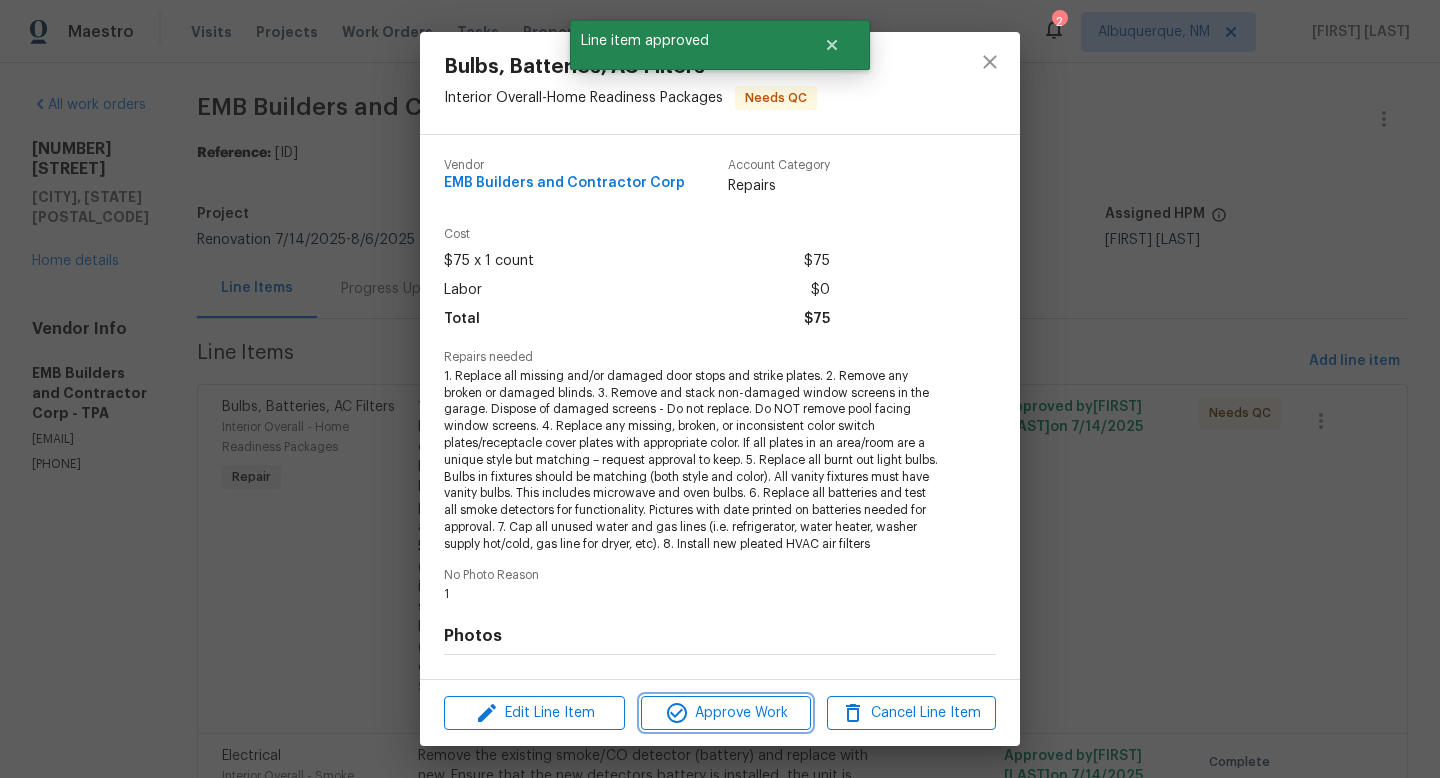 click on "Approve Work" at bounding box center (725, 713) 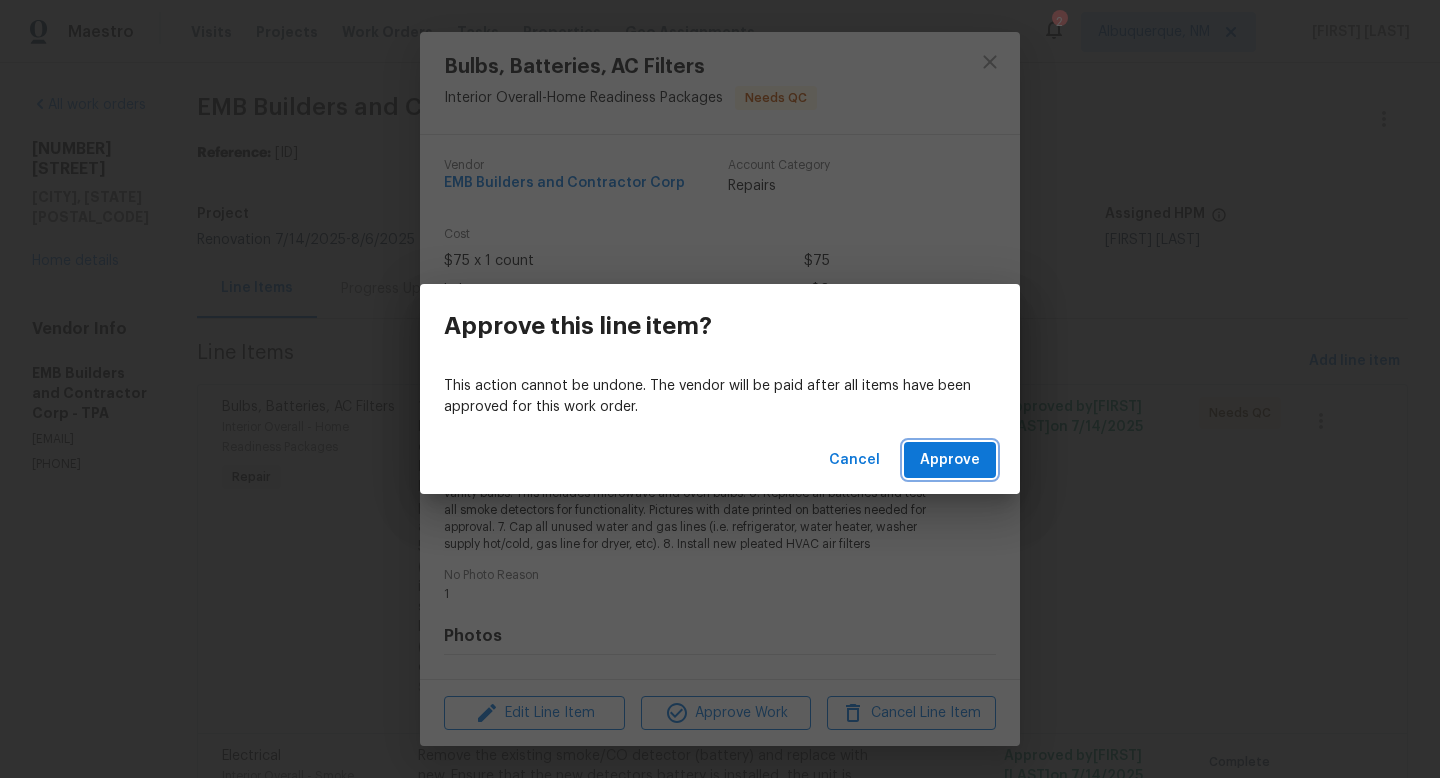 click on "Approve" at bounding box center [950, 460] 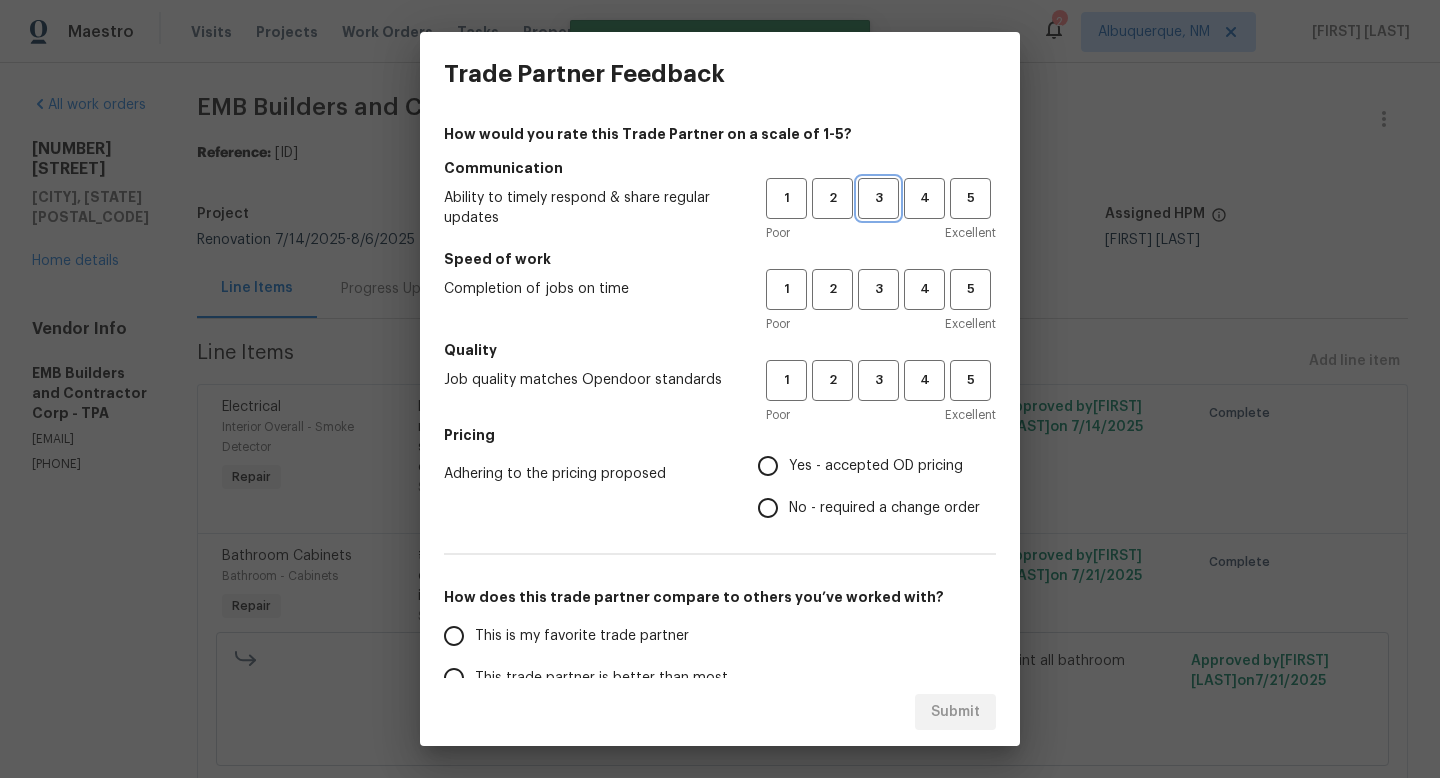 click on "3" at bounding box center [878, 198] 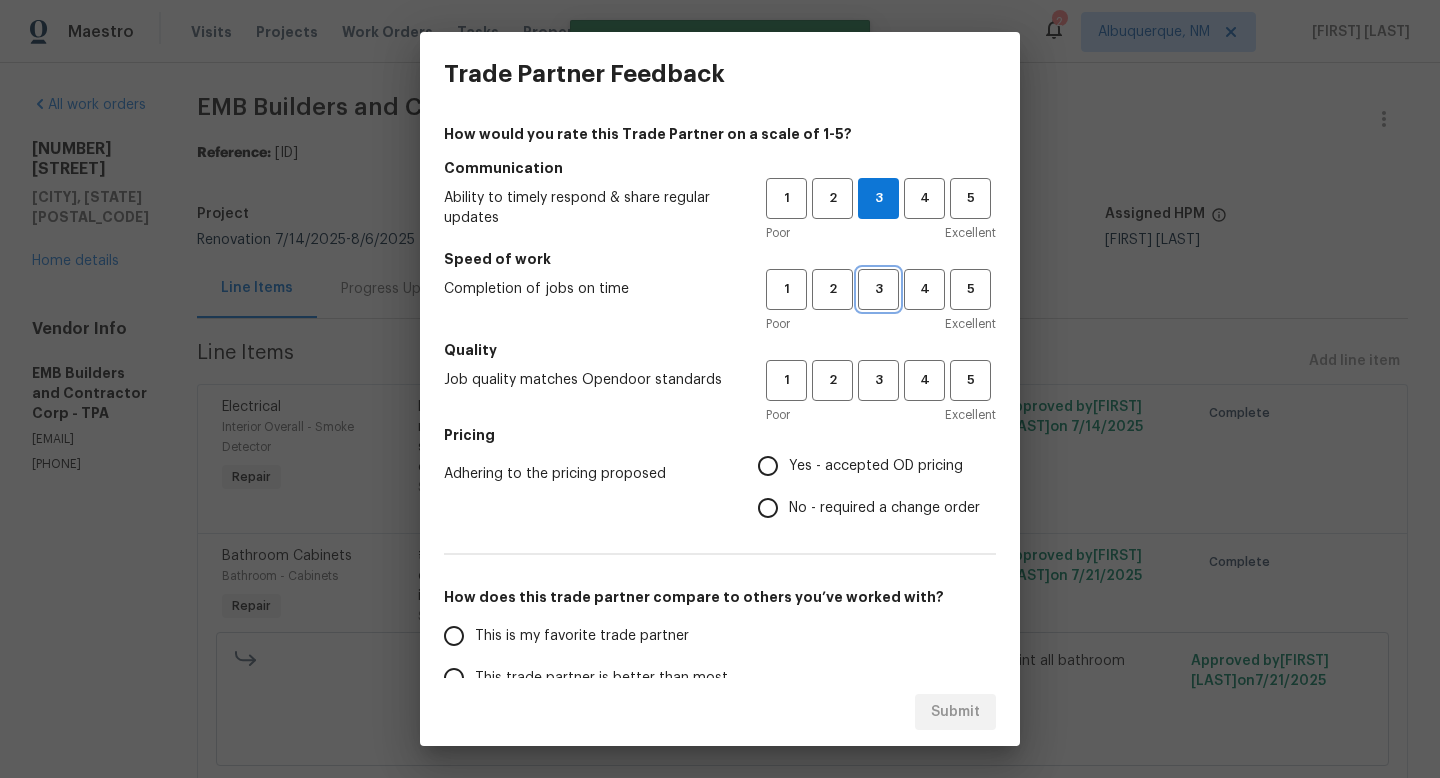 click on "3" at bounding box center (878, 289) 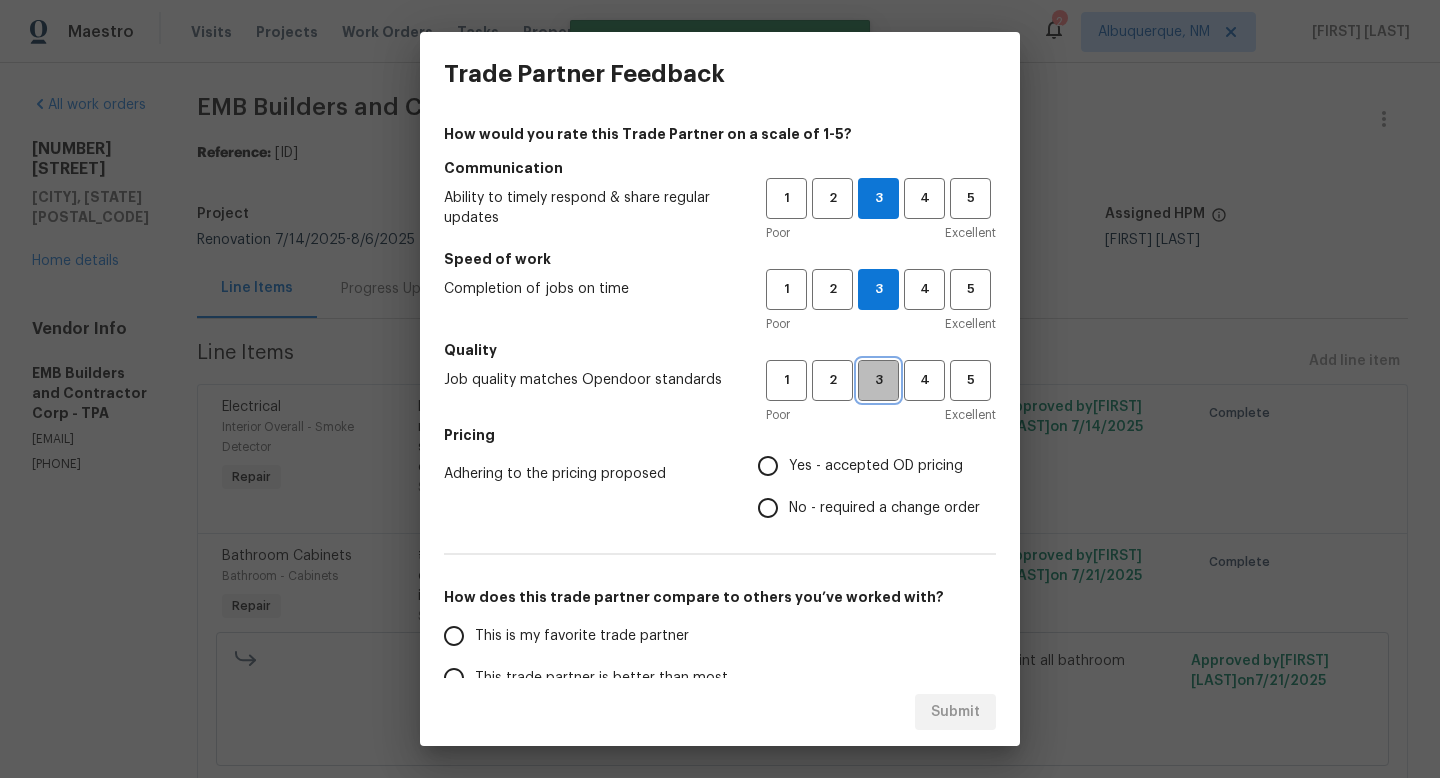 click on "3" at bounding box center (878, 380) 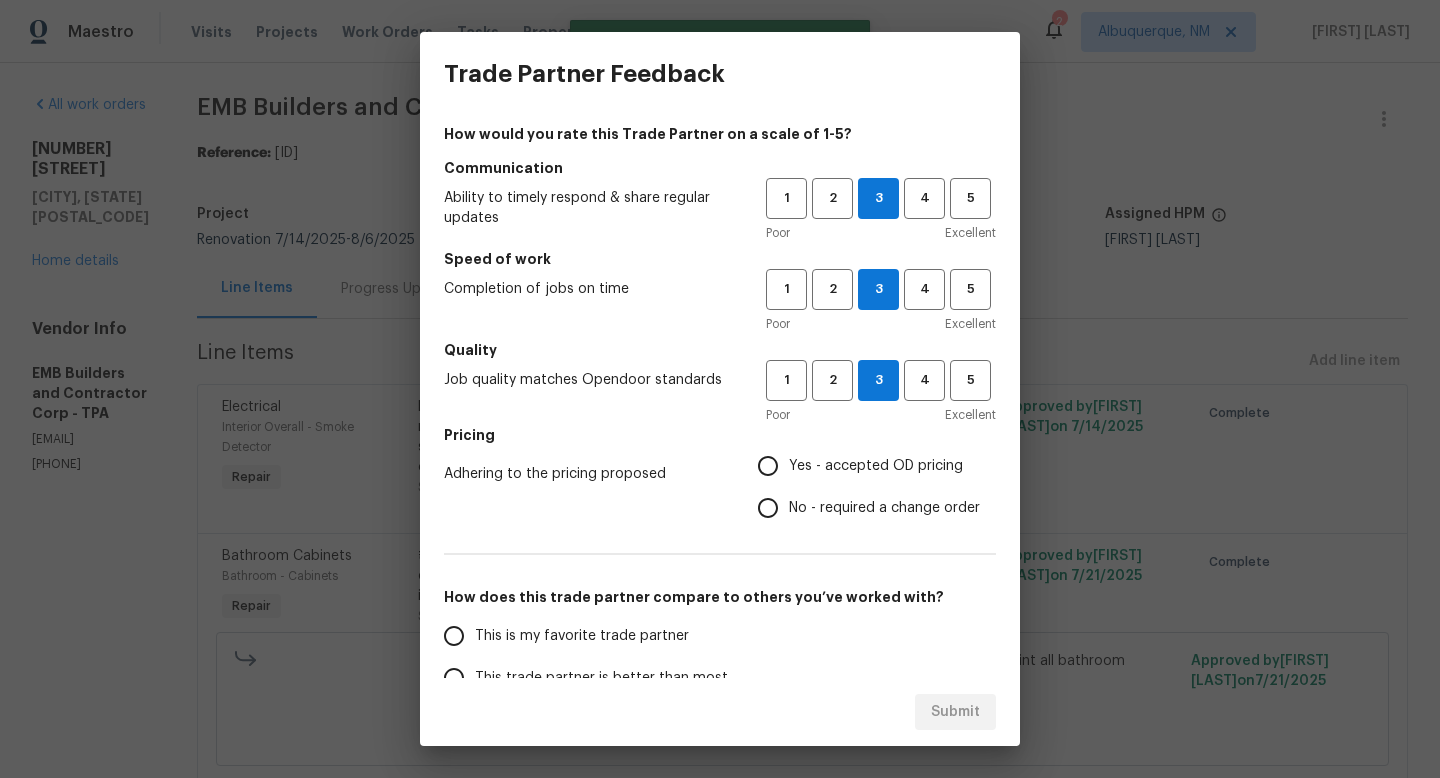 click on "Yes - accepted OD pricing" at bounding box center [863, 466] 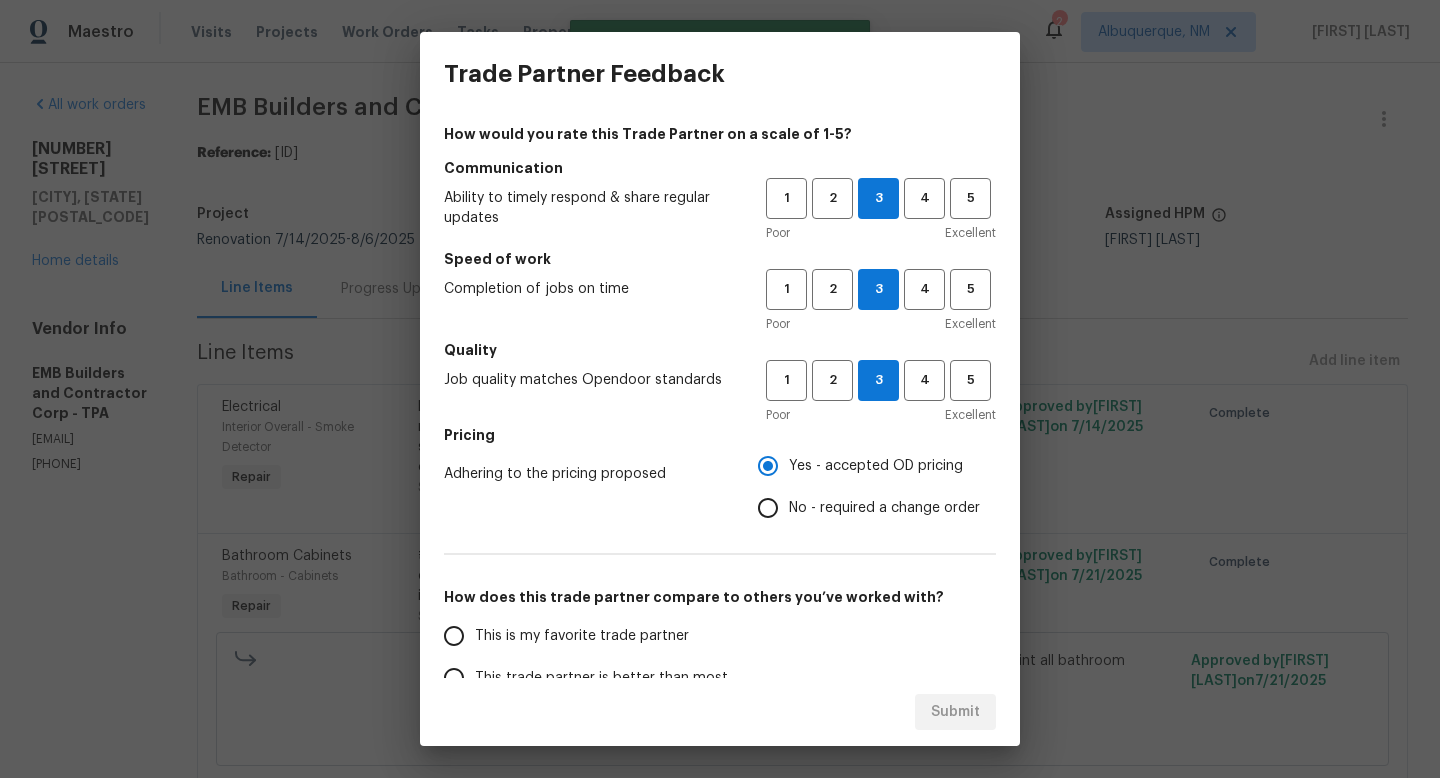 scroll, scrollTop: 50, scrollLeft: 0, axis: vertical 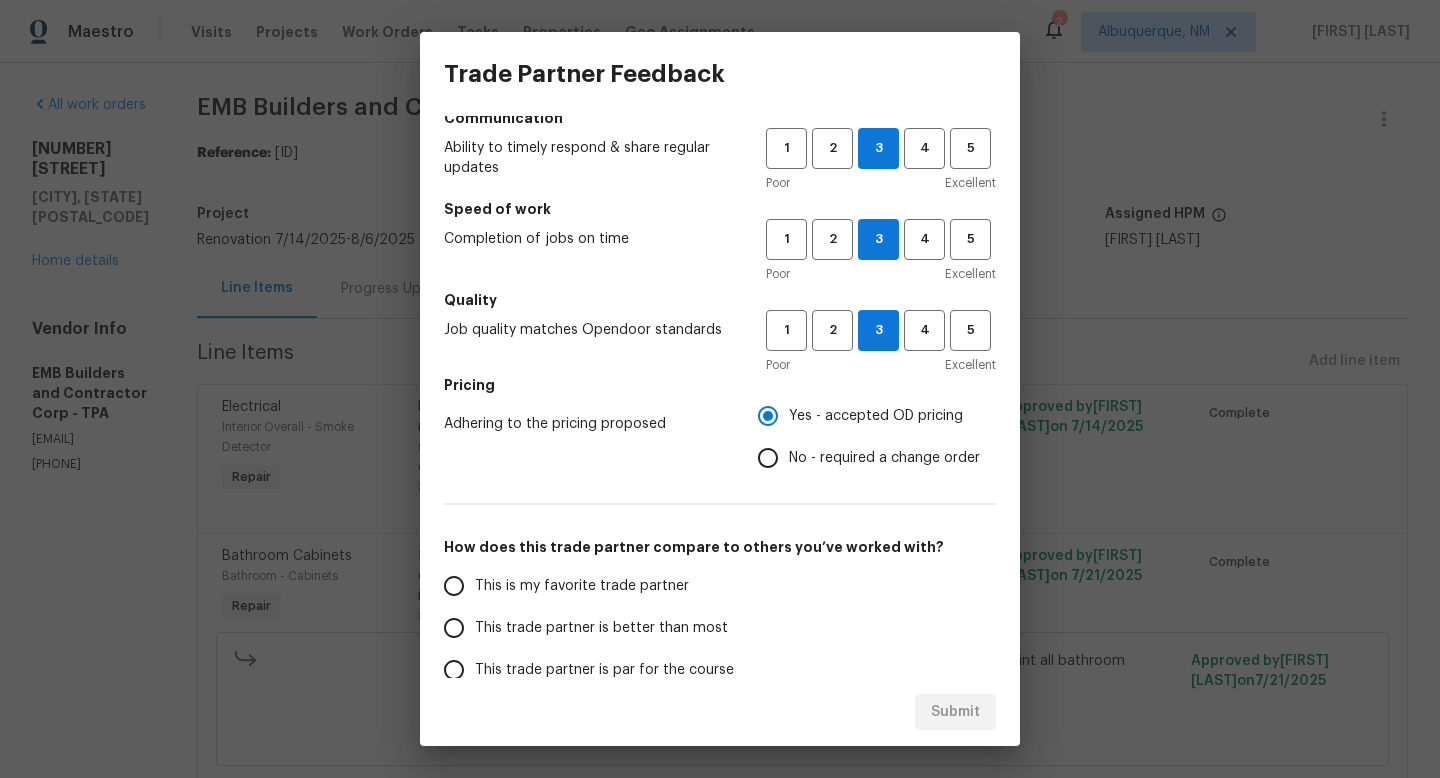 click on "This trade partner is better than most" at bounding box center [601, 628] 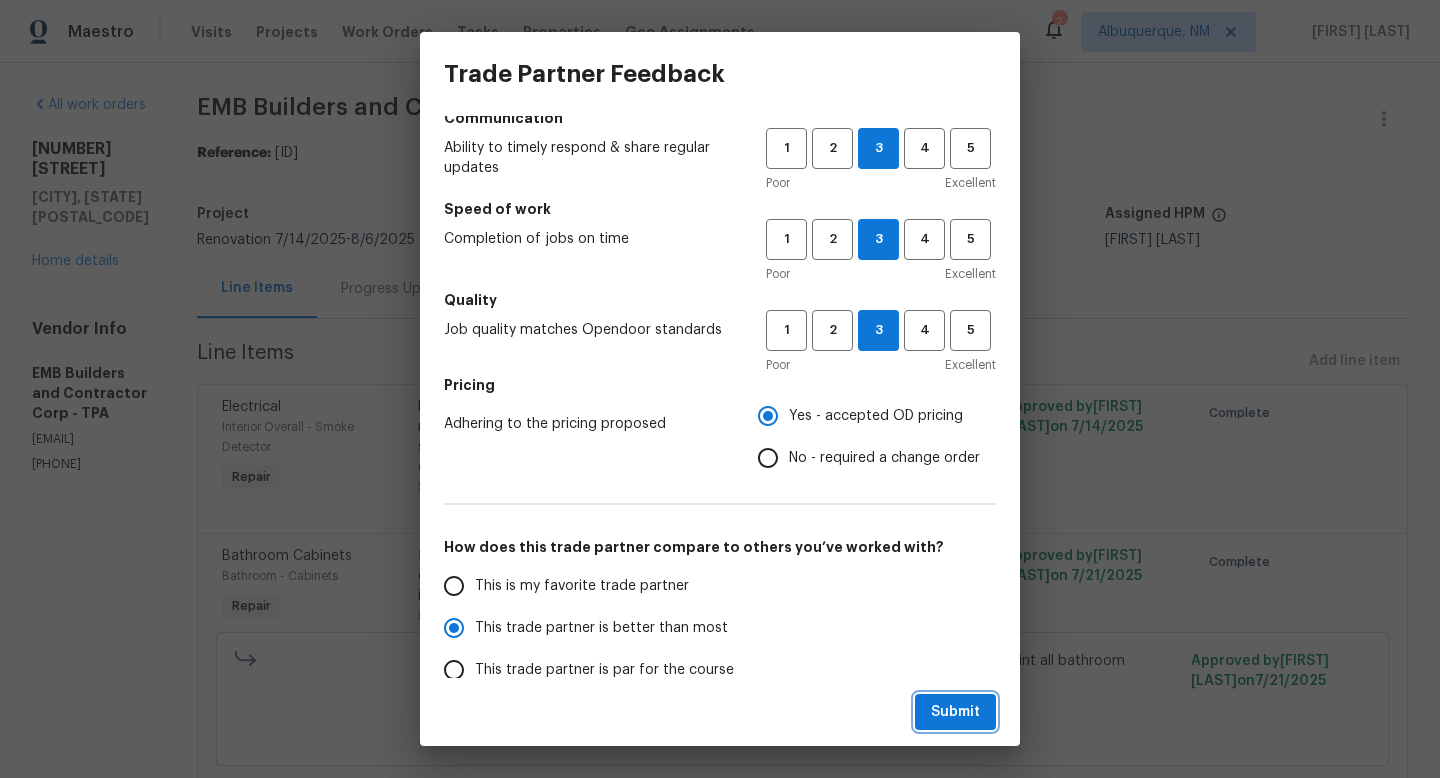 click on "Submit" at bounding box center (955, 712) 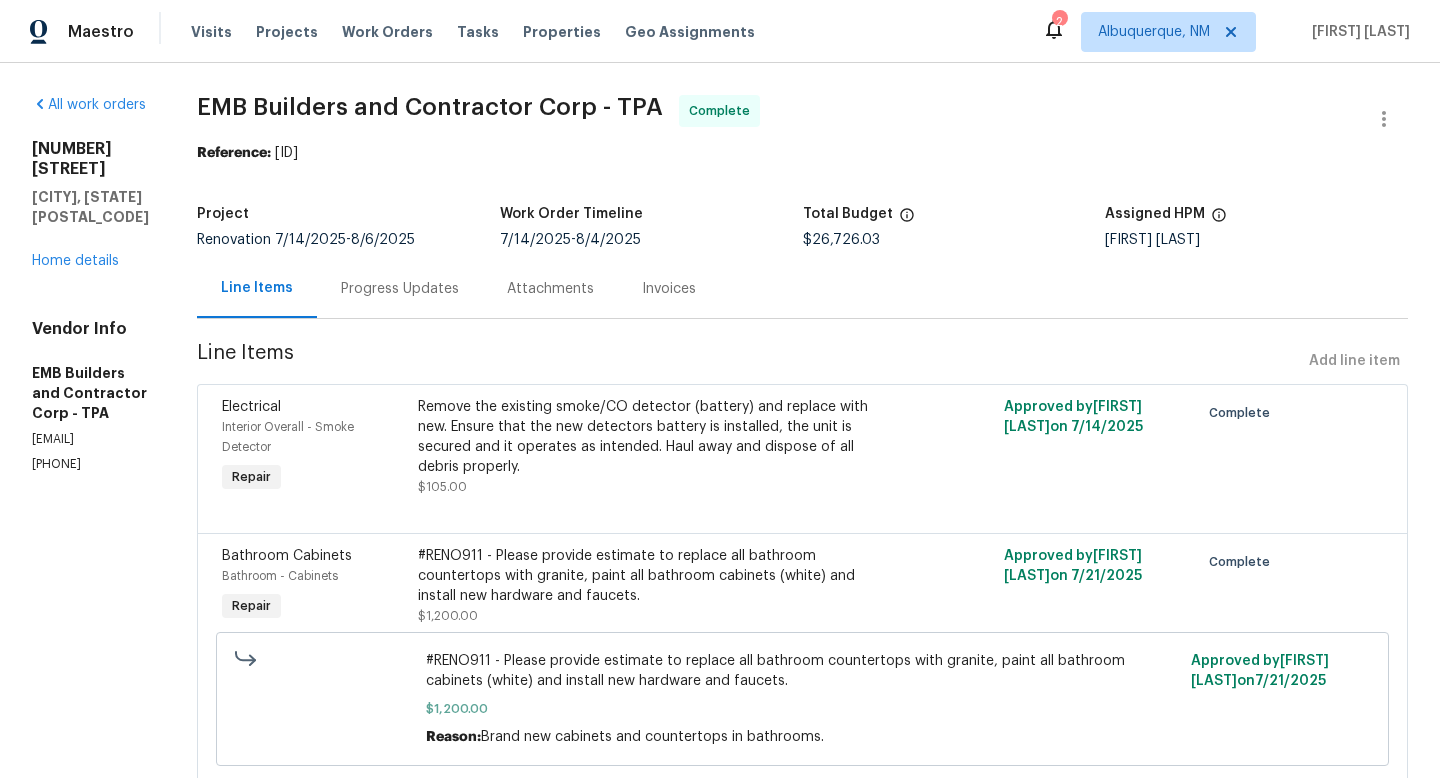 radio on "false" 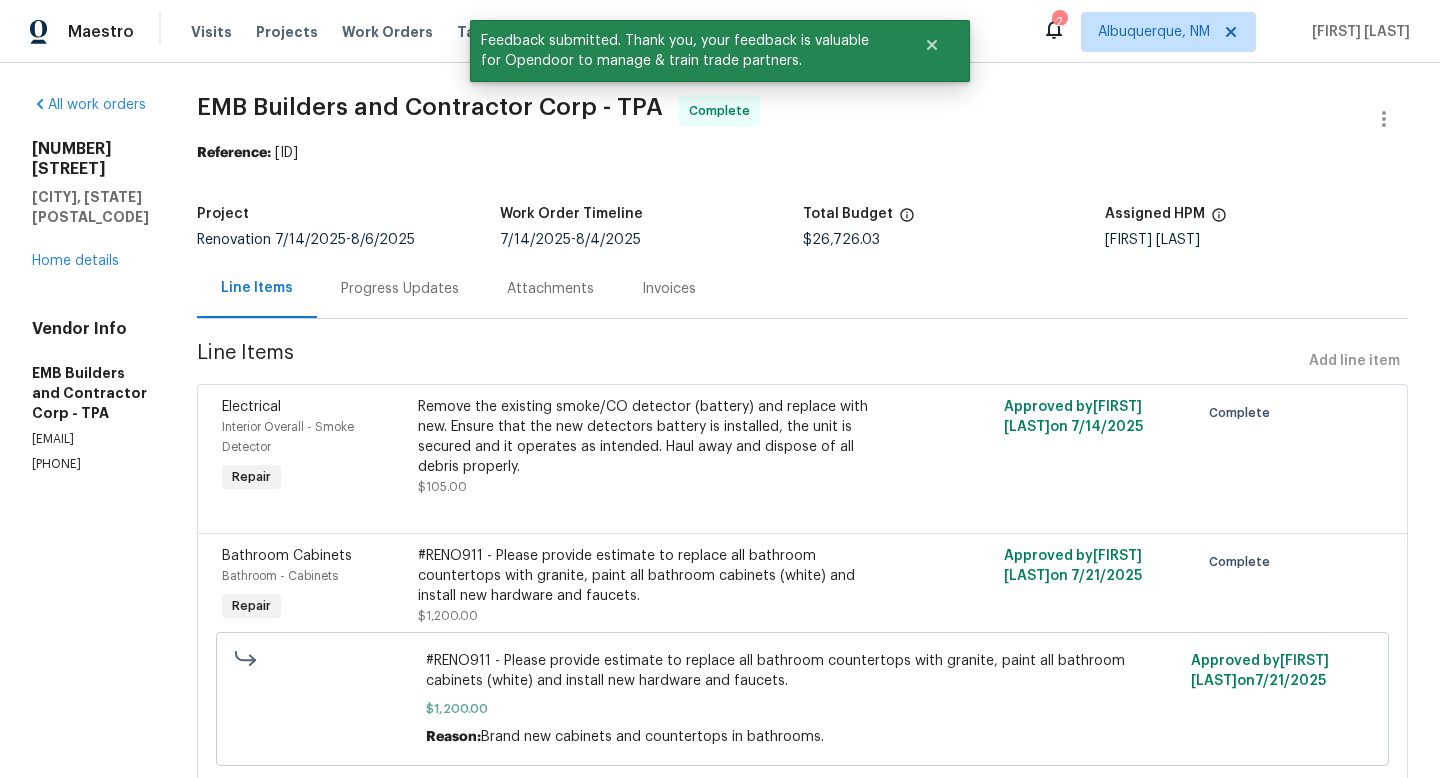 click on "[NUMBER] [STREET] [CITY], [STATE] [POSTAL_CODE] Home details" at bounding box center (90, 205) 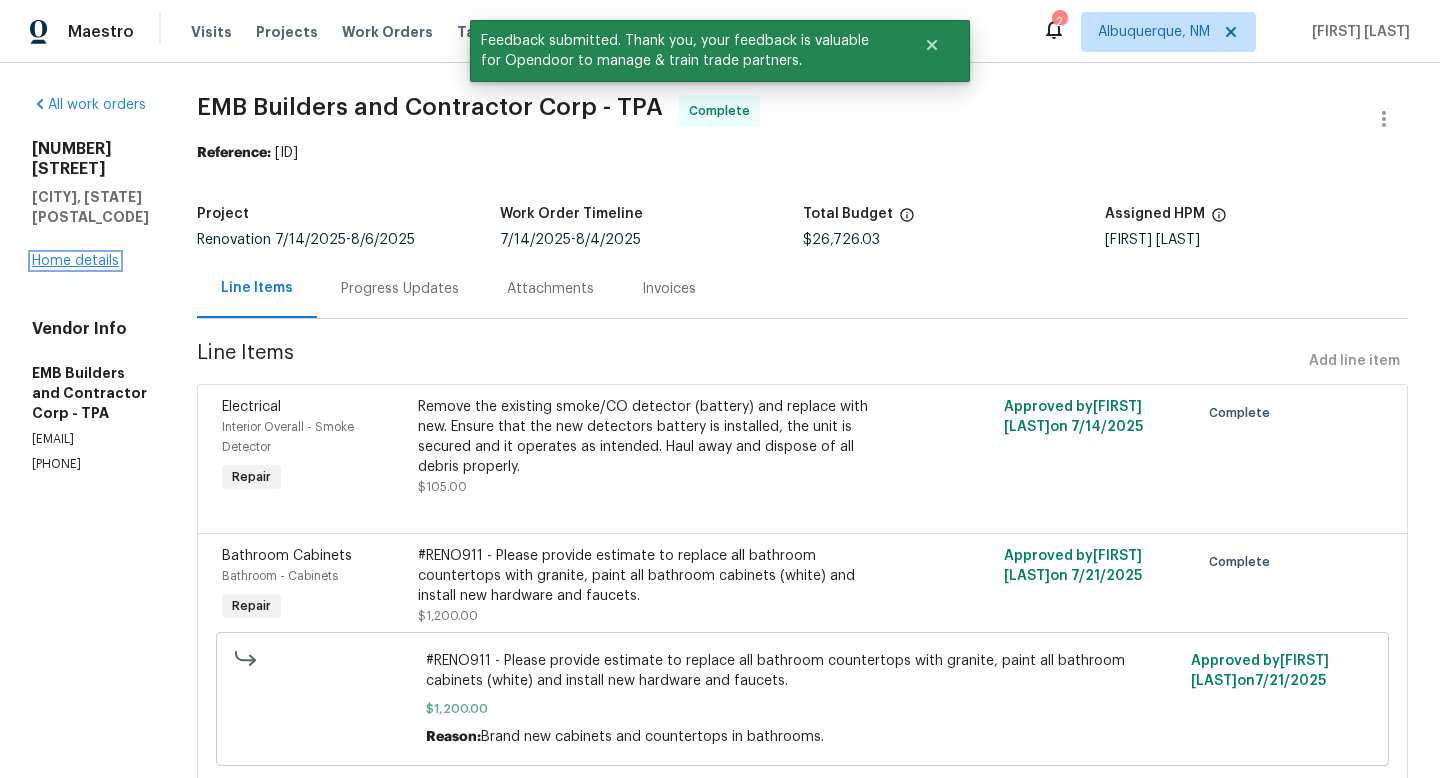 click on "Home details" at bounding box center (75, 261) 